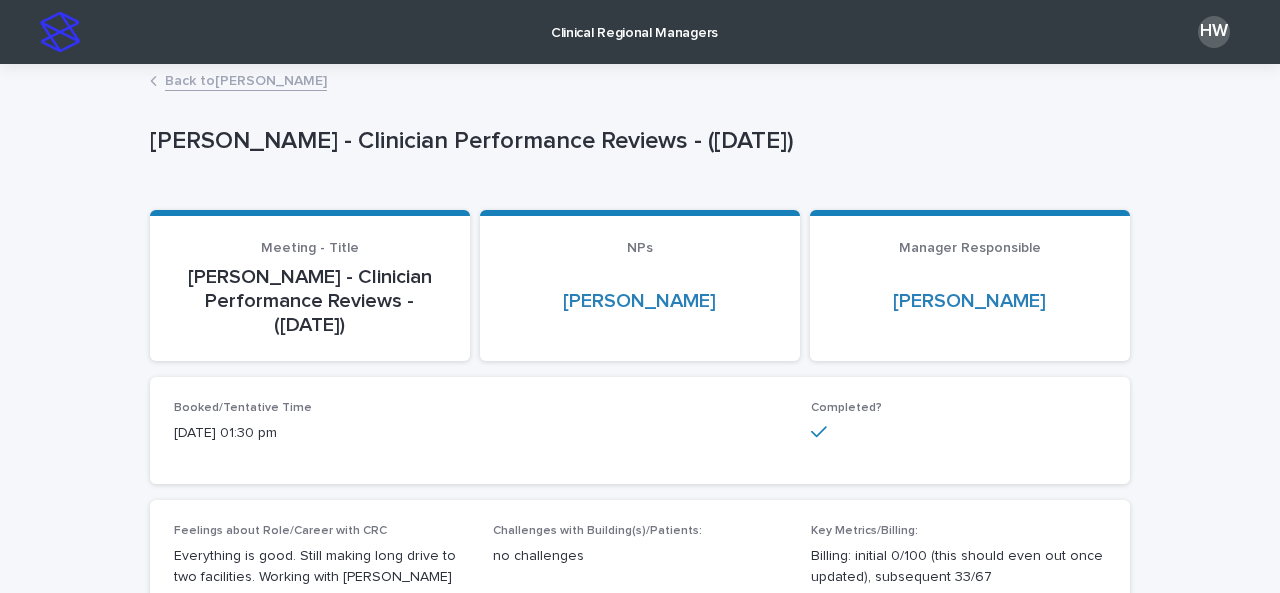 scroll, scrollTop: 0, scrollLeft: 0, axis: both 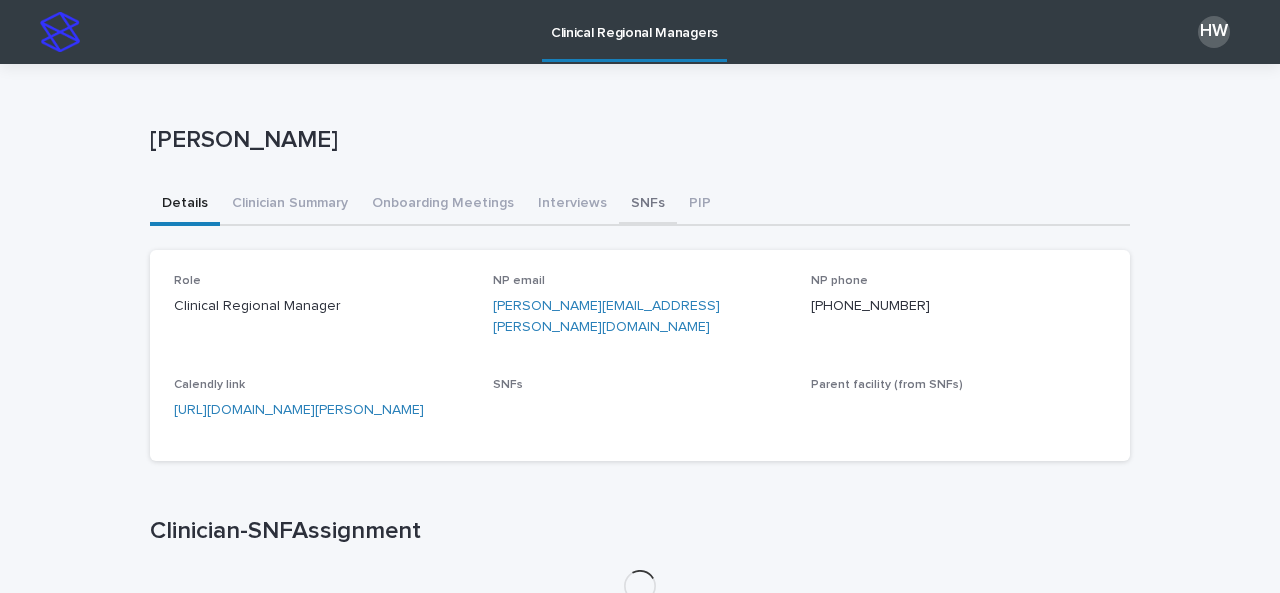 click on "SNFs" at bounding box center [648, 205] 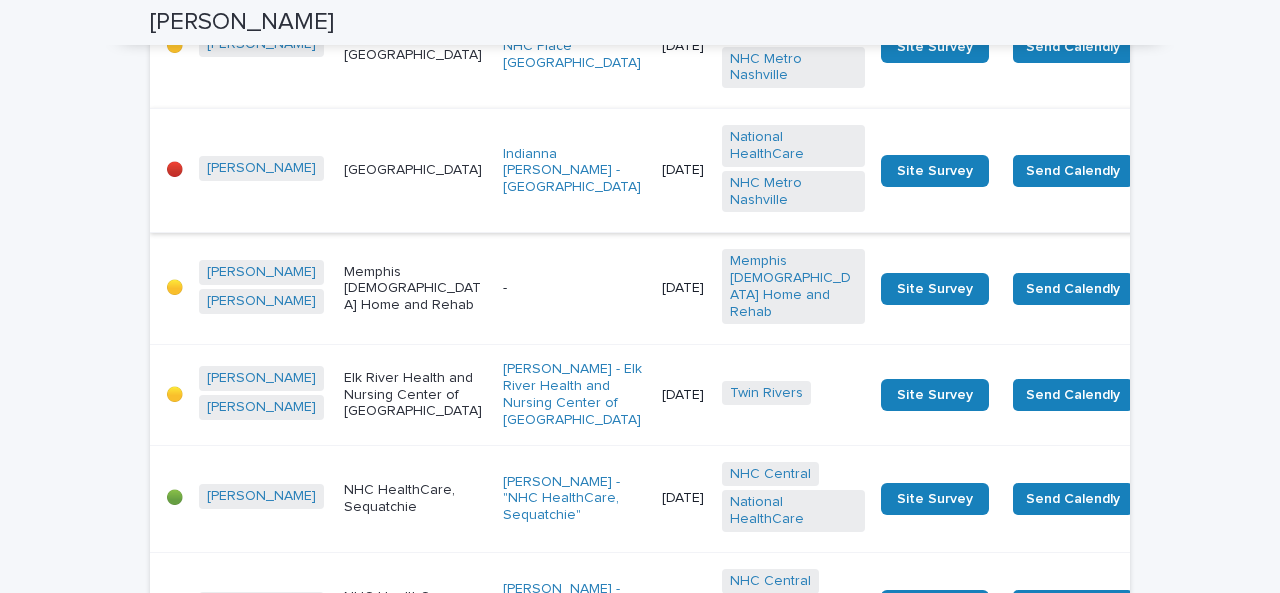 scroll, scrollTop: 860, scrollLeft: 0, axis: vertical 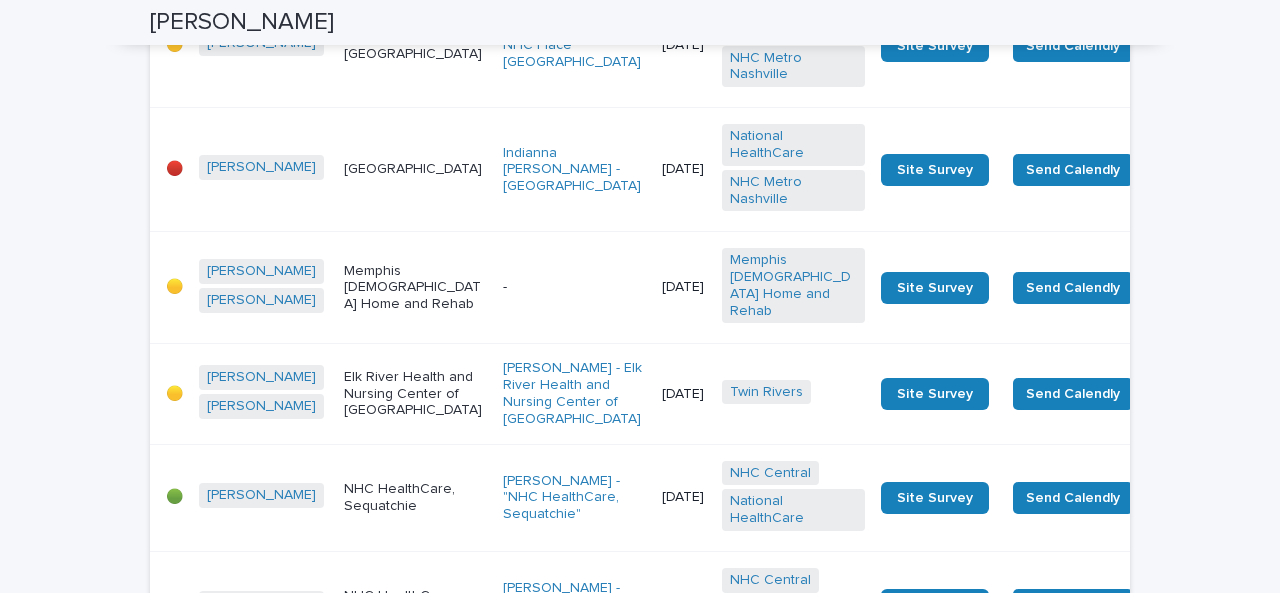 click on "[GEOGRAPHIC_DATA]" at bounding box center [415, 170] 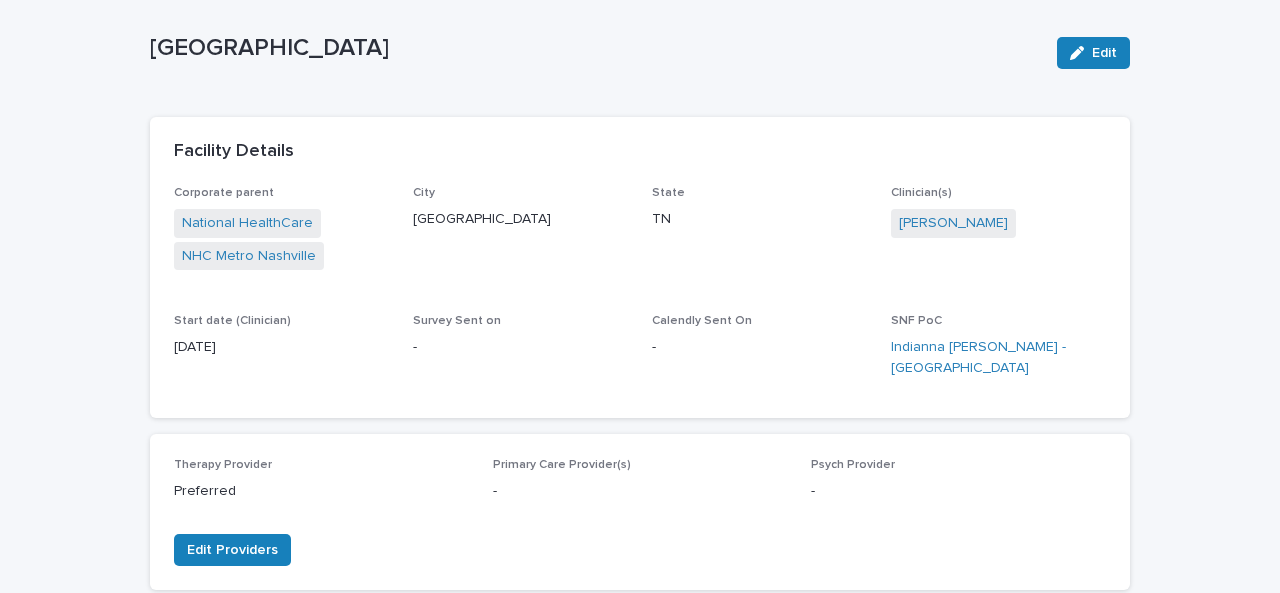 scroll, scrollTop: 0, scrollLeft: 0, axis: both 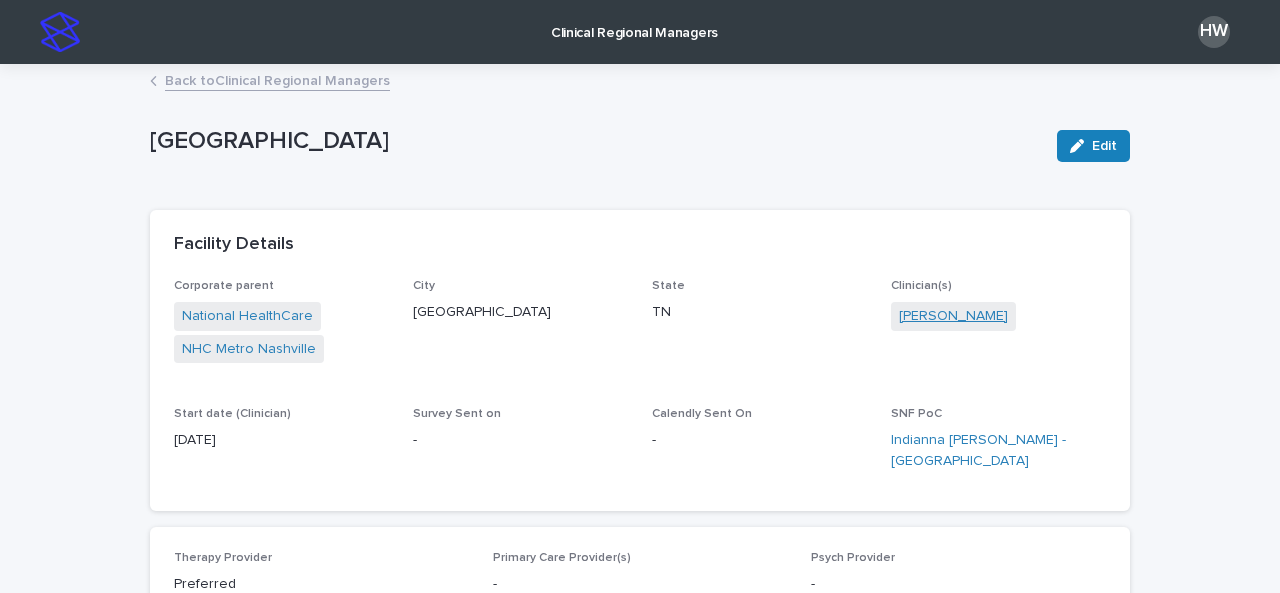 click on "[PERSON_NAME]" at bounding box center [953, 316] 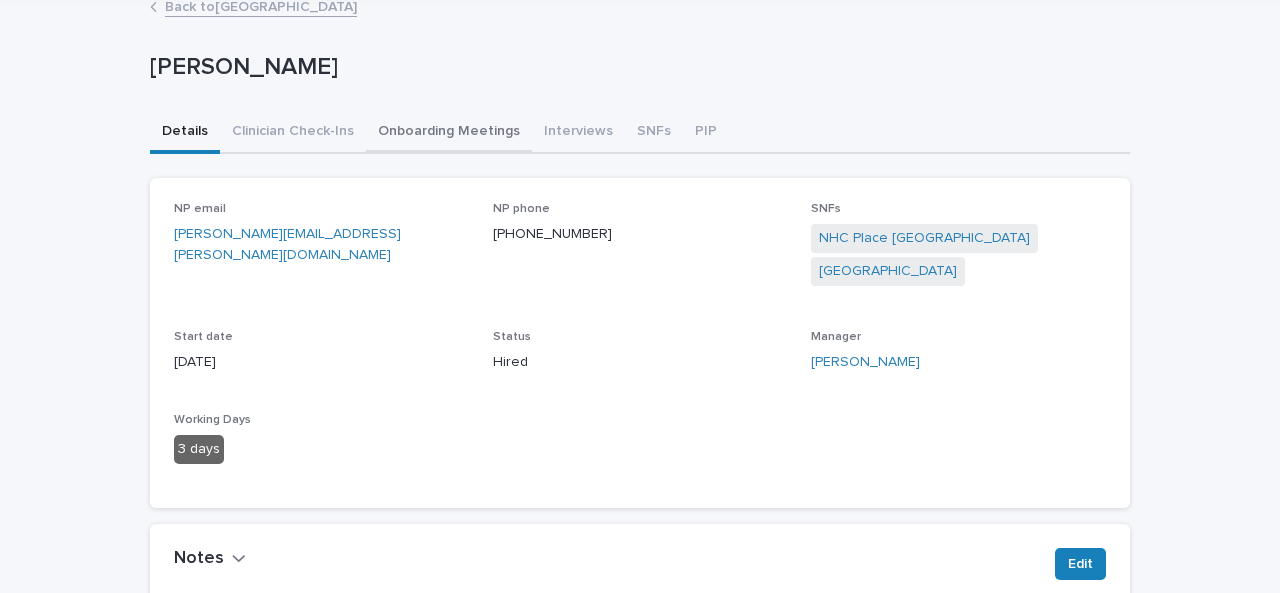 scroll, scrollTop: 0, scrollLeft: 0, axis: both 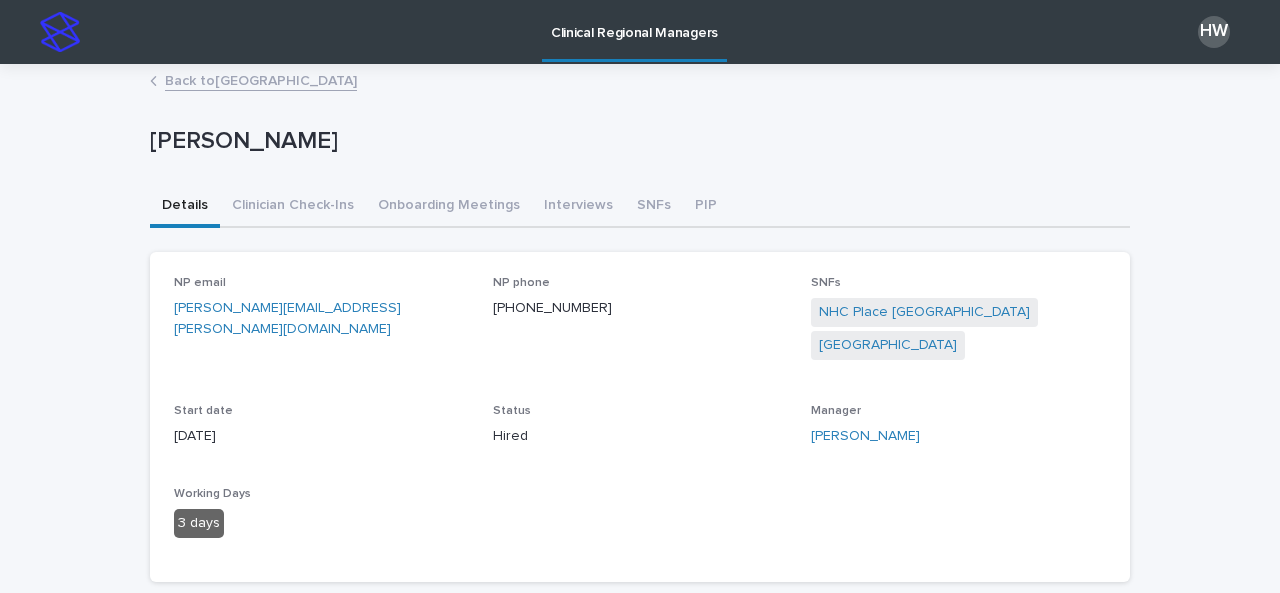 click on "Clinical Regional Managers" at bounding box center (634, 21) 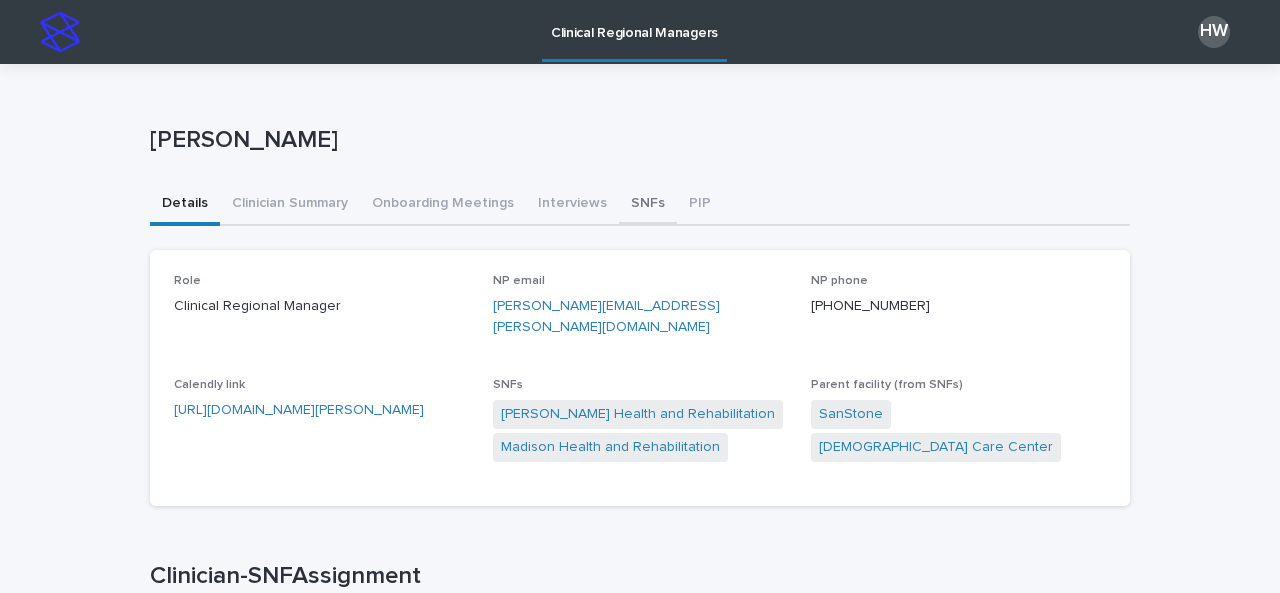 click on "SNFs" at bounding box center (648, 205) 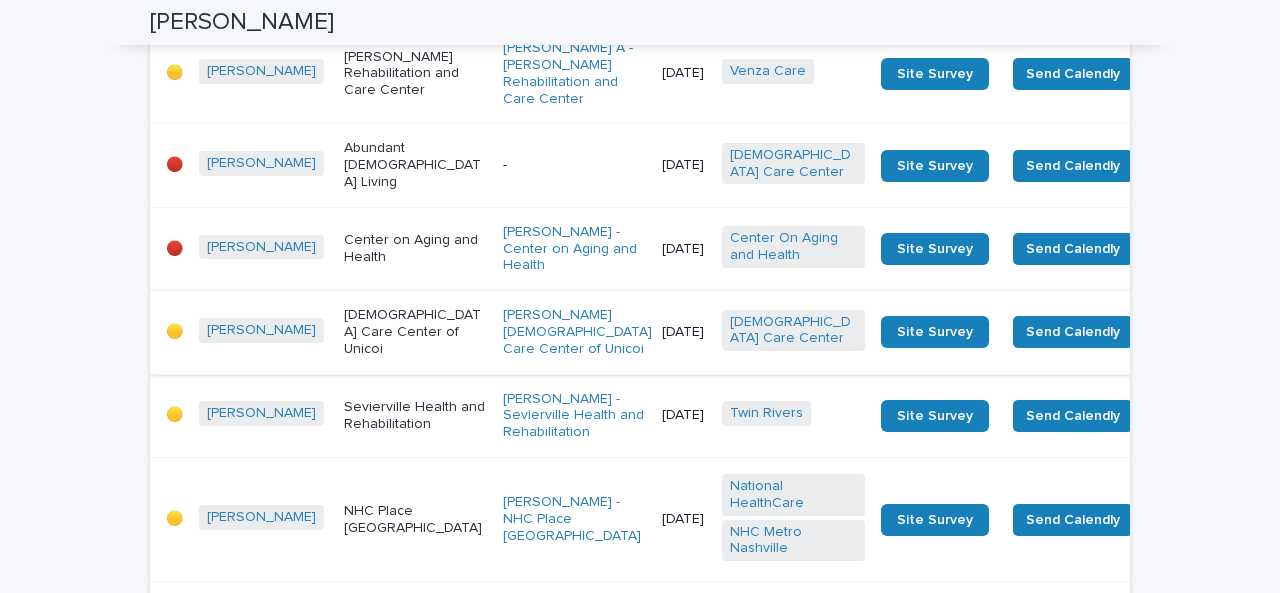 scroll, scrollTop: 382, scrollLeft: 0, axis: vertical 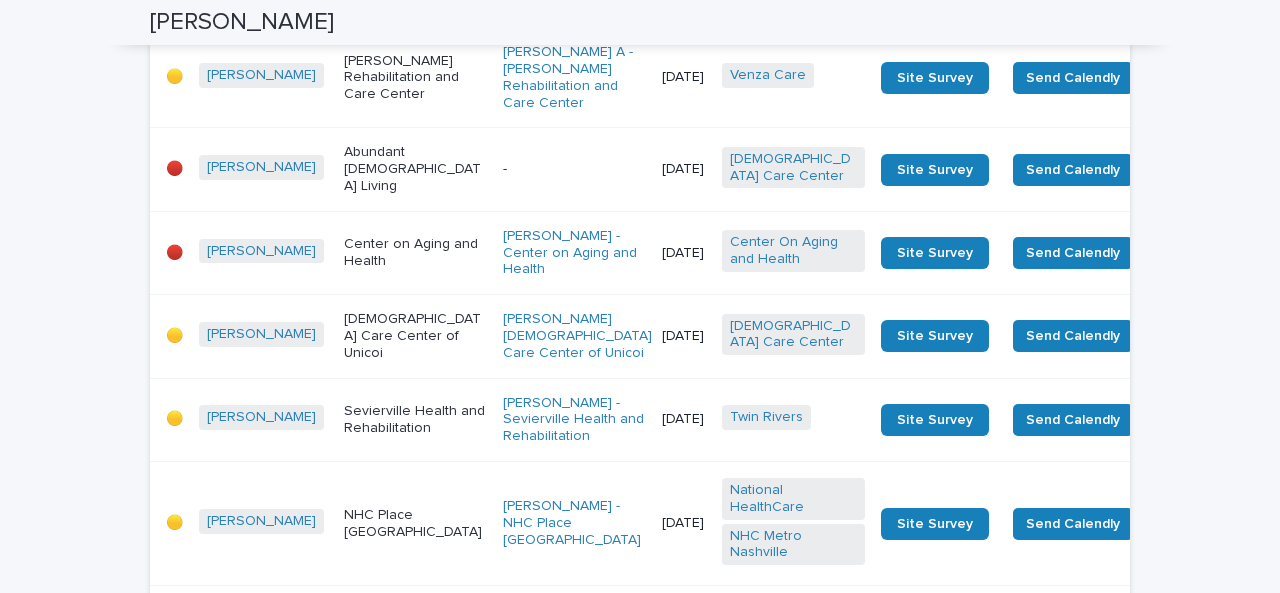 click on "[PERSON_NAME]" at bounding box center [263, 169] 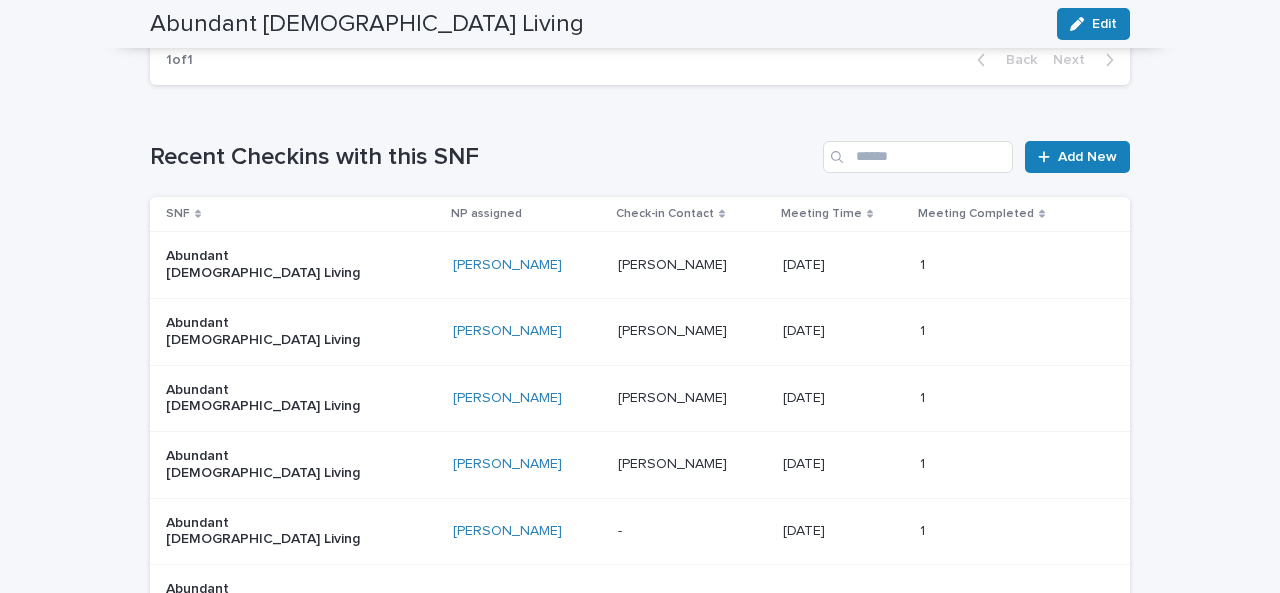 scroll, scrollTop: 1092, scrollLeft: 0, axis: vertical 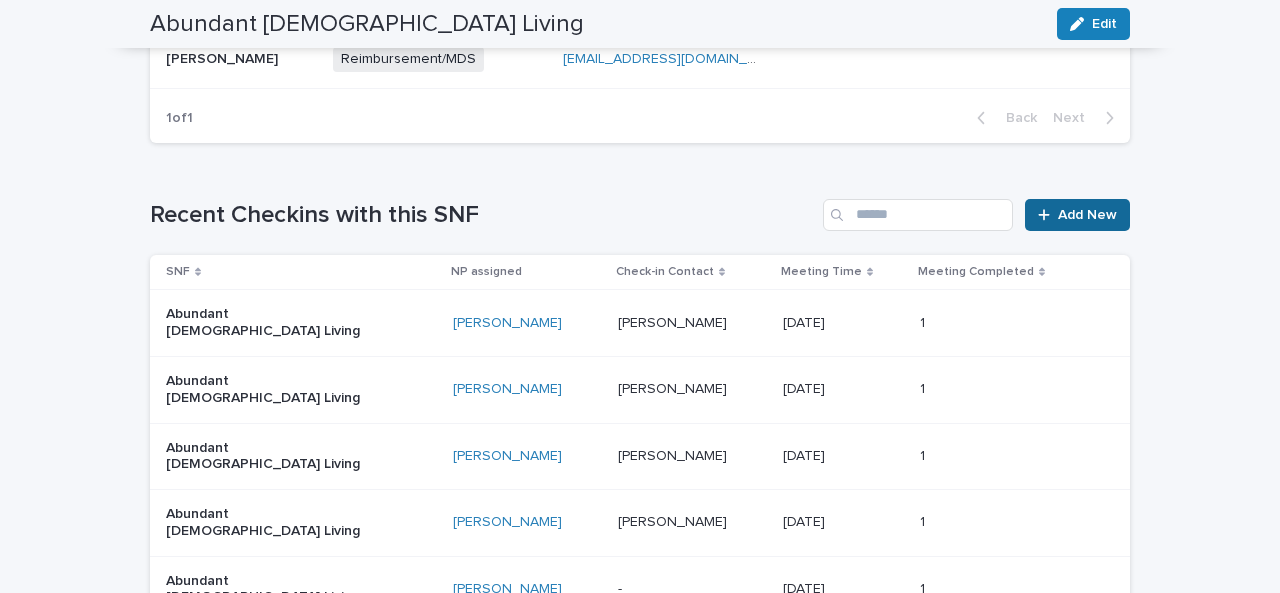 click on "Add New" at bounding box center [1077, 215] 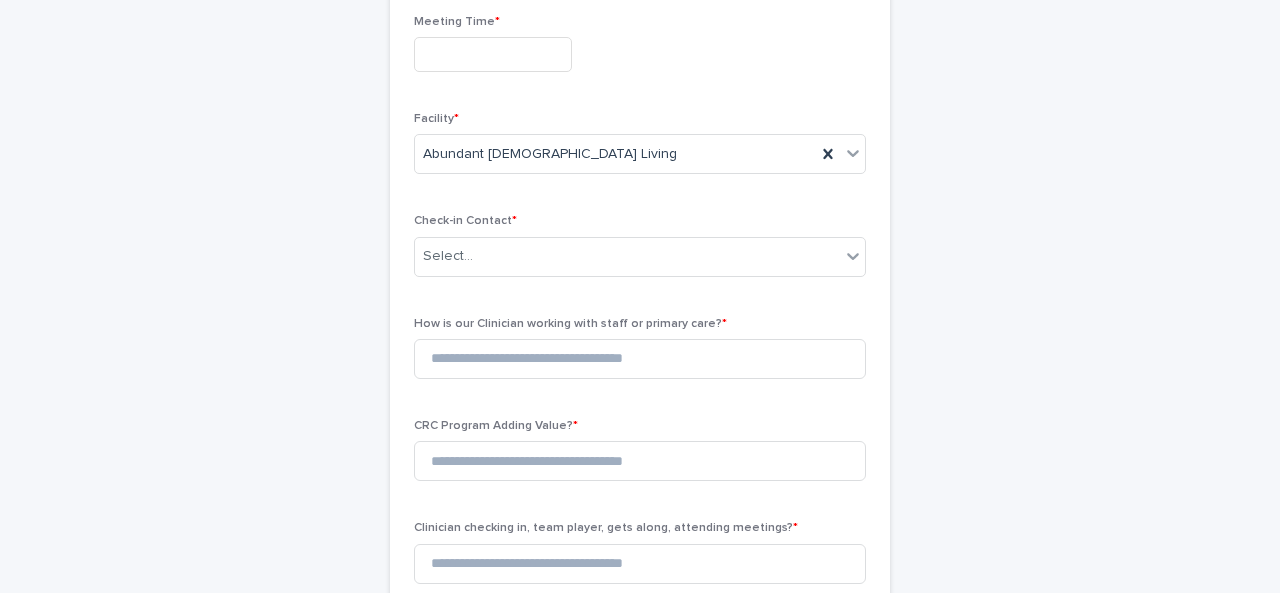 scroll, scrollTop: 190, scrollLeft: 0, axis: vertical 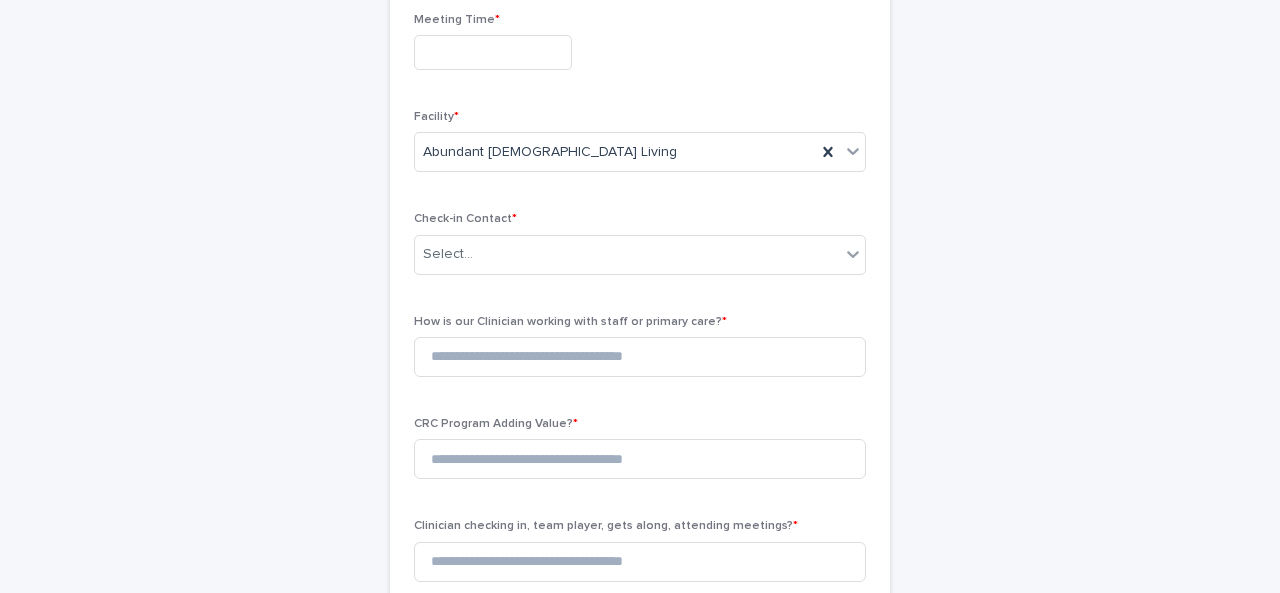 click at bounding box center [493, 52] 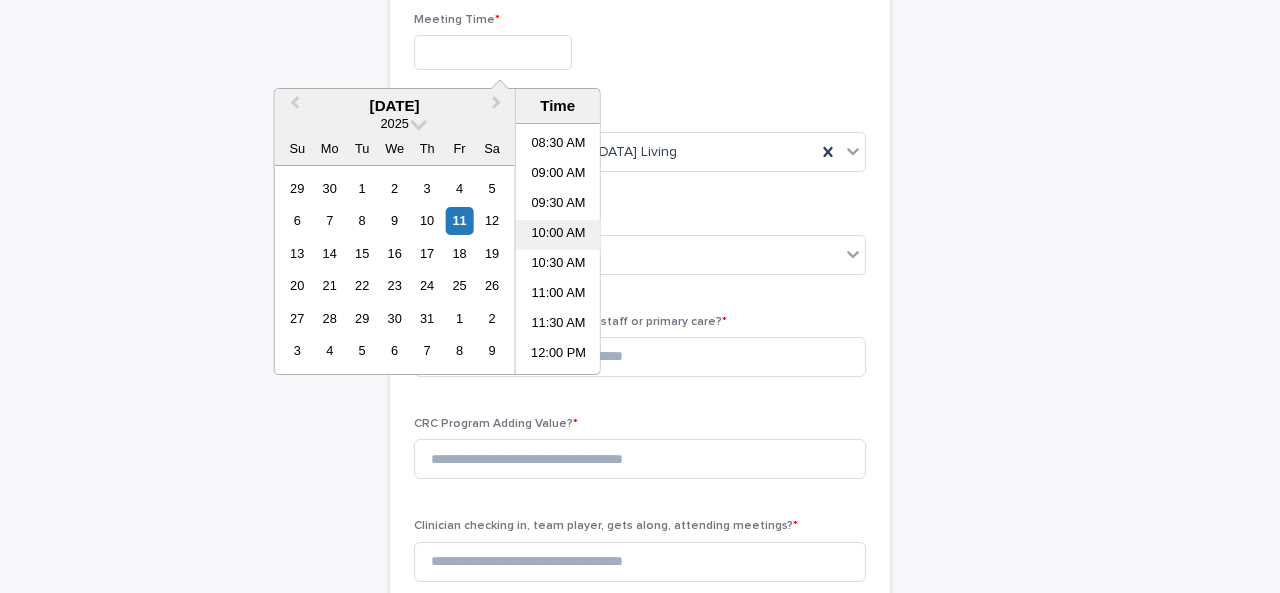 scroll, scrollTop: 505, scrollLeft: 0, axis: vertical 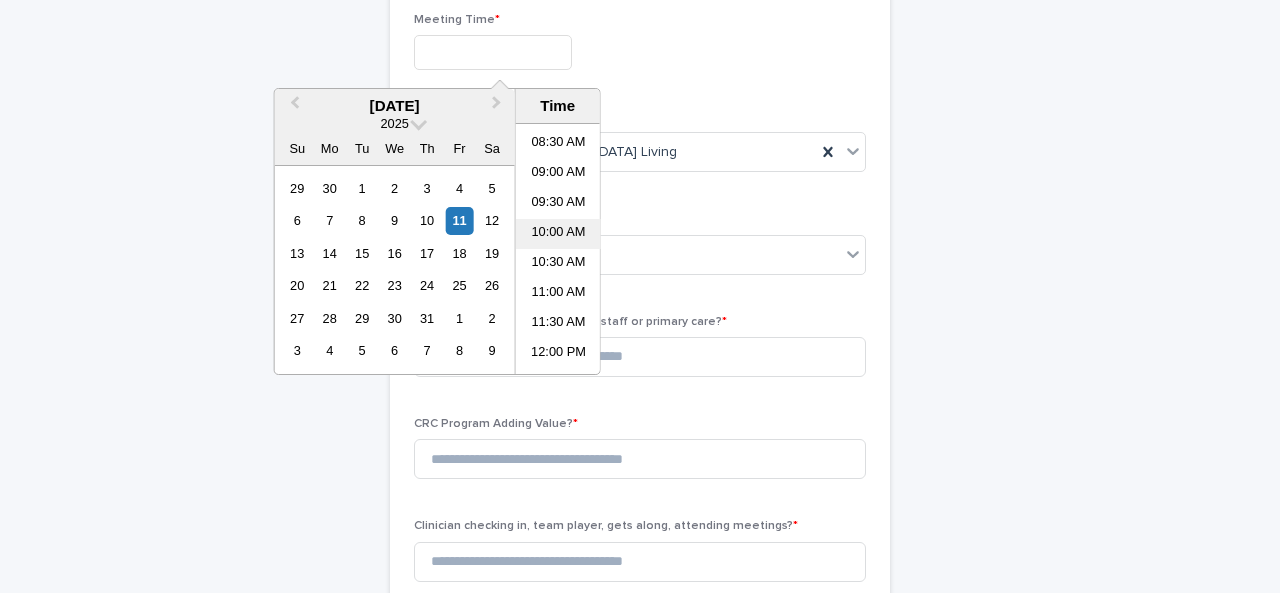click on "10:00 AM" at bounding box center (558, 234) 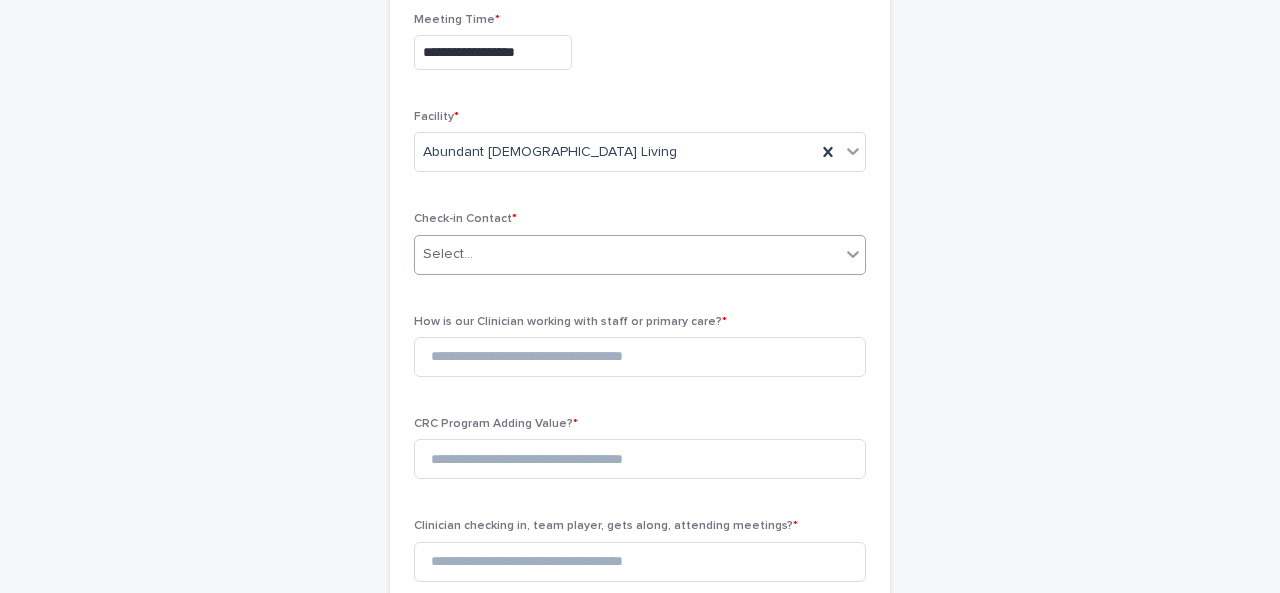 click on "Select..." at bounding box center [627, 254] 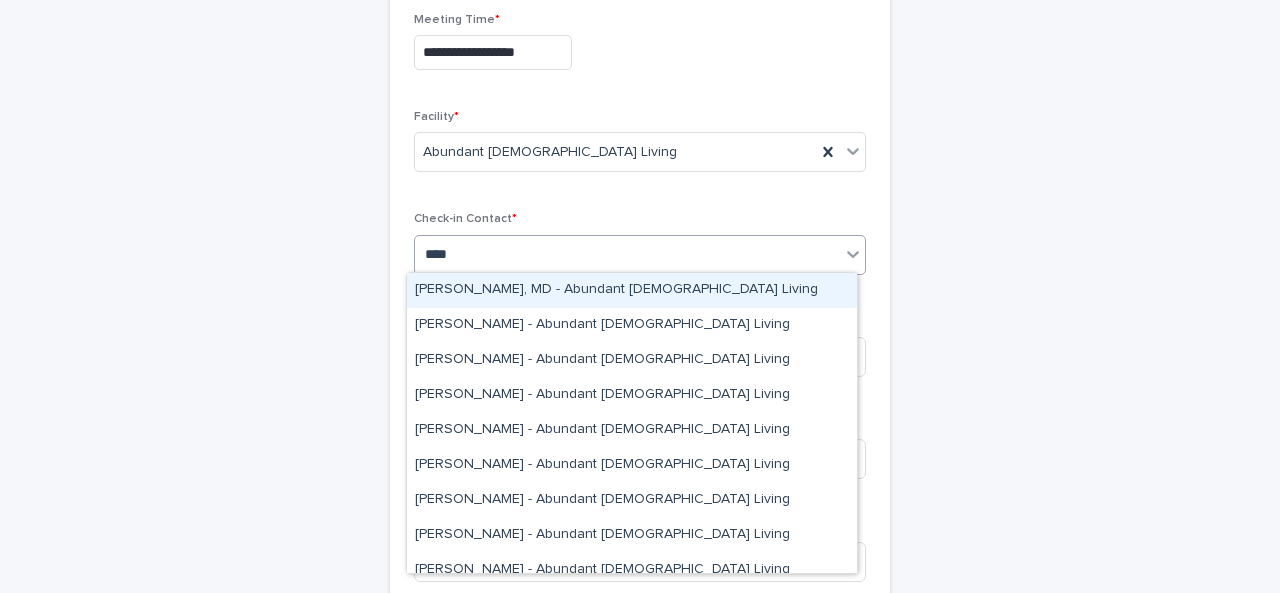 scroll, scrollTop: 0, scrollLeft: 0, axis: both 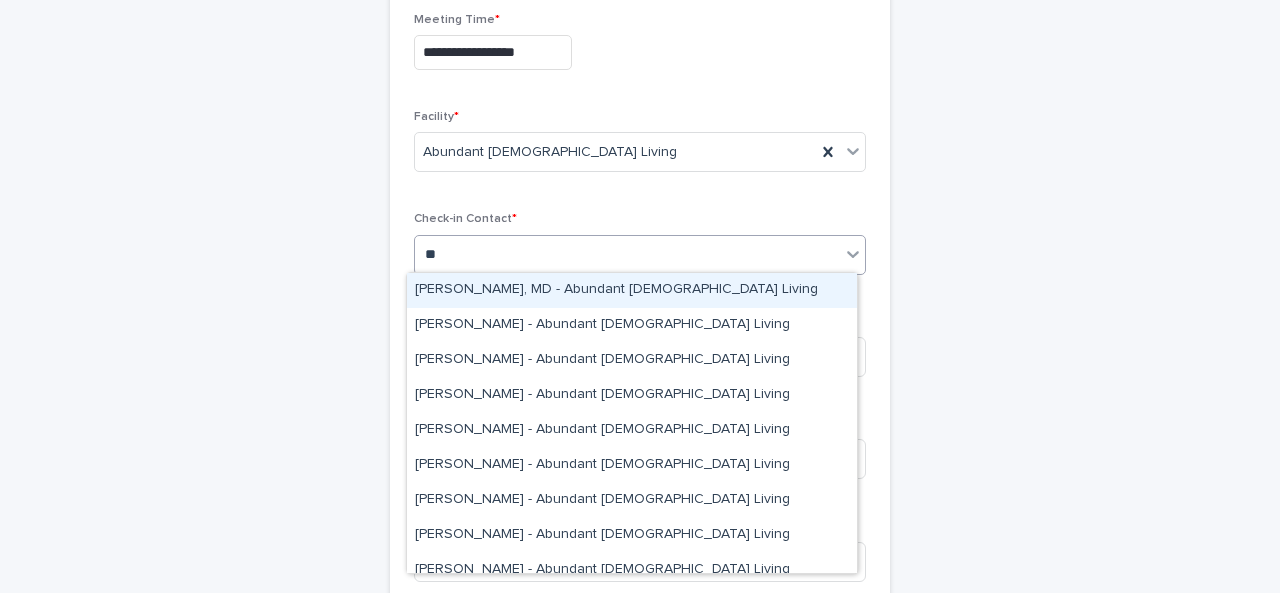 type on "*" 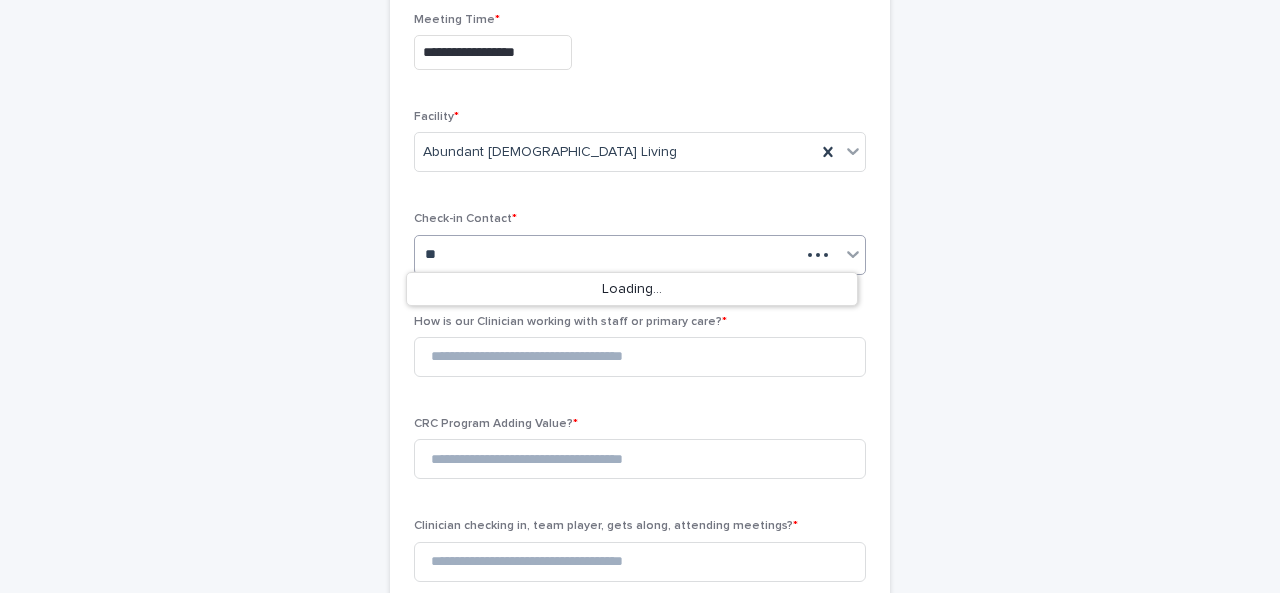 type on "*" 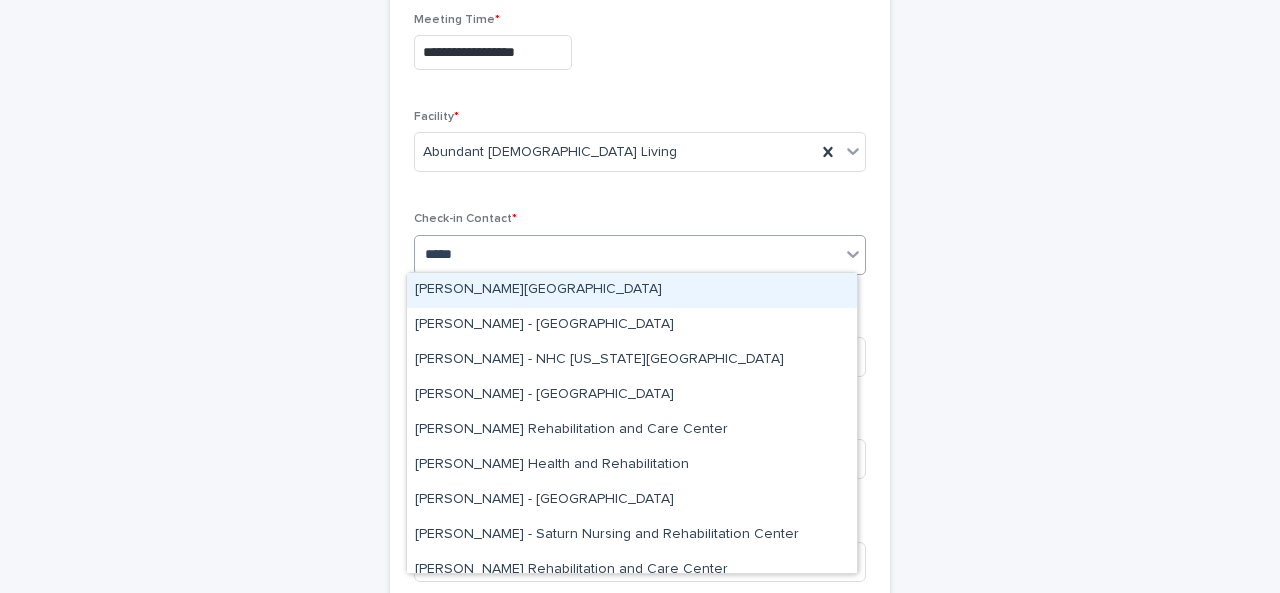 type on "******" 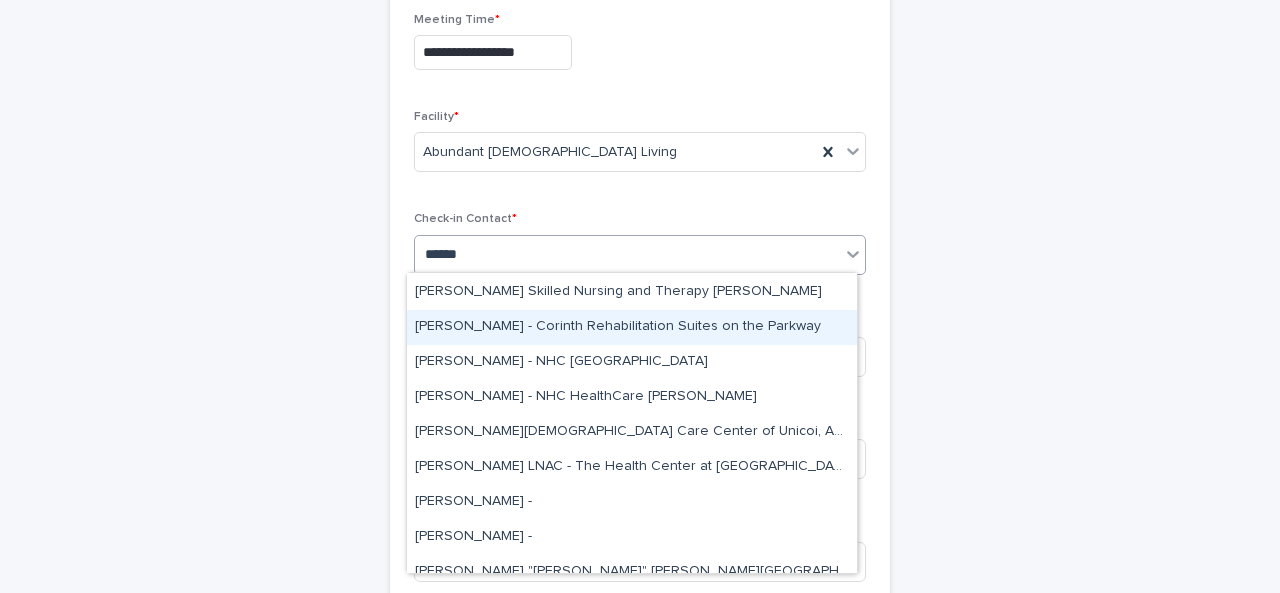 scroll, scrollTop: 209, scrollLeft: 0, axis: vertical 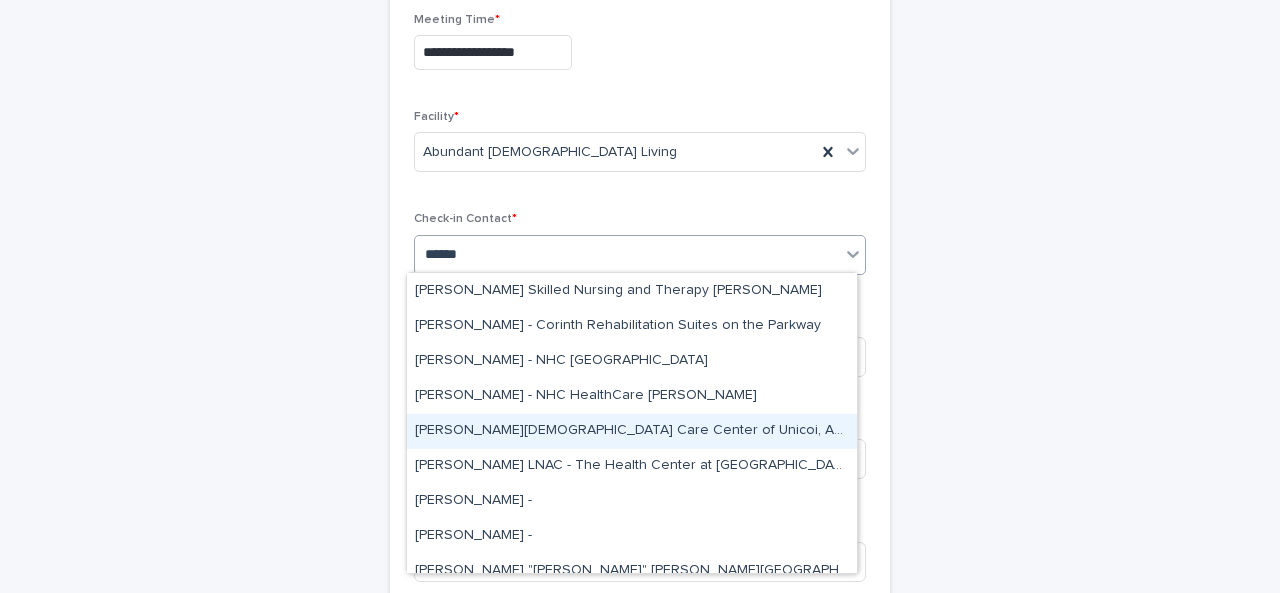 click on "[PERSON_NAME][DEMOGRAPHIC_DATA] Care Center of Unicoi, Abundant [DEMOGRAPHIC_DATA] Living" at bounding box center [632, 431] 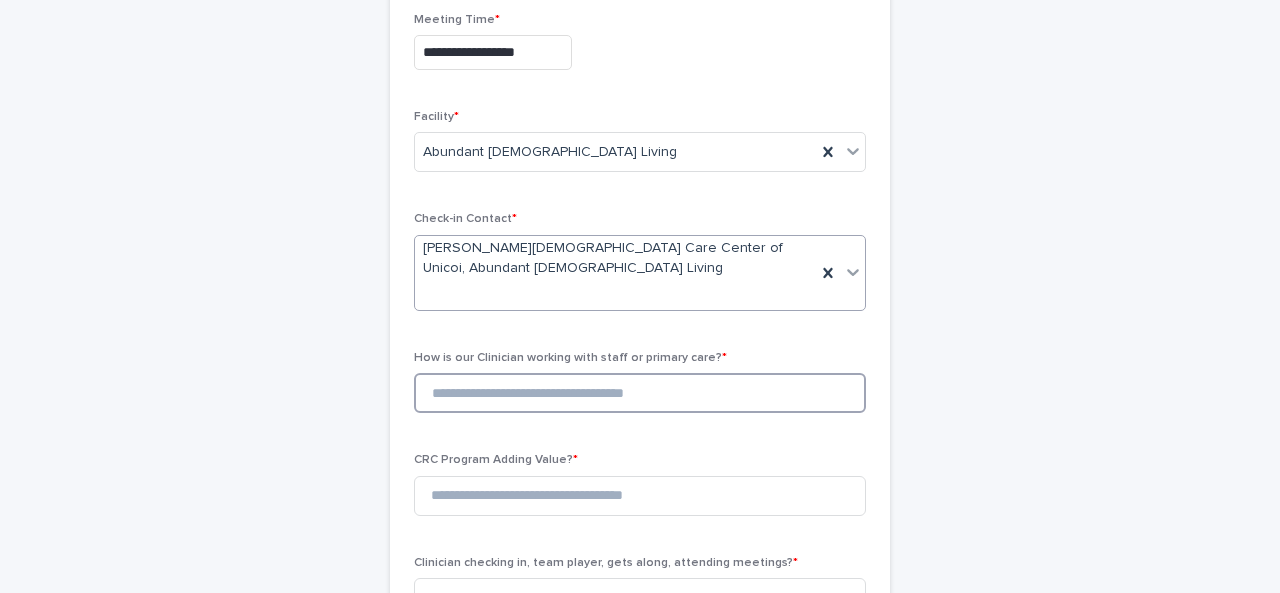 click at bounding box center [640, 393] 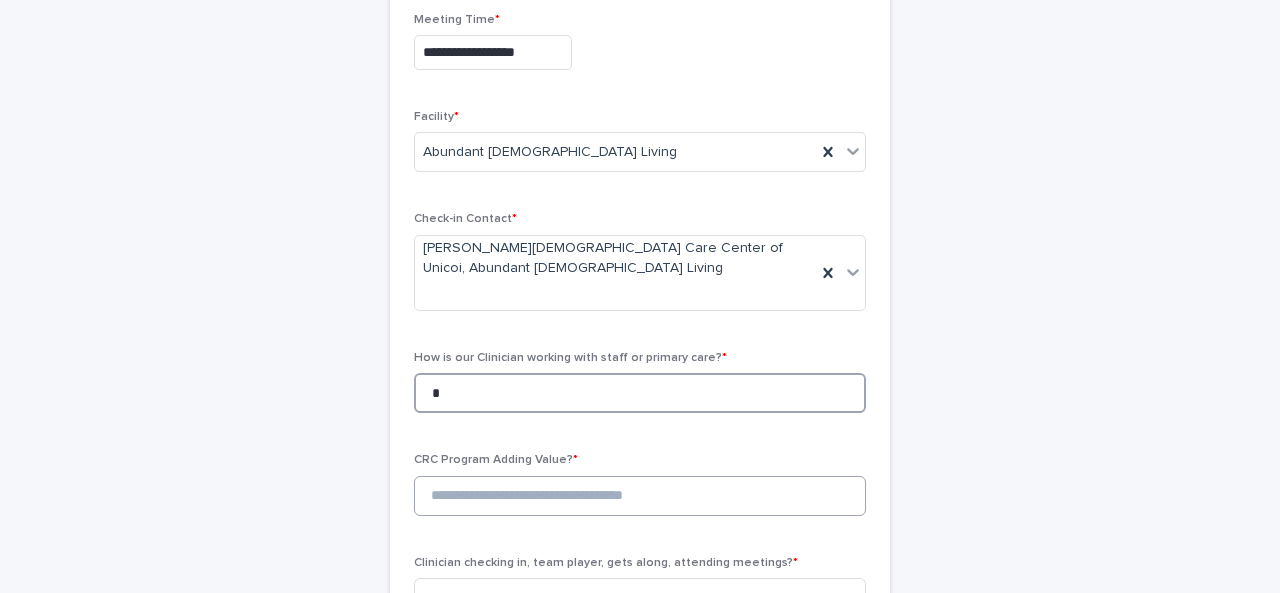 type on "*" 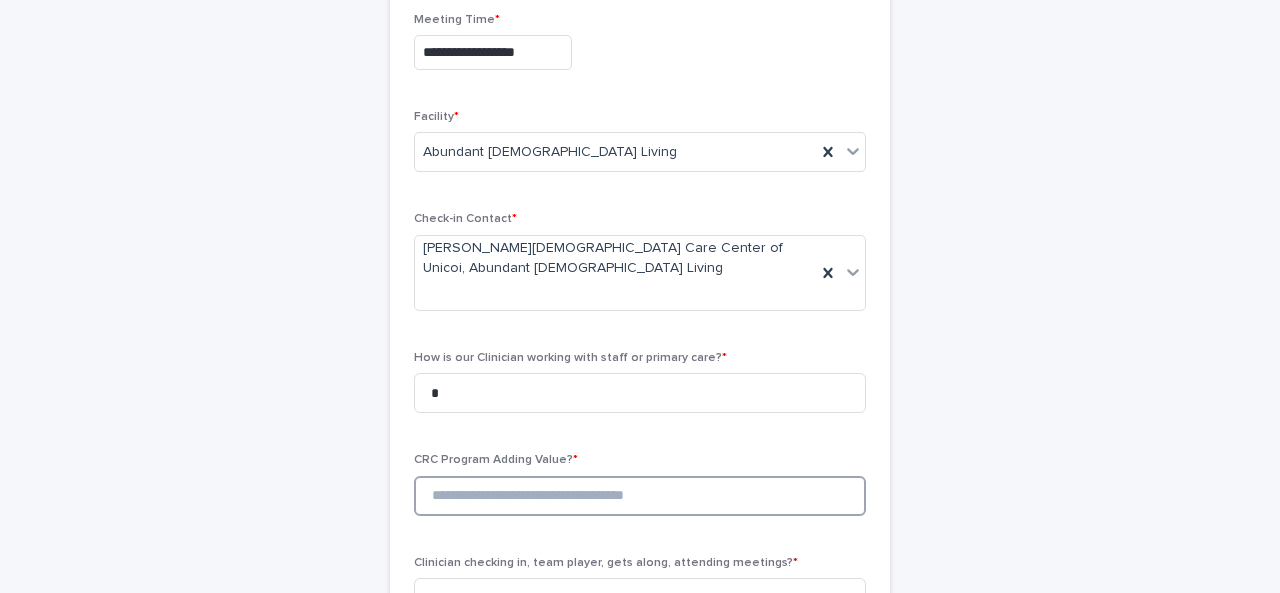 click at bounding box center (640, 496) 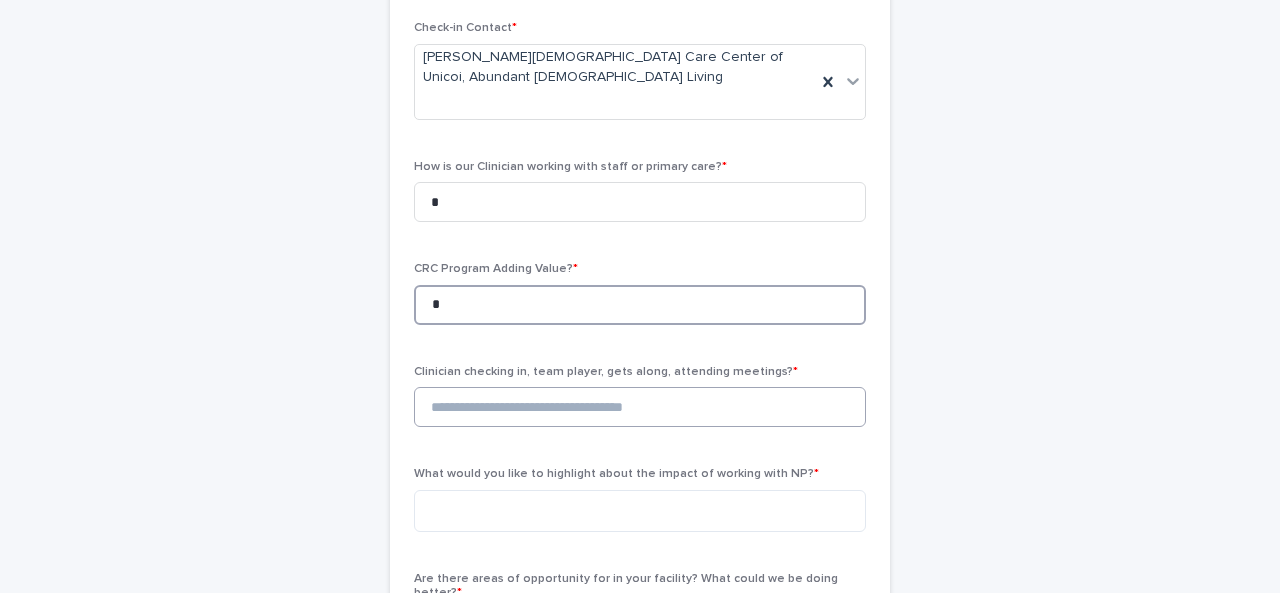 scroll, scrollTop: 382, scrollLeft: 0, axis: vertical 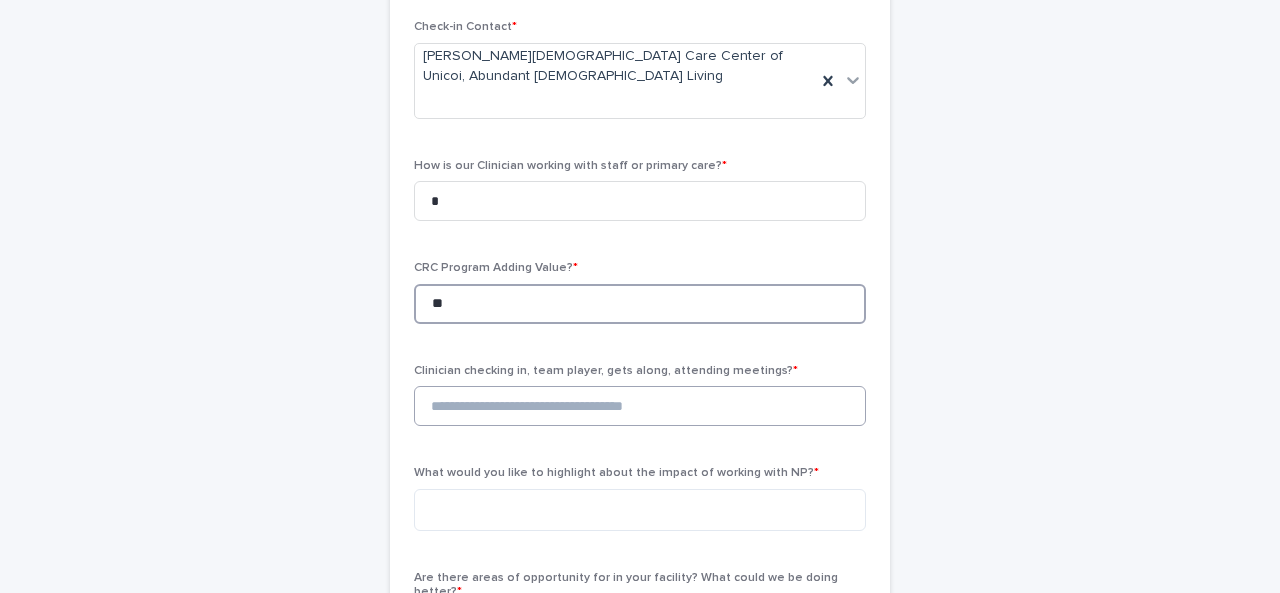 type on "**" 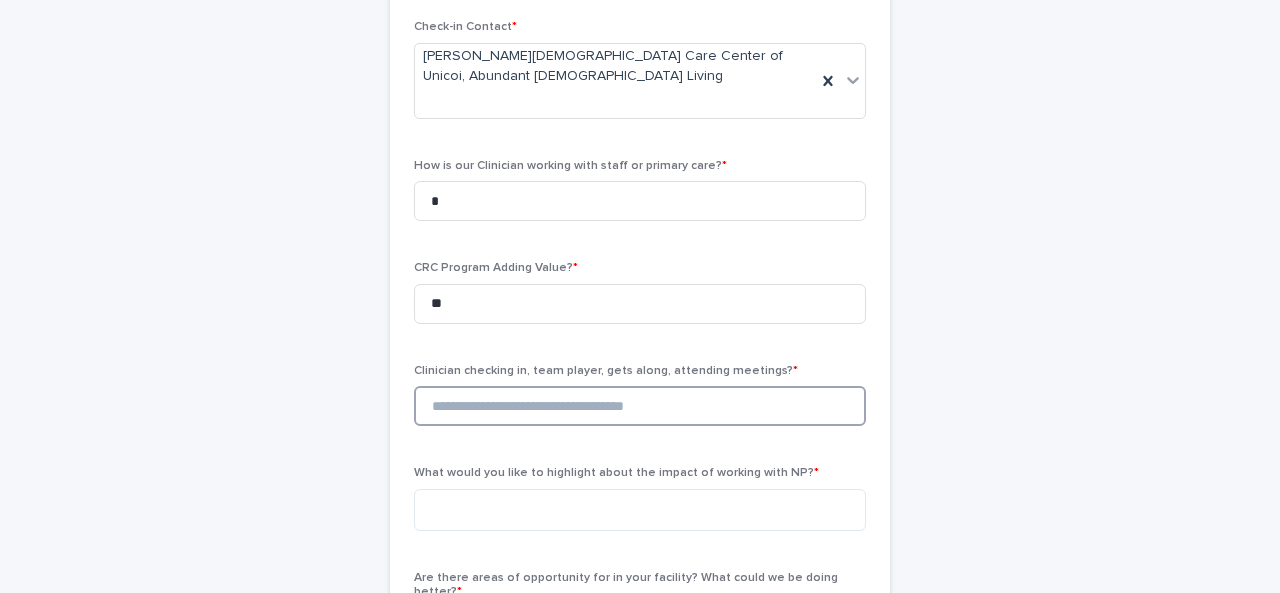 click at bounding box center [640, 406] 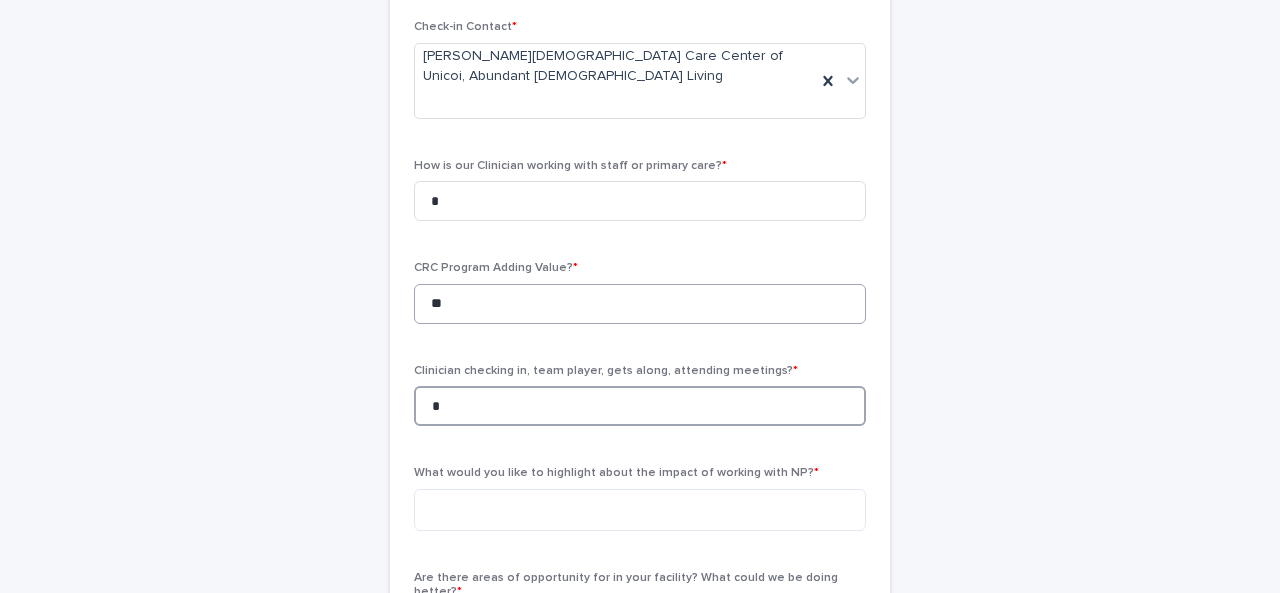 type on "*" 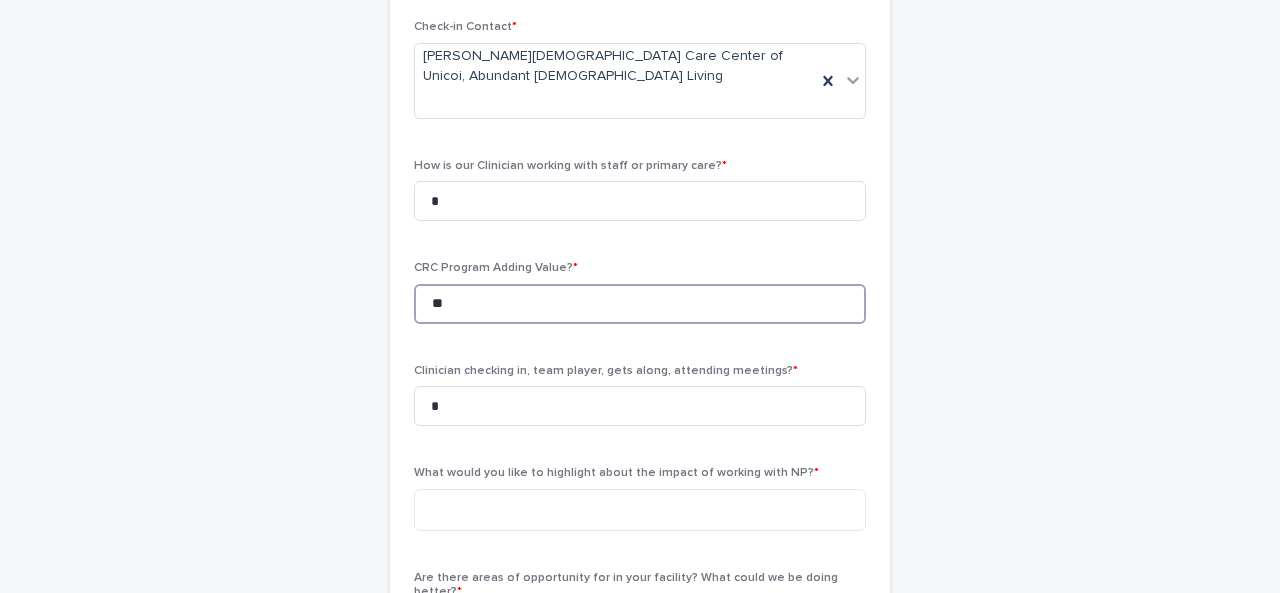 click on "**" at bounding box center [640, 304] 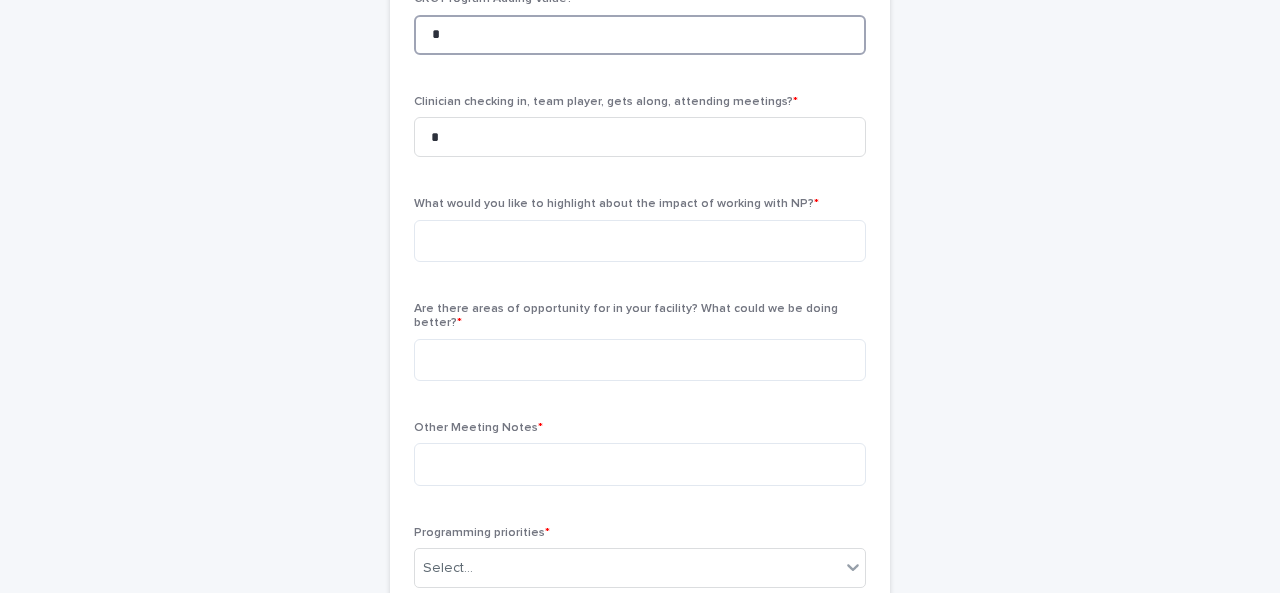 scroll, scrollTop: 653, scrollLeft: 0, axis: vertical 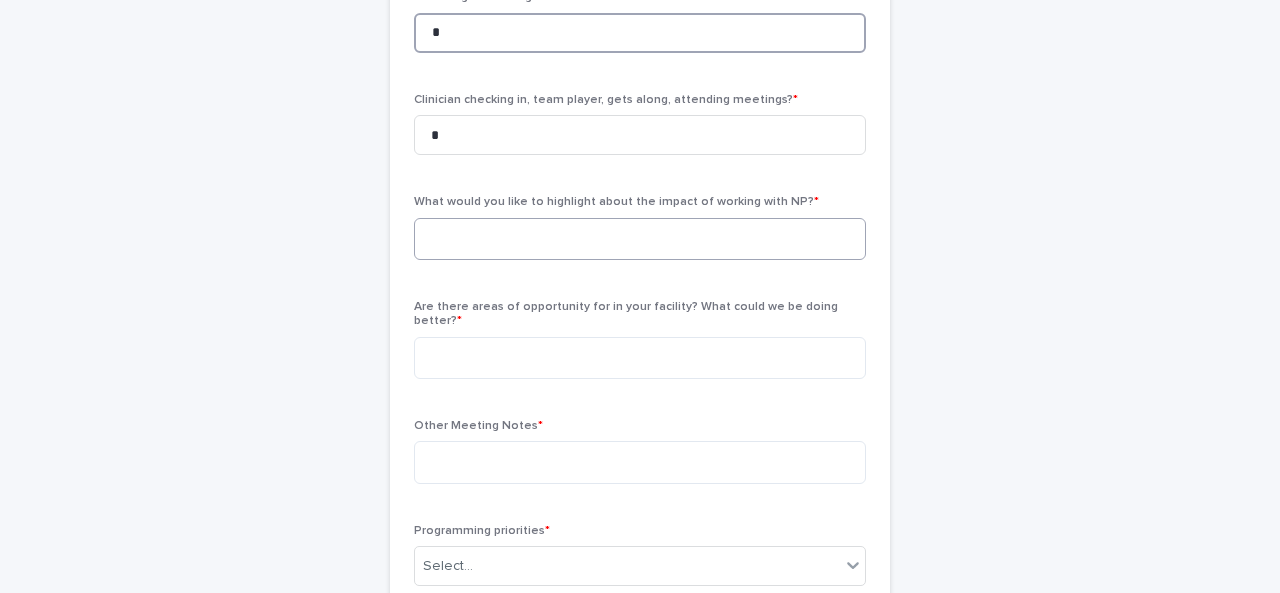 type on "*" 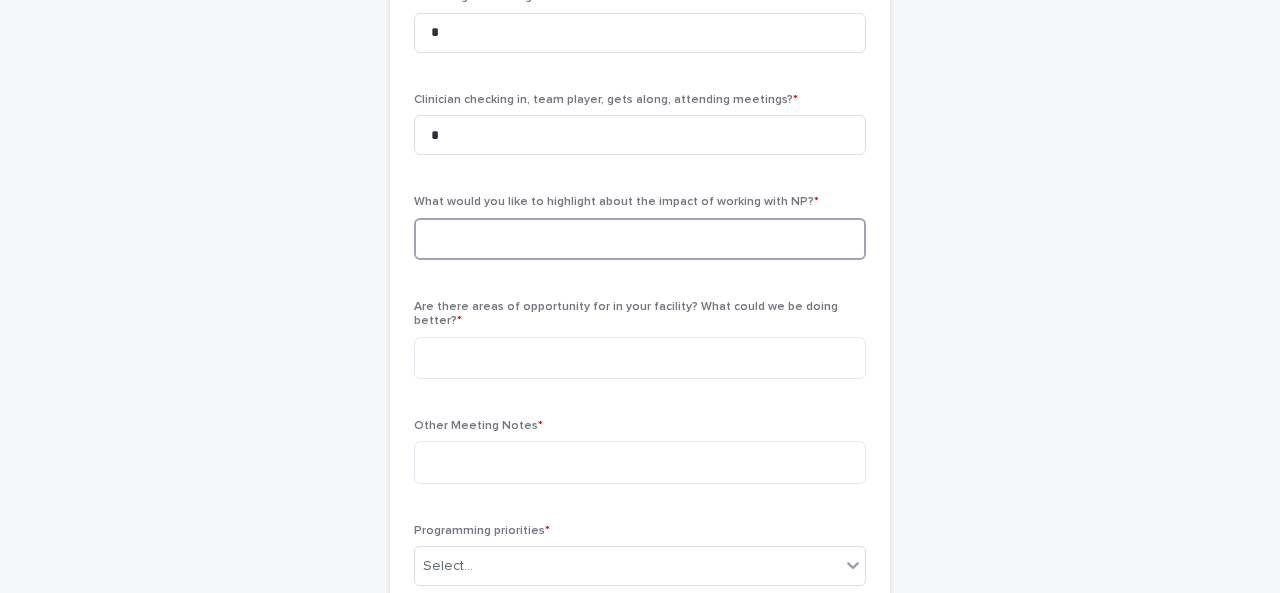 click at bounding box center [640, 239] 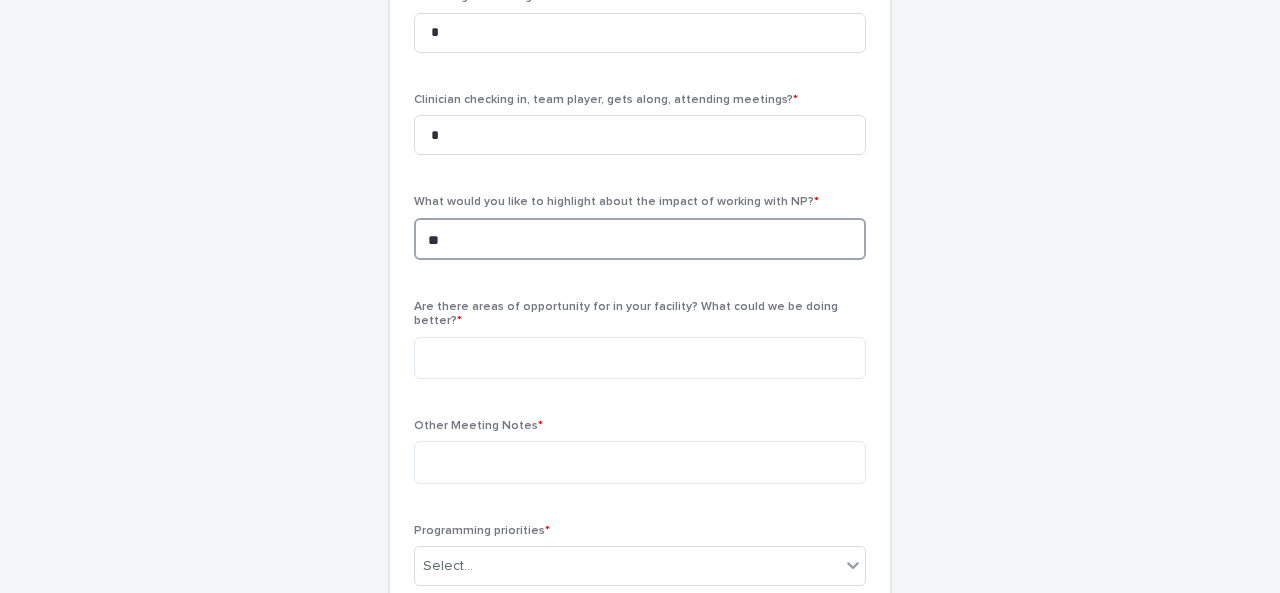 type on "*" 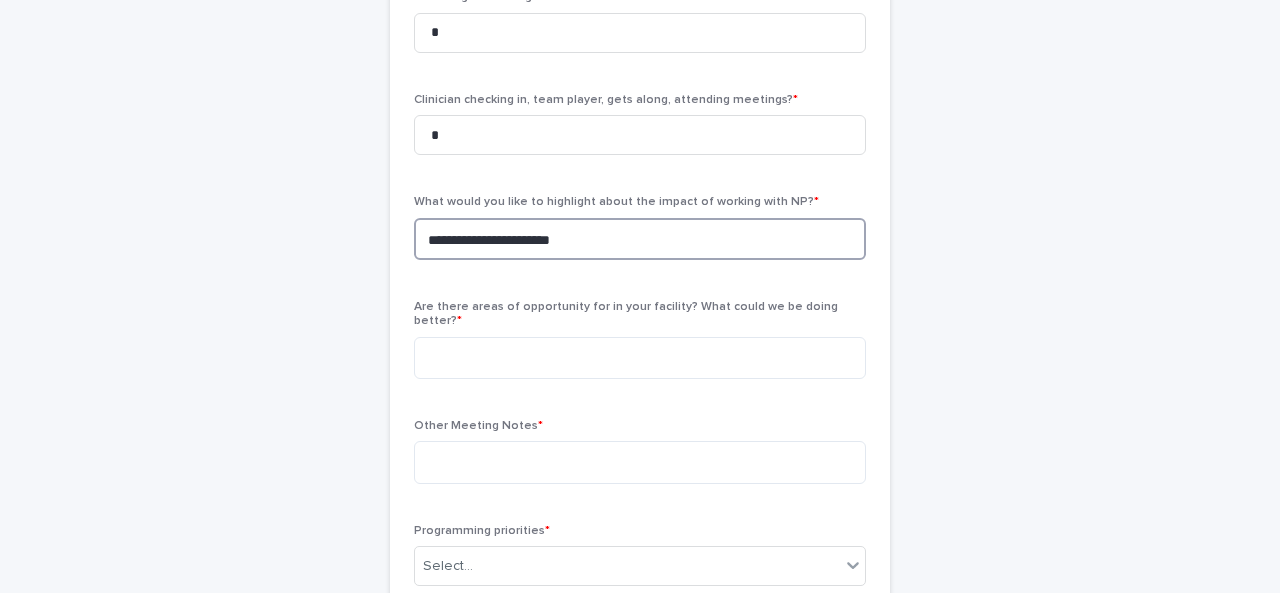 type on "**********" 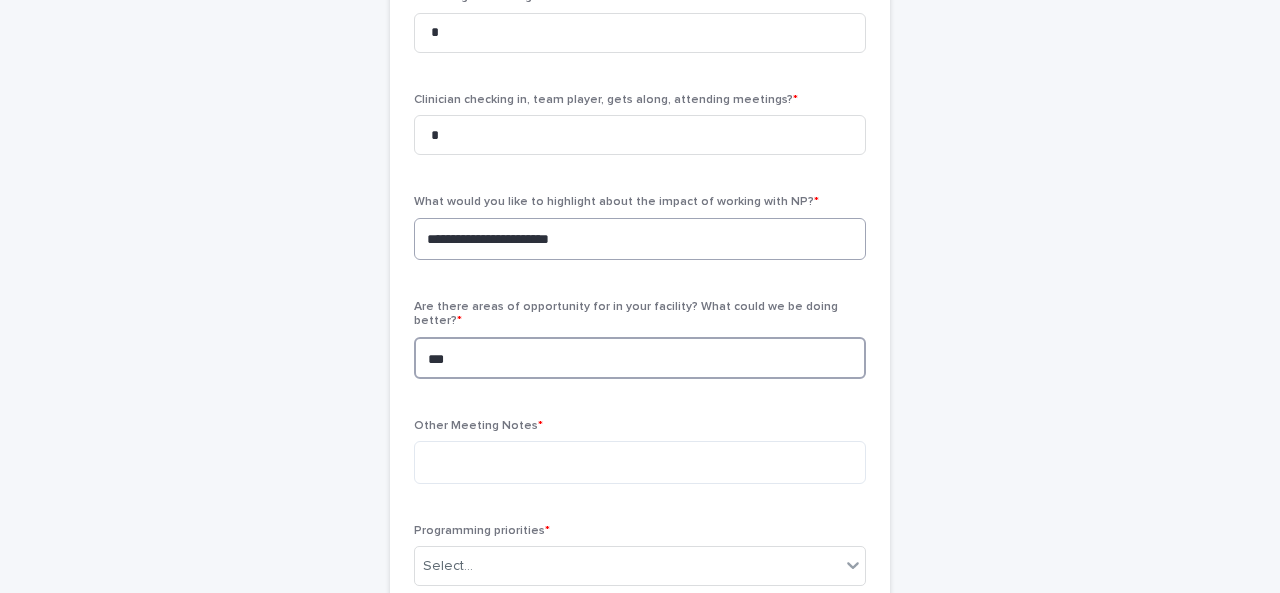 type on "***" 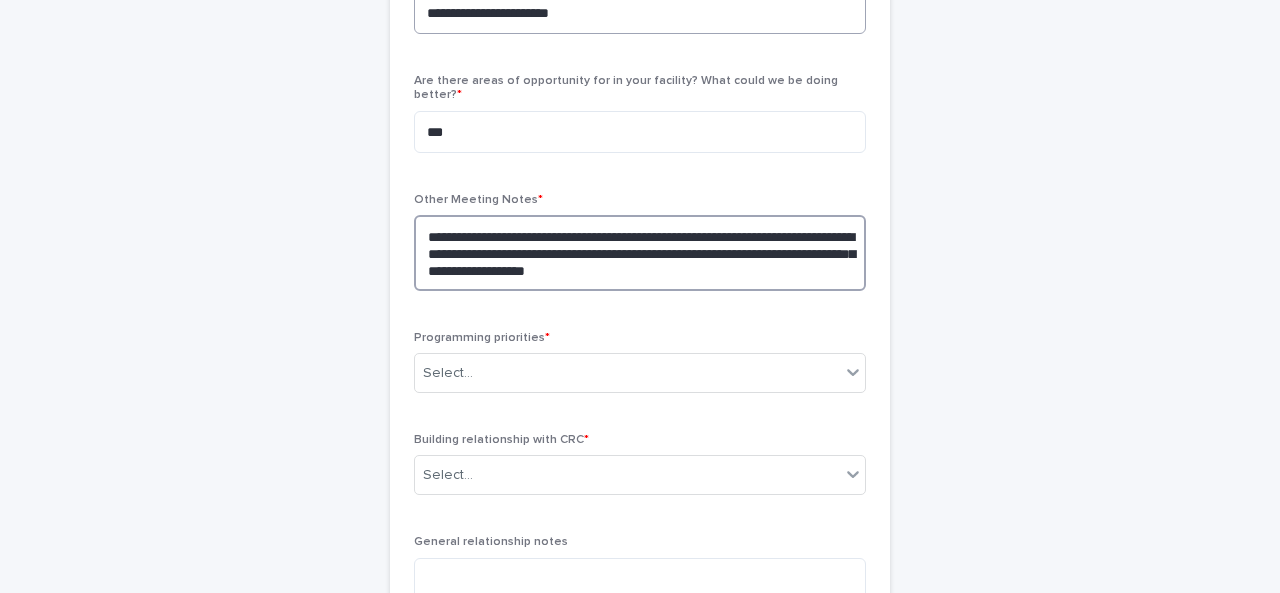 scroll, scrollTop: 880, scrollLeft: 0, axis: vertical 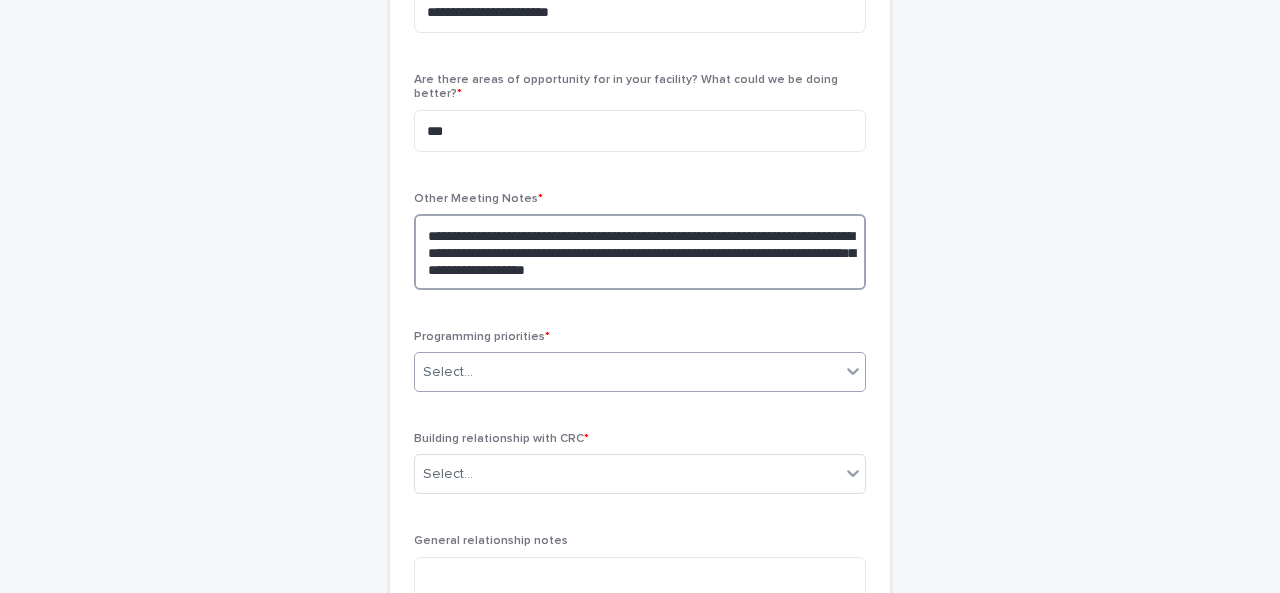 type on "**********" 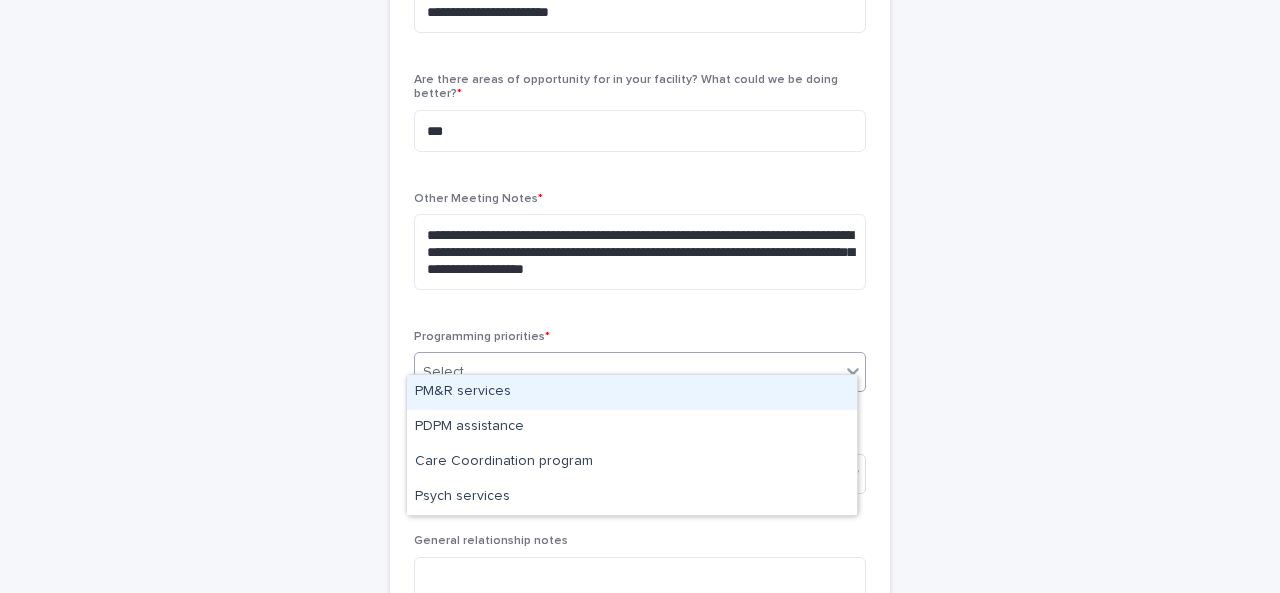 click on "Select..." at bounding box center (627, 372) 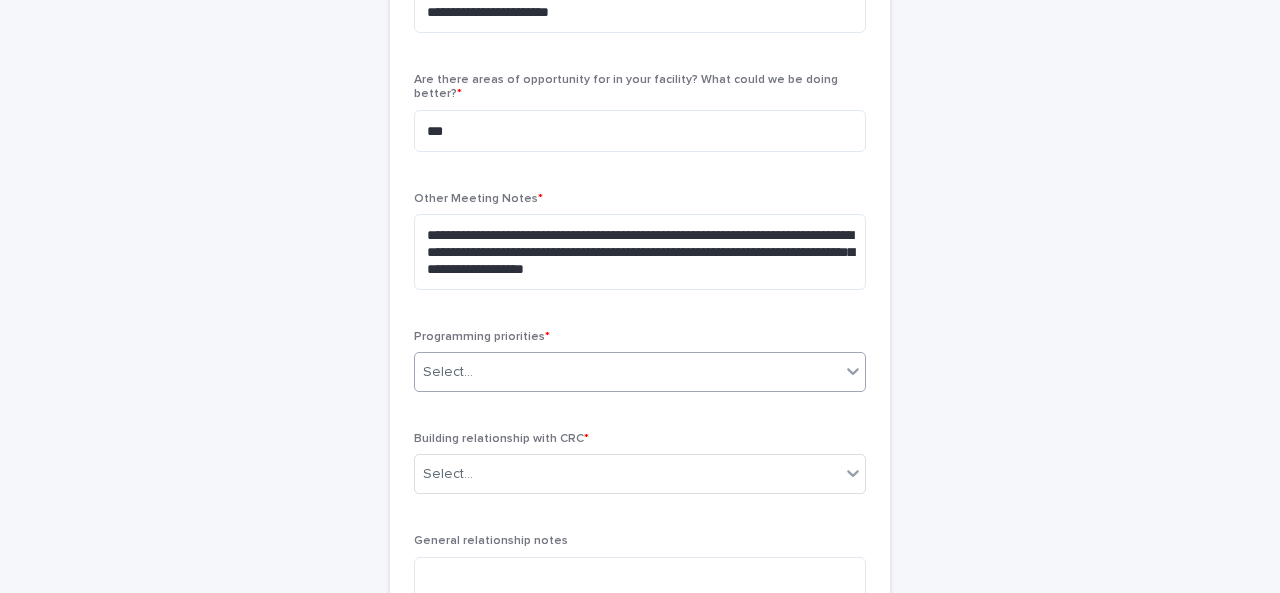 click on "Select..." at bounding box center [627, 372] 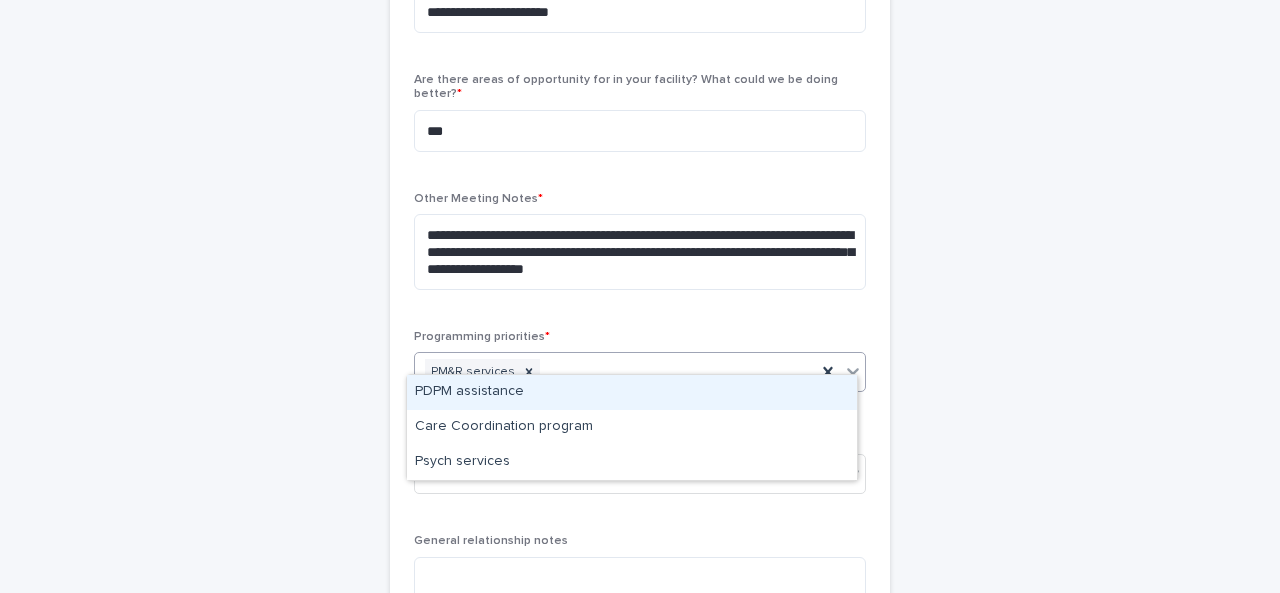 click on "PDPM assistance" at bounding box center (632, 392) 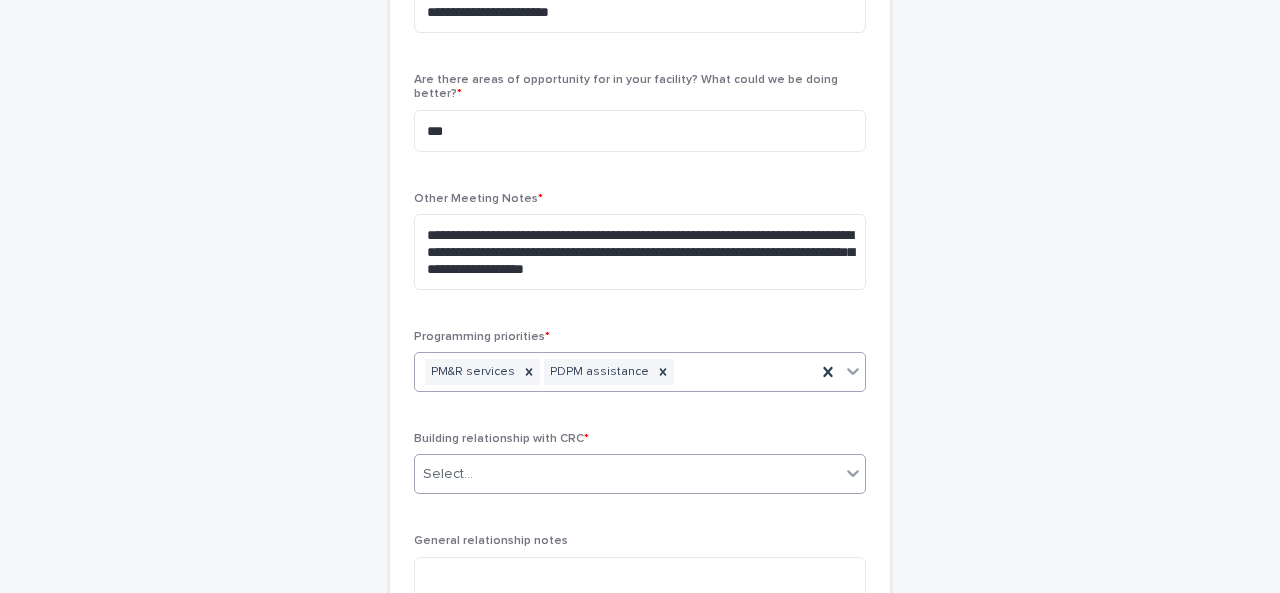 click on "Select..." at bounding box center [627, 474] 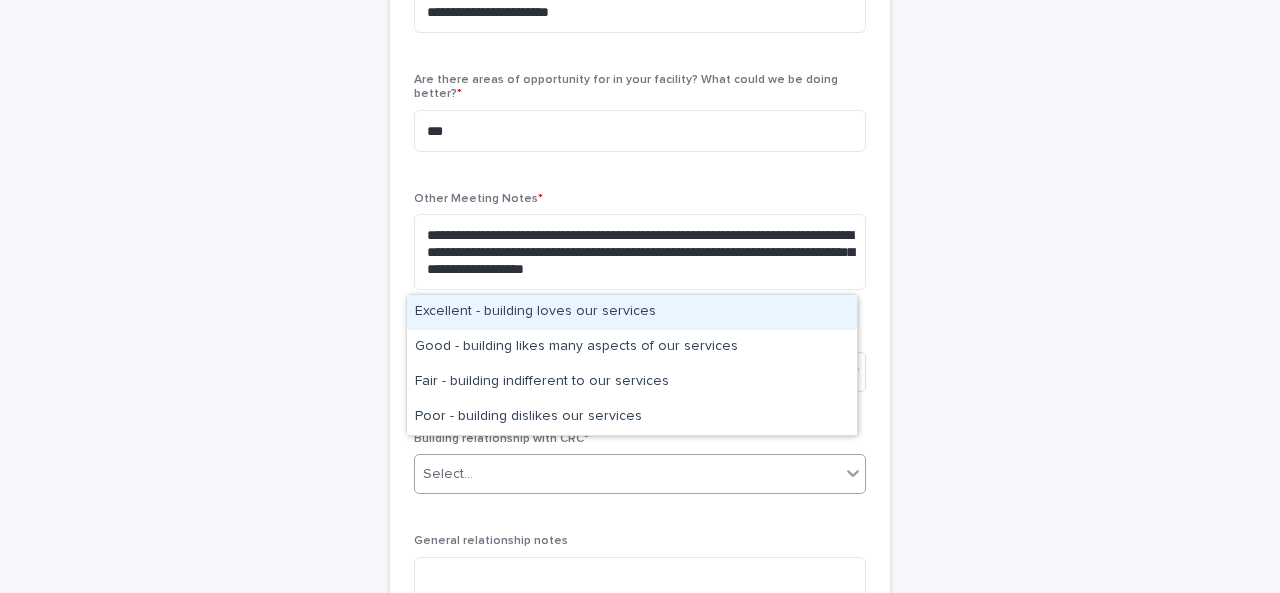 click on "Excellent - building loves our services" at bounding box center [632, 312] 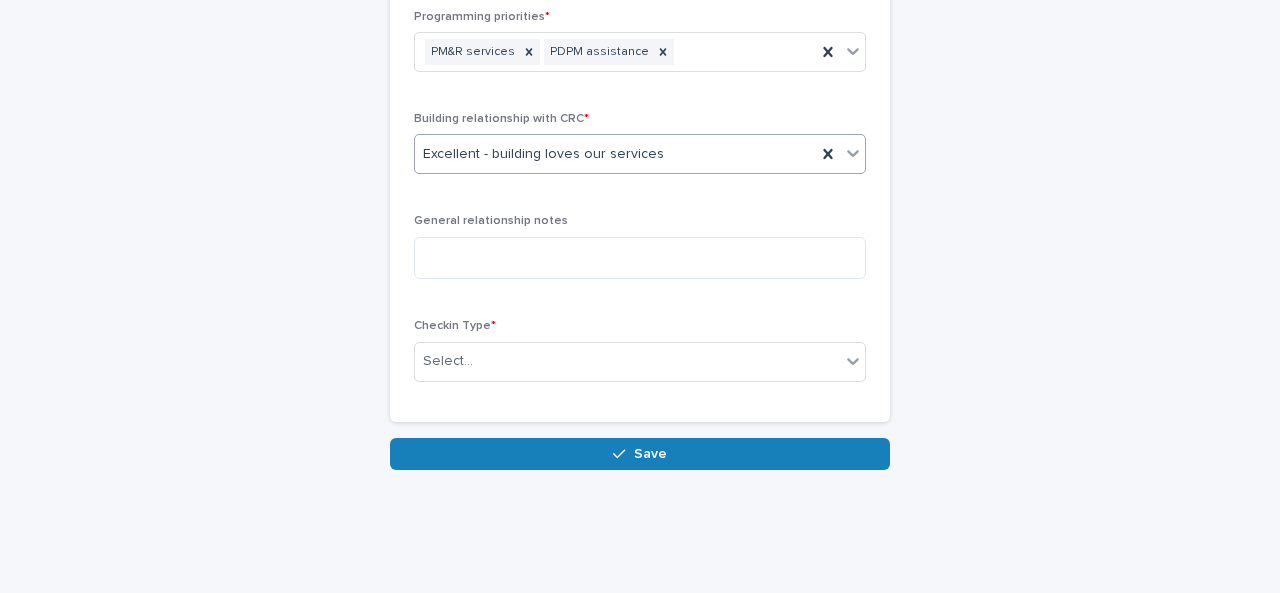 scroll, scrollTop: 1201, scrollLeft: 0, axis: vertical 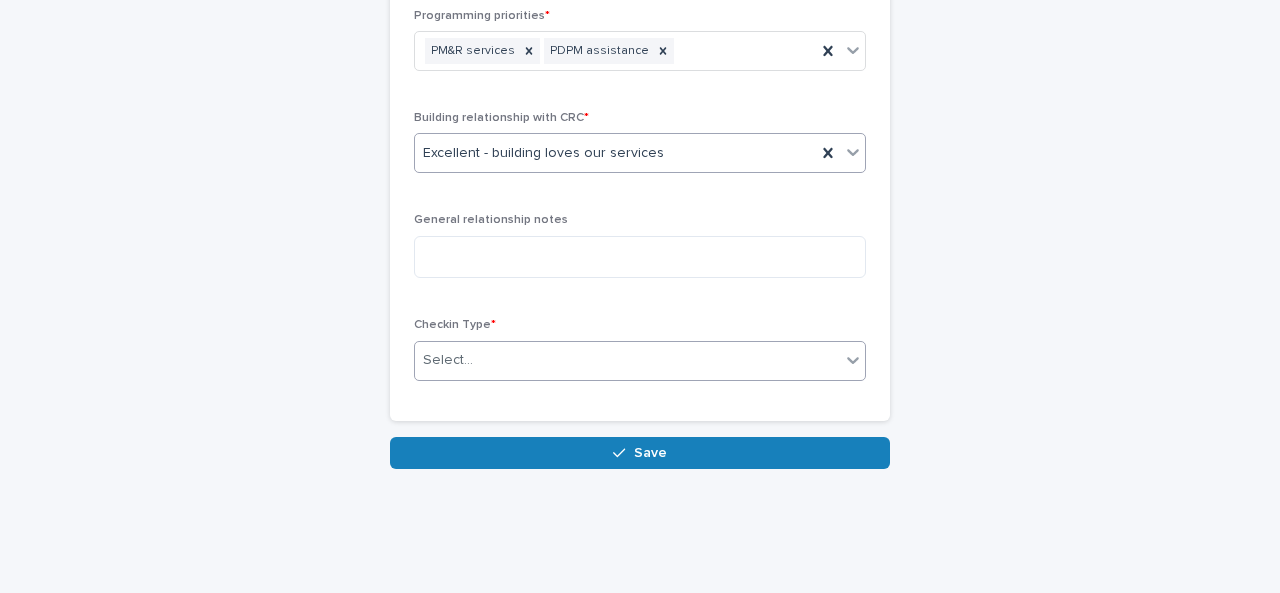 click on "Select..." at bounding box center (627, 360) 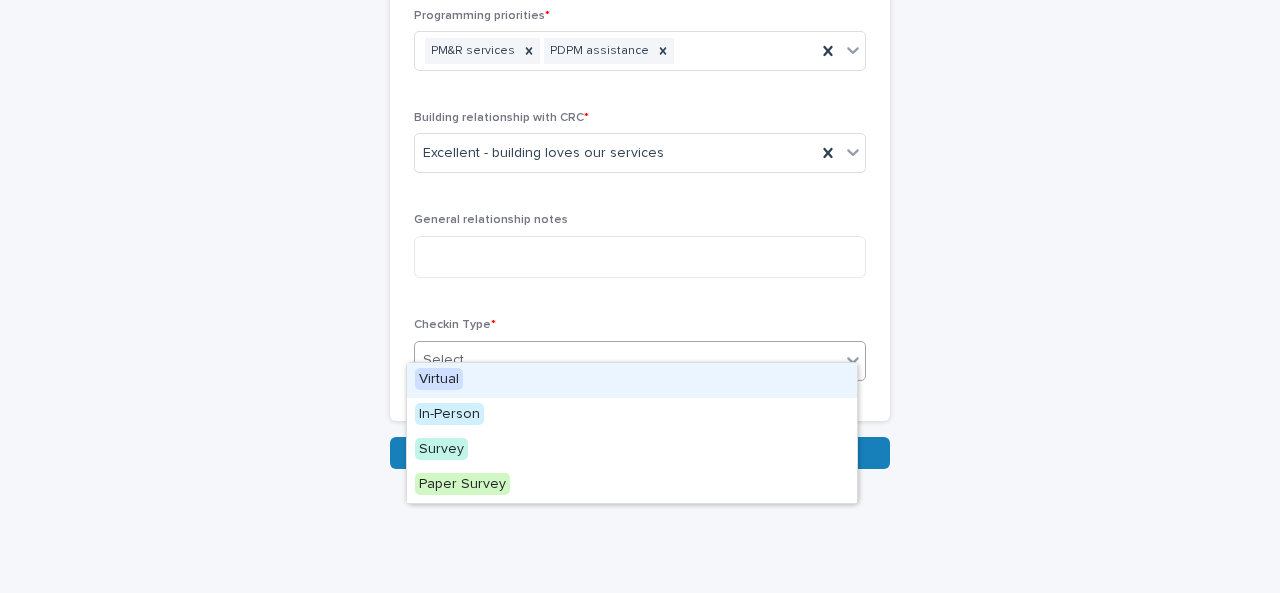 click on "Virtual" at bounding box center [439, 379] 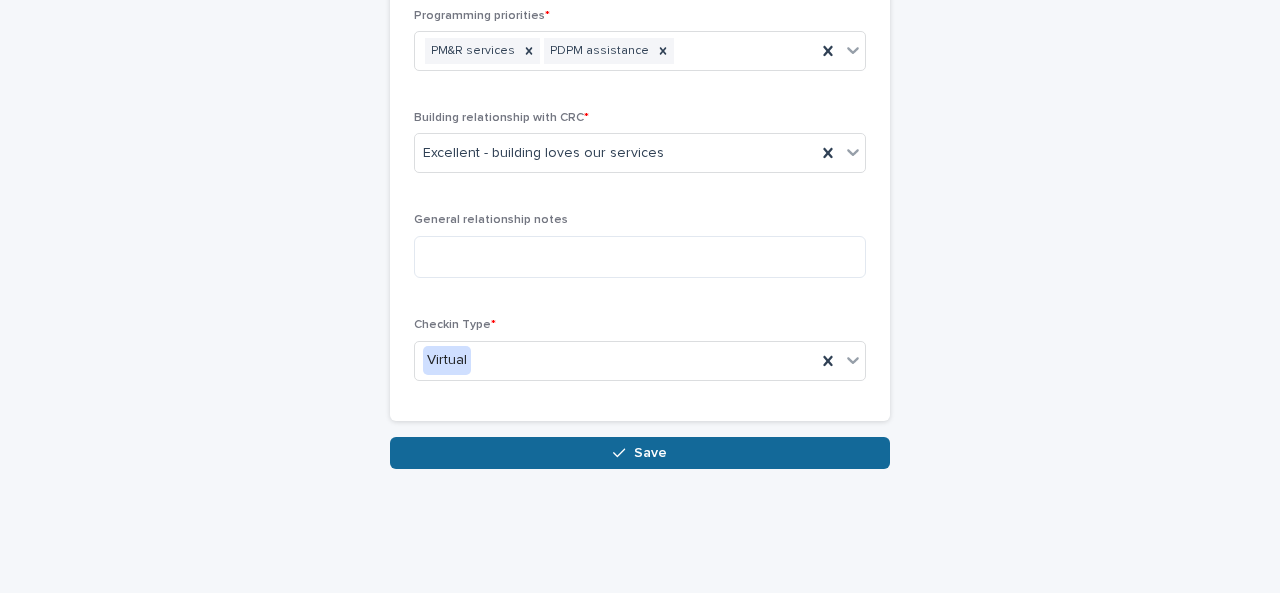 click 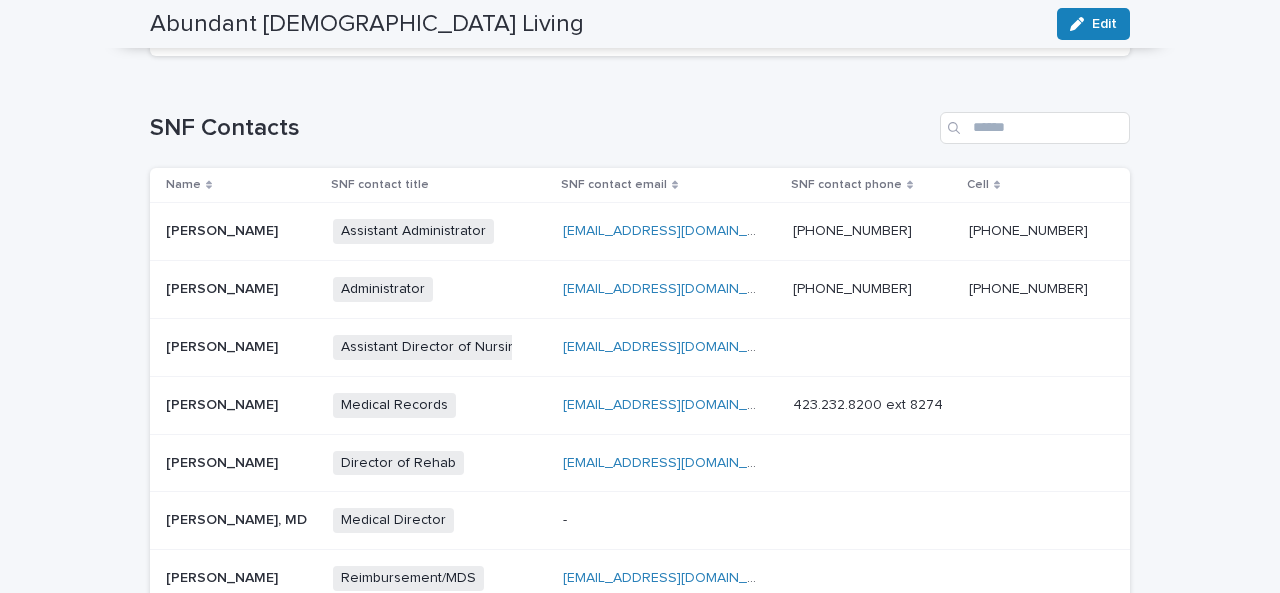 scroll, scrollTop: 0, scrollLeft: 0, axis: both 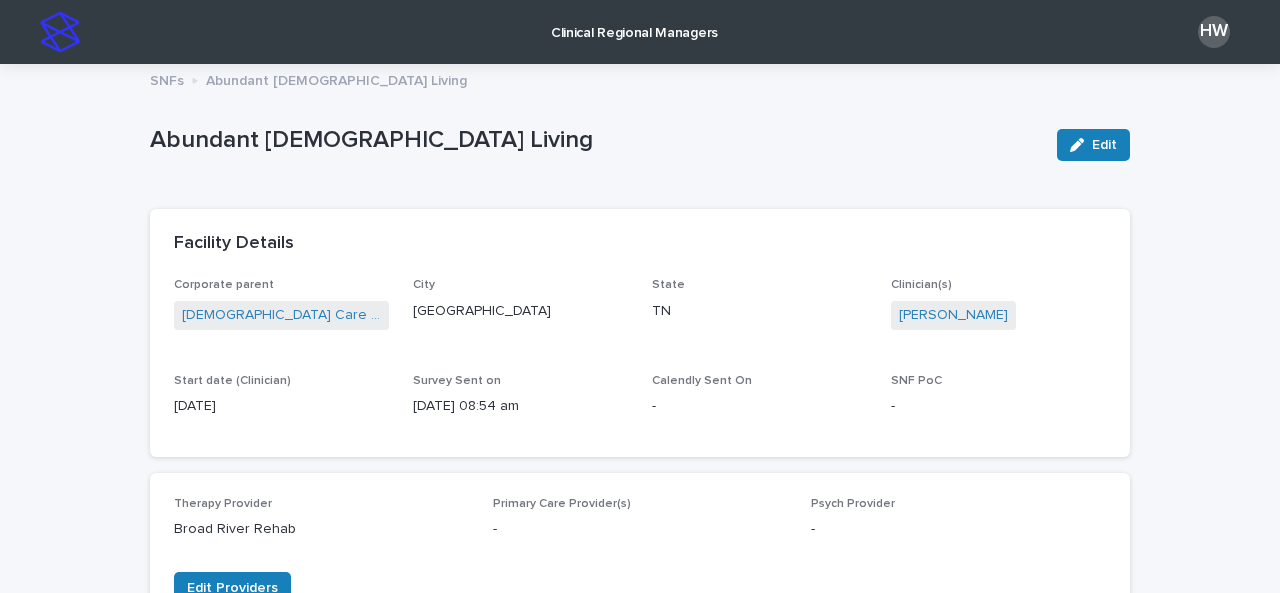 click on "Clinical Regional Managers" at bounding box center [634, 31] 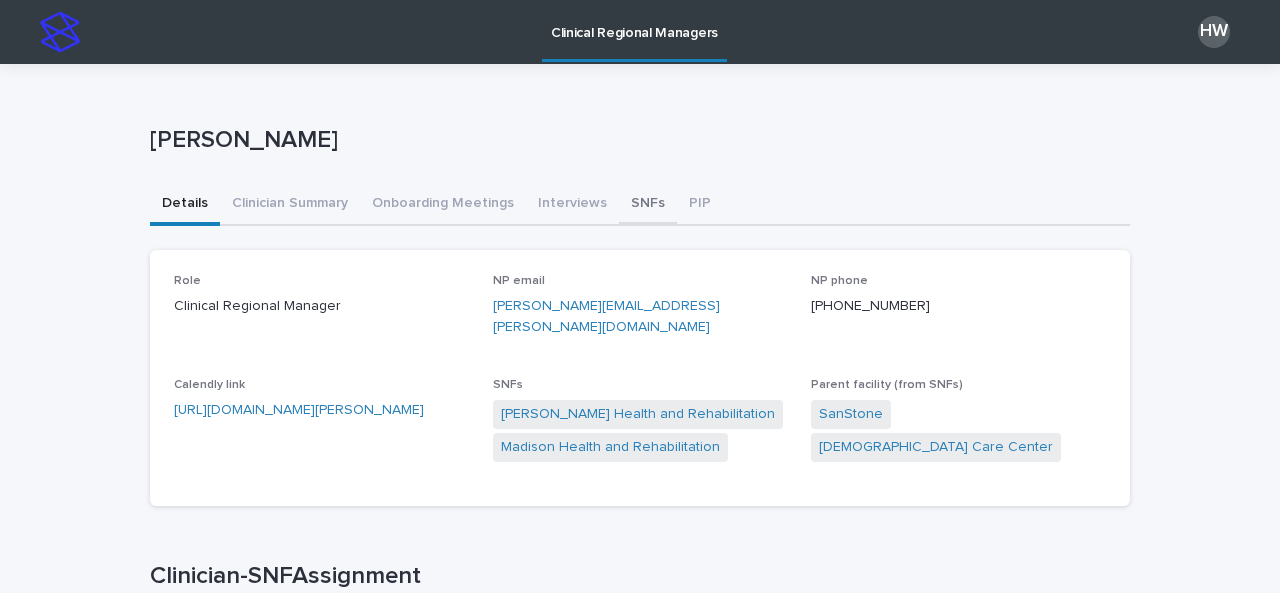 click on "SNFs" at bounding box center (648, 205) 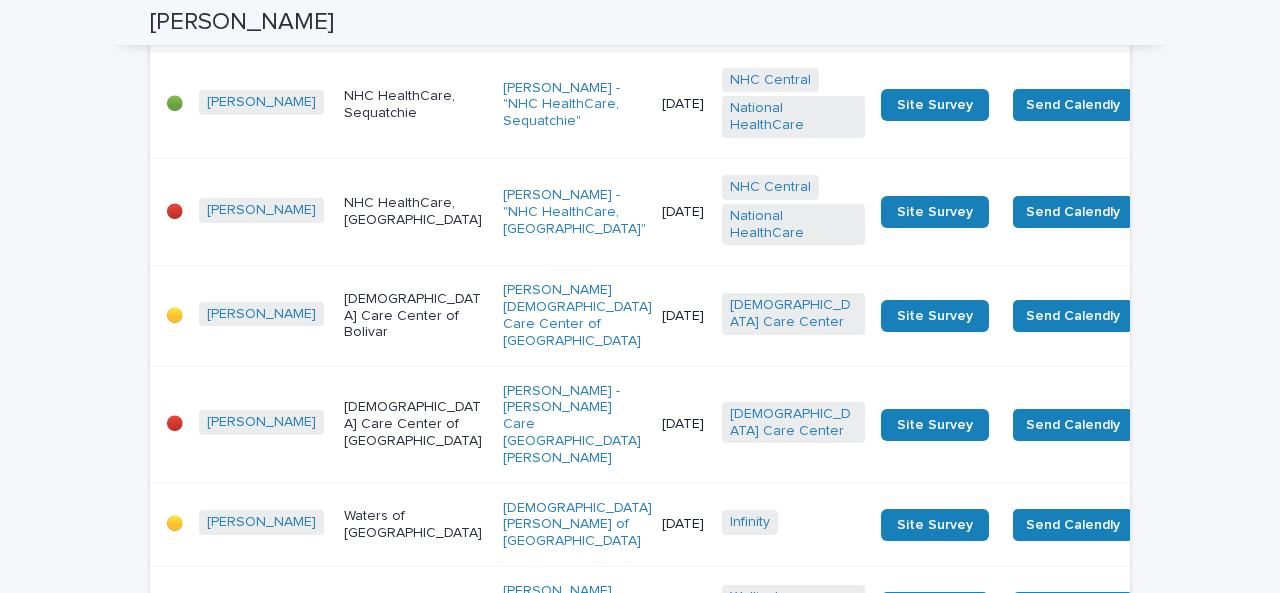 scroll, scrollTop: 1250, scrollLeft: 0, axis: vertical 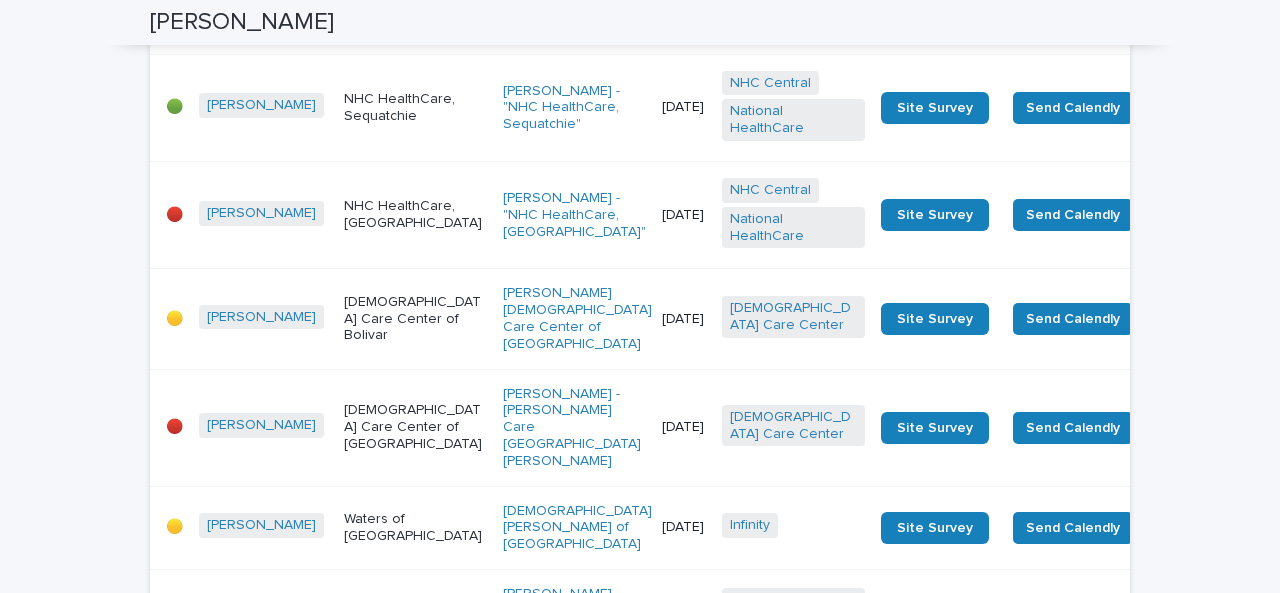 click on "NHC HealthCare, [GEOGRAPHIC_DATA]" at bounding box center (415, 215) 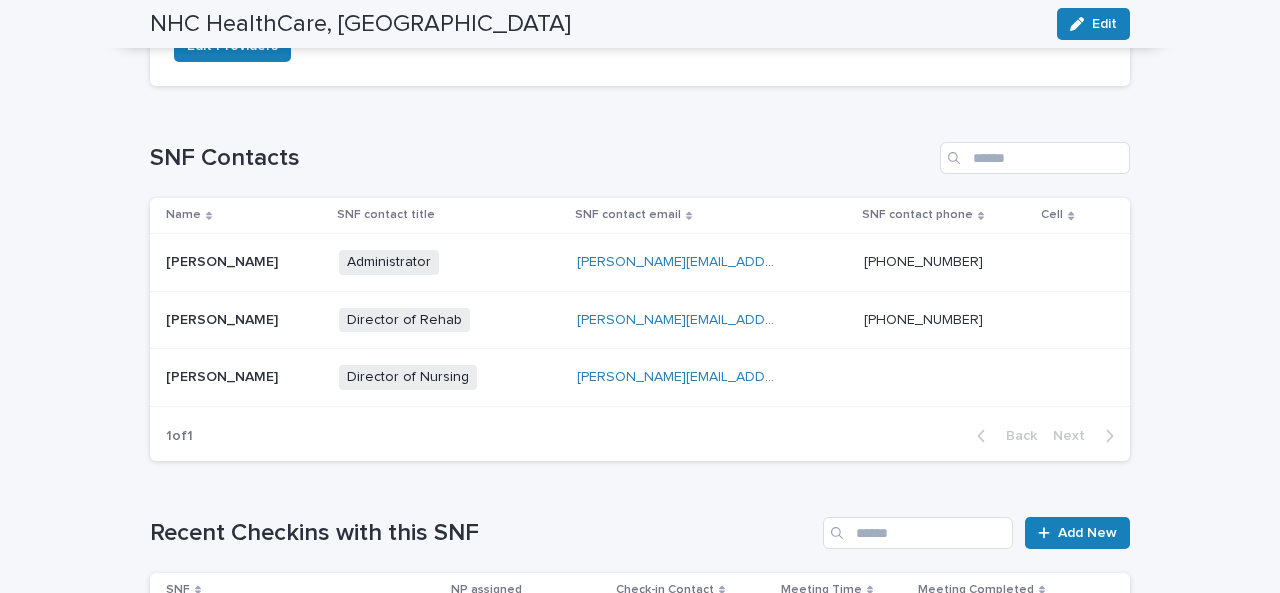 scroll, scrollTop: 0, scrollLeft: 0, axis: both 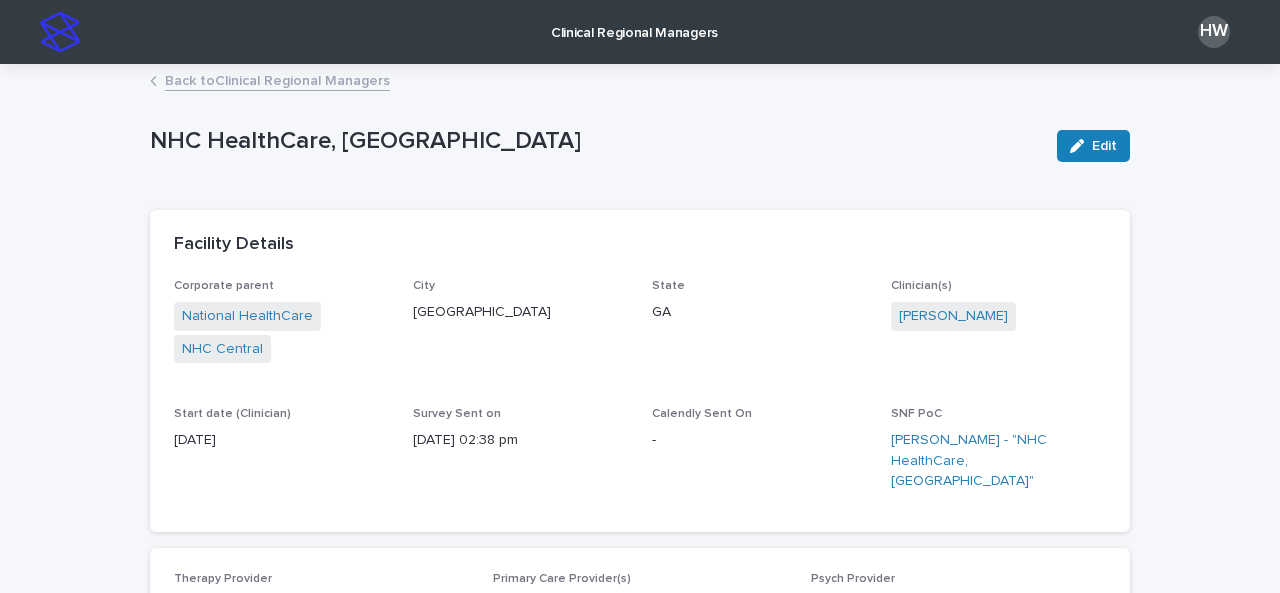 click on "Clinical Regional Managers" at bounding box center [634, 21] 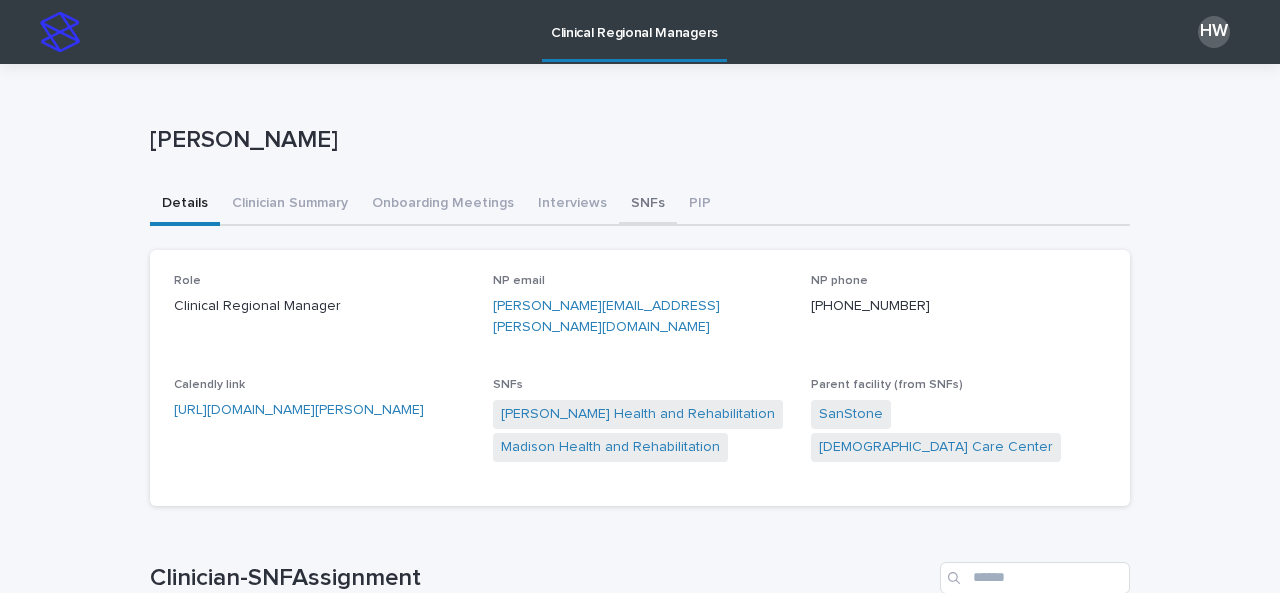 click on "SNFs" at bounding box center (648, 205) 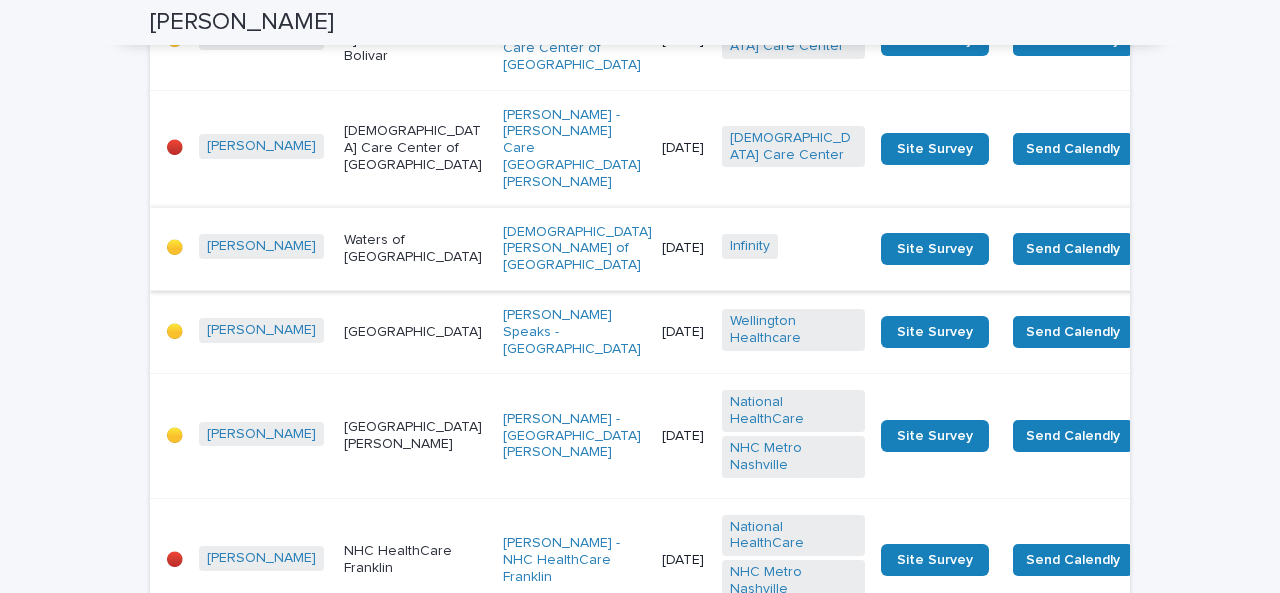 scroll, scrollTop: 1531, scrollLeft: 0, axis: vertical 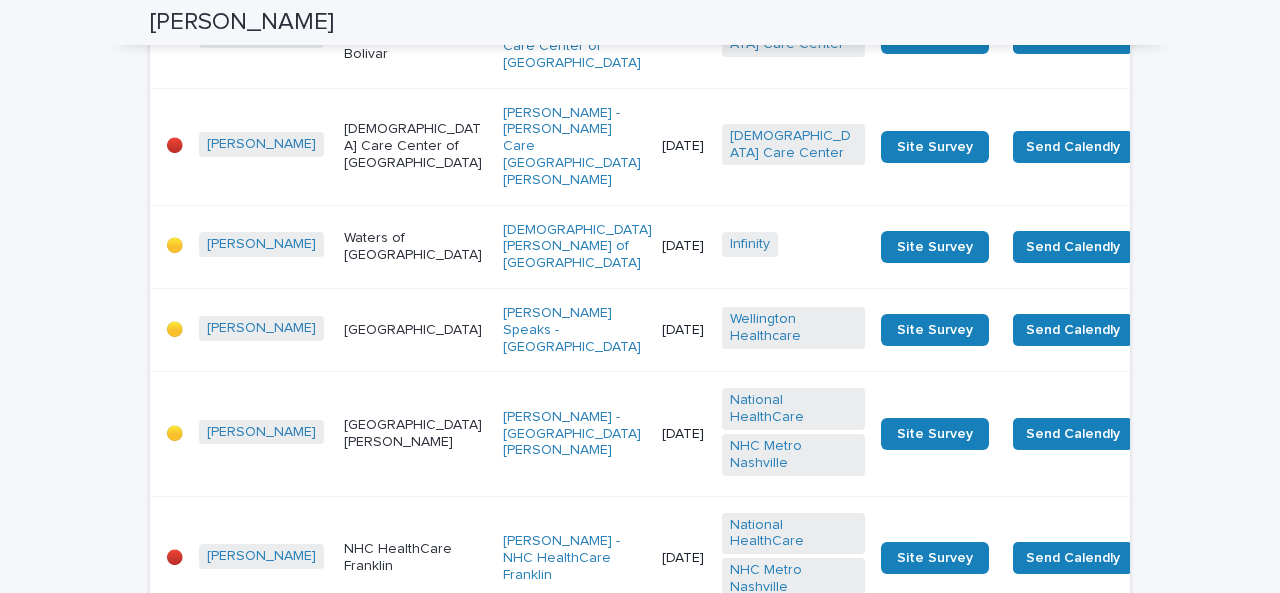 click on "[DEMOGRAPHIC_DATA] Care Center of [GEOGRAPHIC_DATA]" at bounding box center [415, 146] 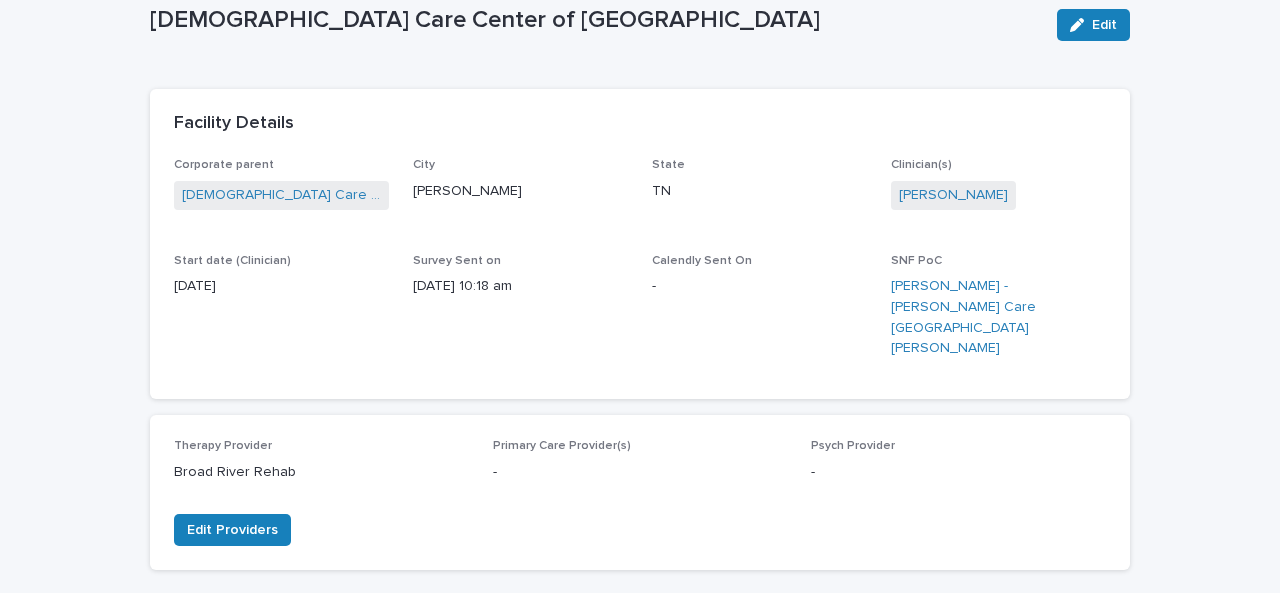 scroll, scrollTop: 0, scrollLeft: 0, axis: both 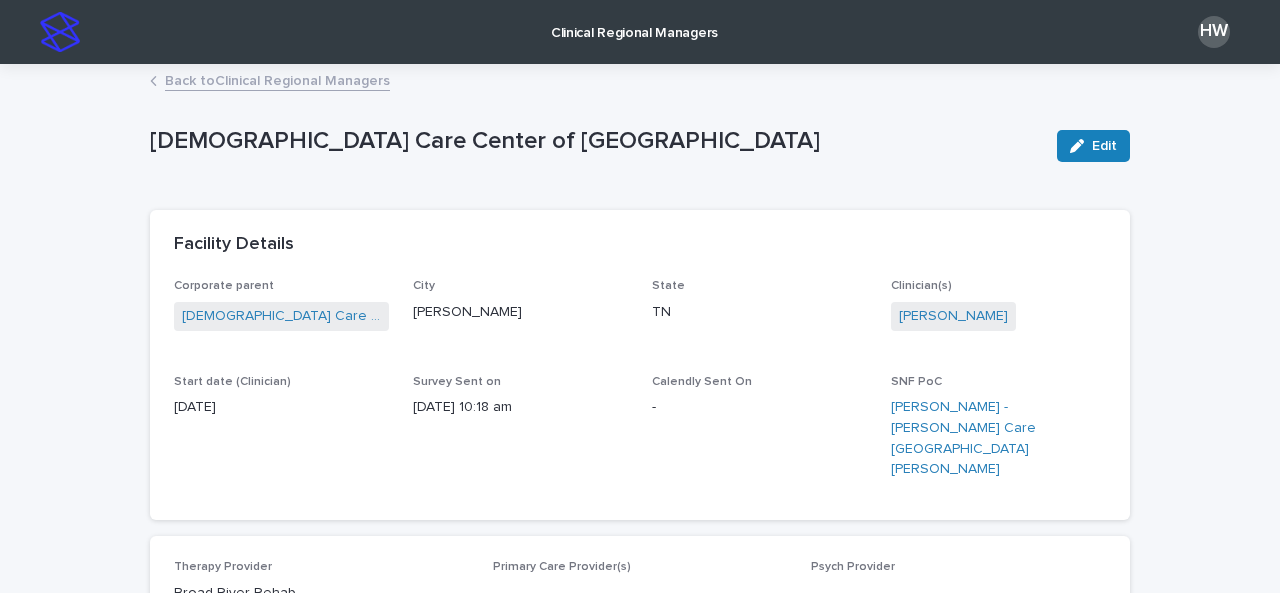 click on "Clinical Regional Managers" at bounding box center [634, 21] 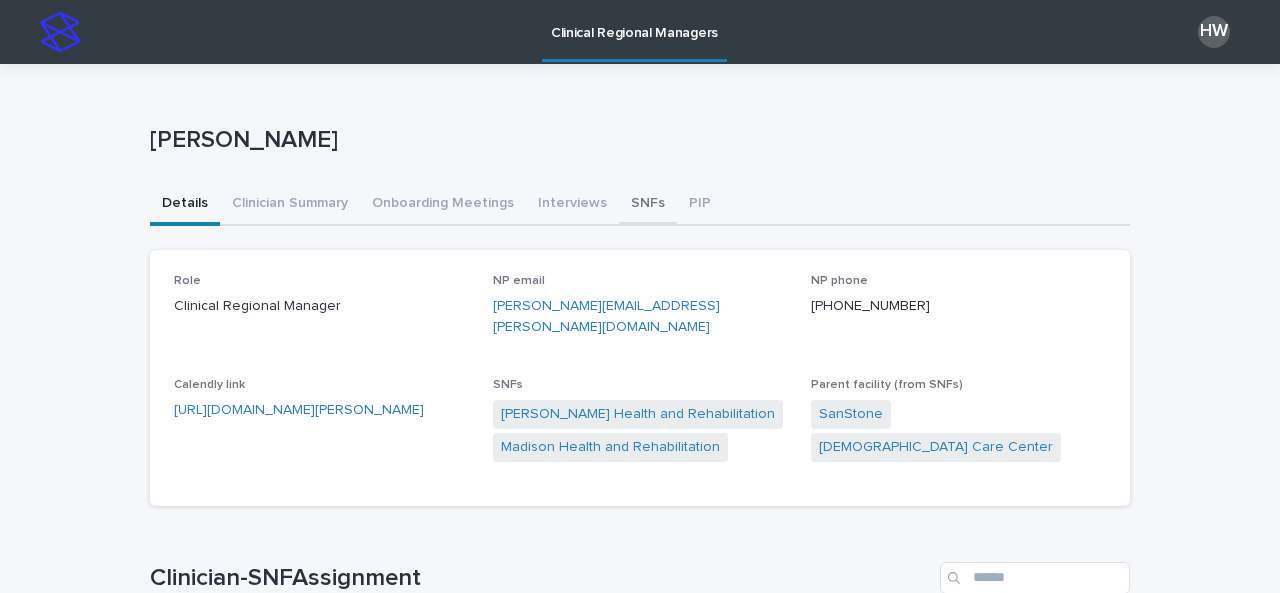click on "SNFs" at bounding box center [648, 205] 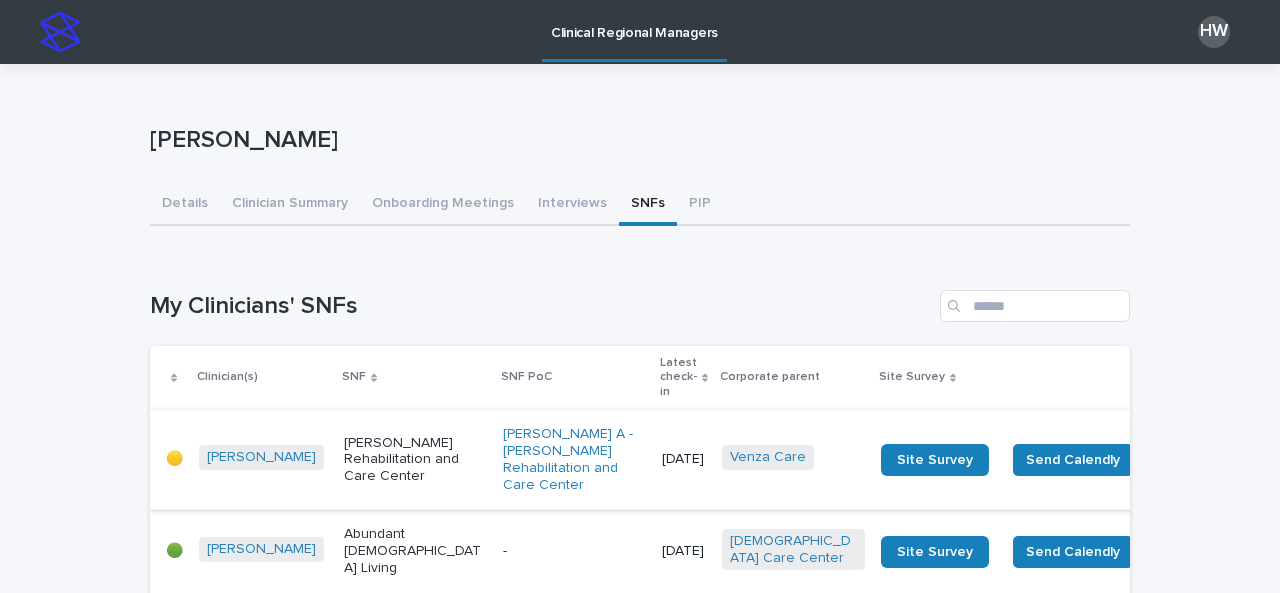 scroll, scrollTop: 50, scrollLeft: 0, axis: vertical 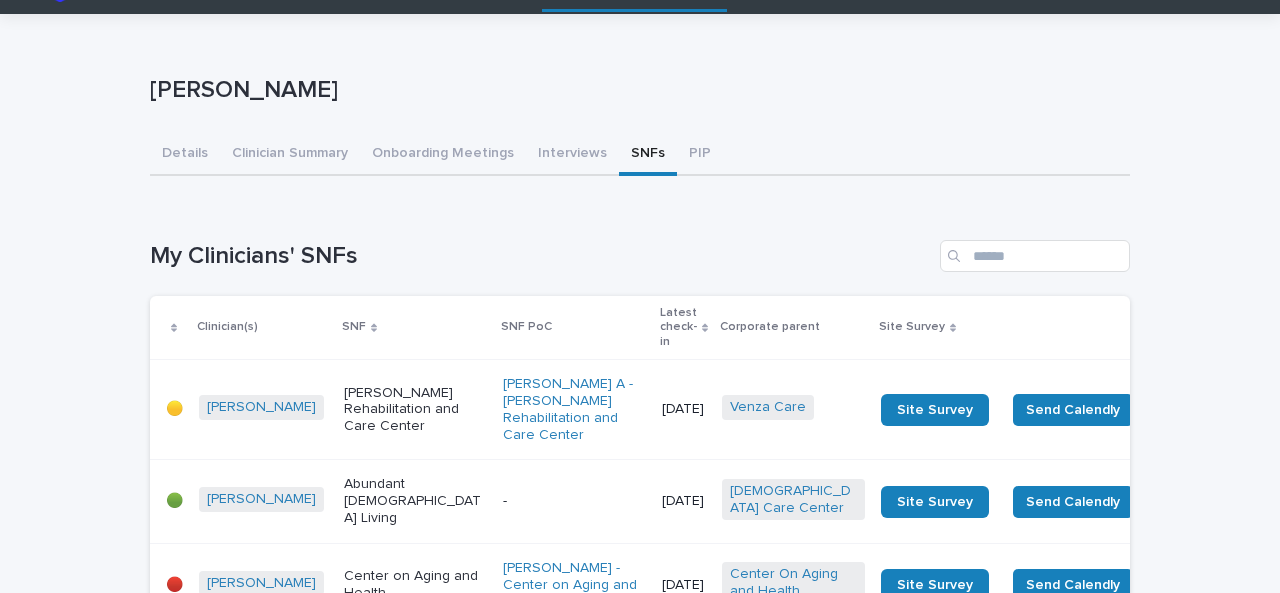 click on "🟡 [PERSON_NAME] Rehabilitation and Care Center Yui A - [PERSON_NAME] Rehabilitation and Care Center   [DATE] Venza Care   Site Survey Send Calendly Send Survey 🟢 [PERSON_NAME]   Abundant [DEMOGRAPHIC_DATA] Living - [DATE] [DEMOGRAPHIC_DATA] Care Center   Site Survey Send Calendly Send Survey 🔴 [PERSON_NAME][GEOGRAPHIC_DATA] on Aging and Health [PERSON_NAME] - Center on Aging and Health   [DATE] Center On Aging and Health   Site Survey Send Calendly Send Survey 🟡 [PERSON_NAME]   [PERSON_NAME] Care Center of Unicoi [PERSON_NAME] Care Center of Unicoi   [DATE] [DEMOGRAPHIC_DATA] Care Center   Site Survey Send Calendly Send Survey 🟡 [PERSON_NAME]   Sevierville Health and Rehabilitation [PERSON_NAME] - [GEOGRAPHIC_DATA] Health and Rehabilitation   [DATE] Twin Rivers   Site Survey Send Calendly Send Survey 🟡 [PERSON_NAME]   NHC Place [GEOGRAPHIC_DATA] [GEOGRAPHIC_DATA][PERSON_NAME][GEOGRAPHIC_DATA] - NHC [GEOGRAPHIC_DATA]   [DATE] National HealthCare   NHC Metro Nashville   Site Survey Send Calendly Send Survey 🔴 [PERSON_NAME][GEOGRAPHIC_DATA]" at bounding box center (716, 1923) 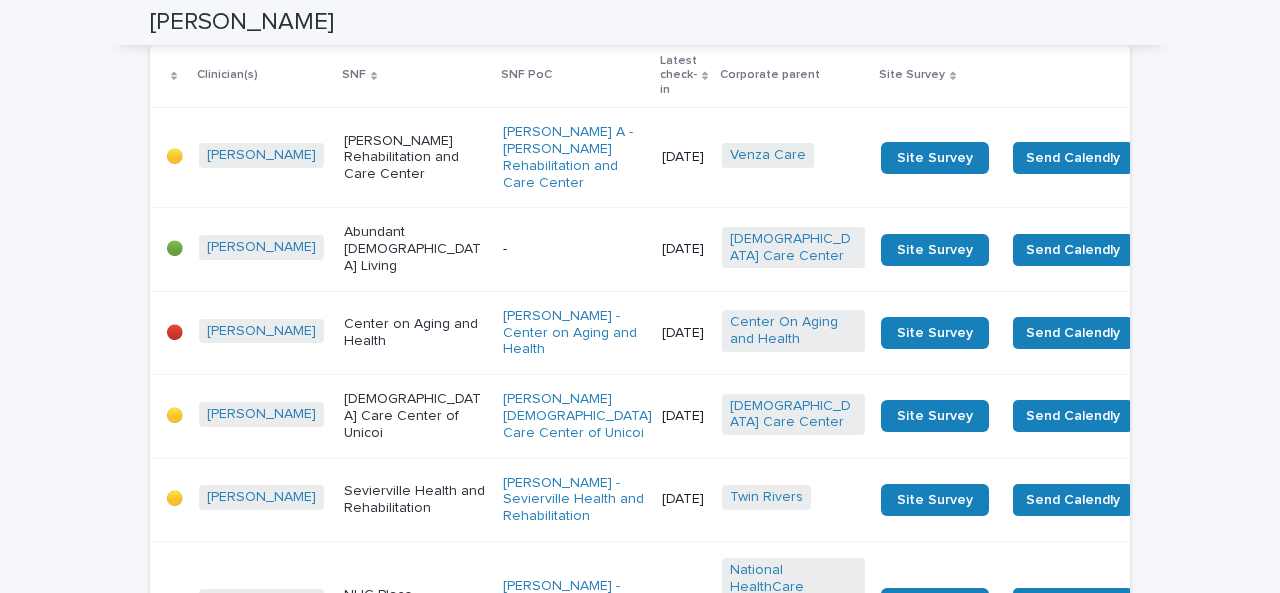 click on "Center on Aging and Health" at bounding box center [415, 333] 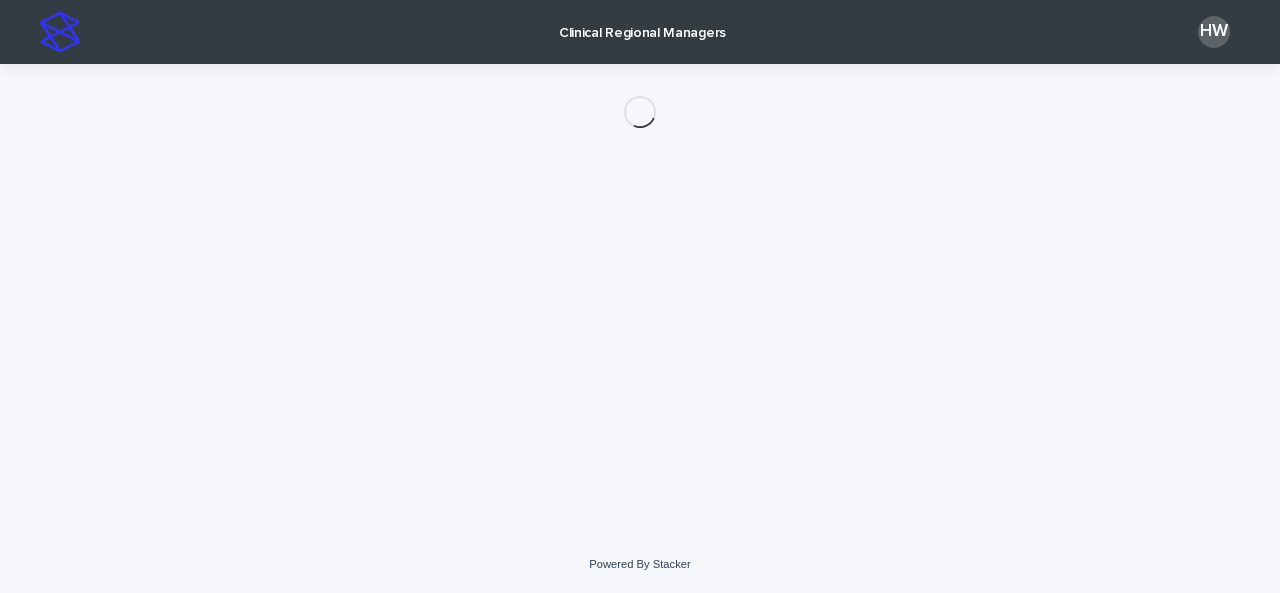 scroll, scrollTop: 0, scrollLeft: 0, axis: both 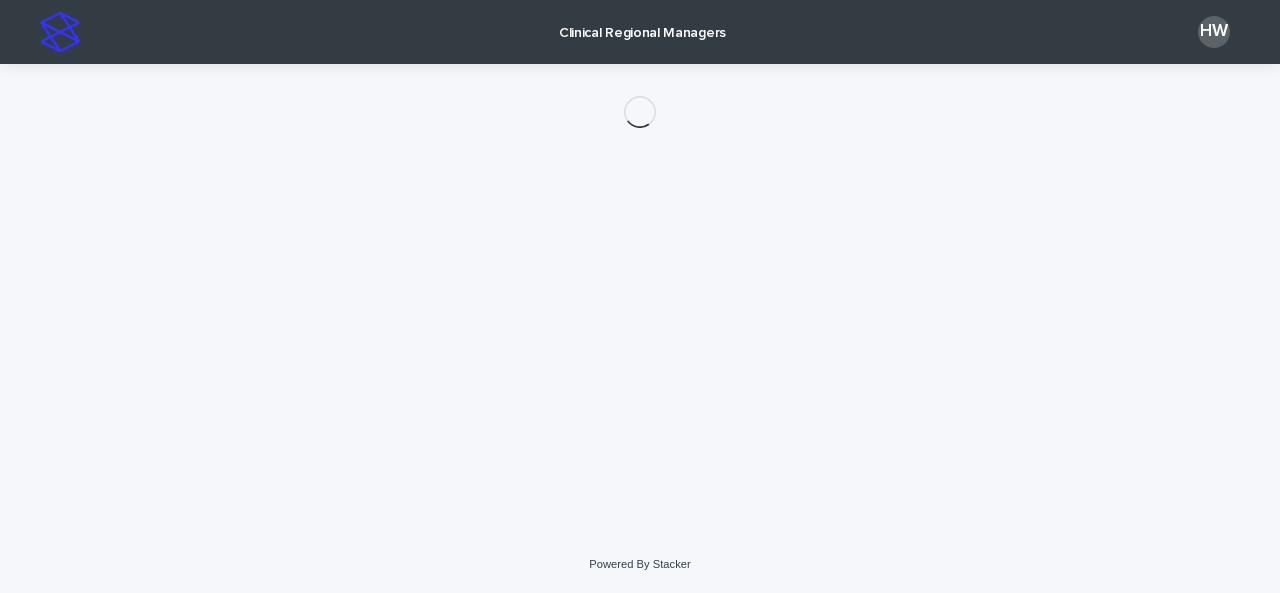 click on "Loading... Saving… Loading... Saving…" at bounding box center (640, 275) 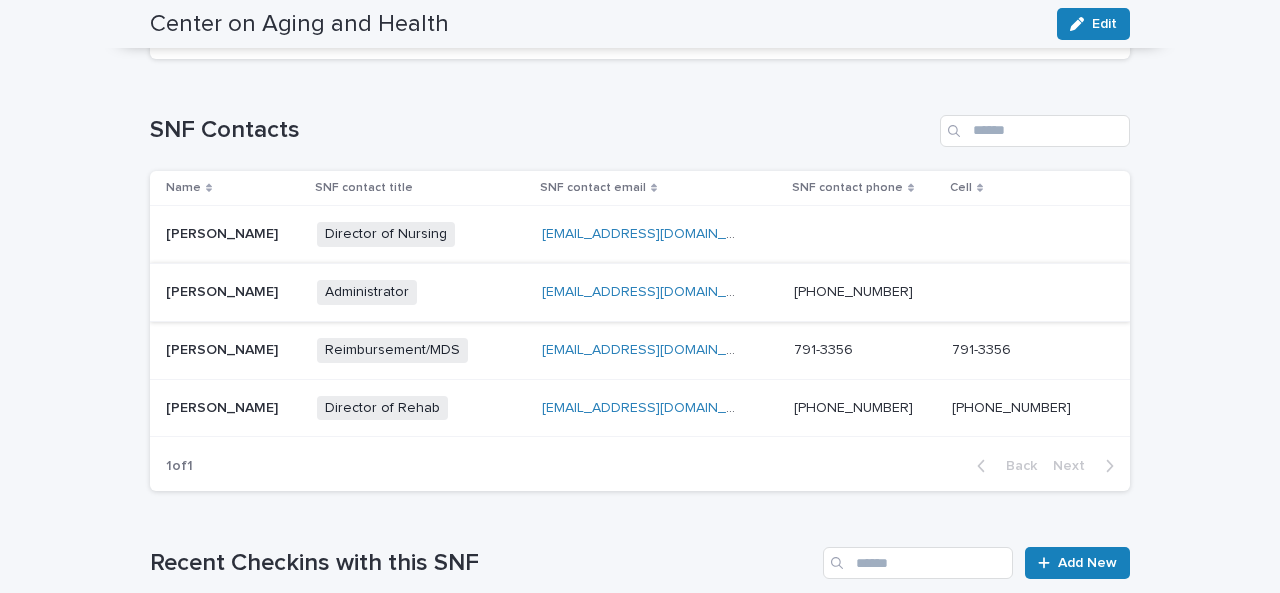 scroll, scrollTop: 0, scrollLeft: 0, axis: both 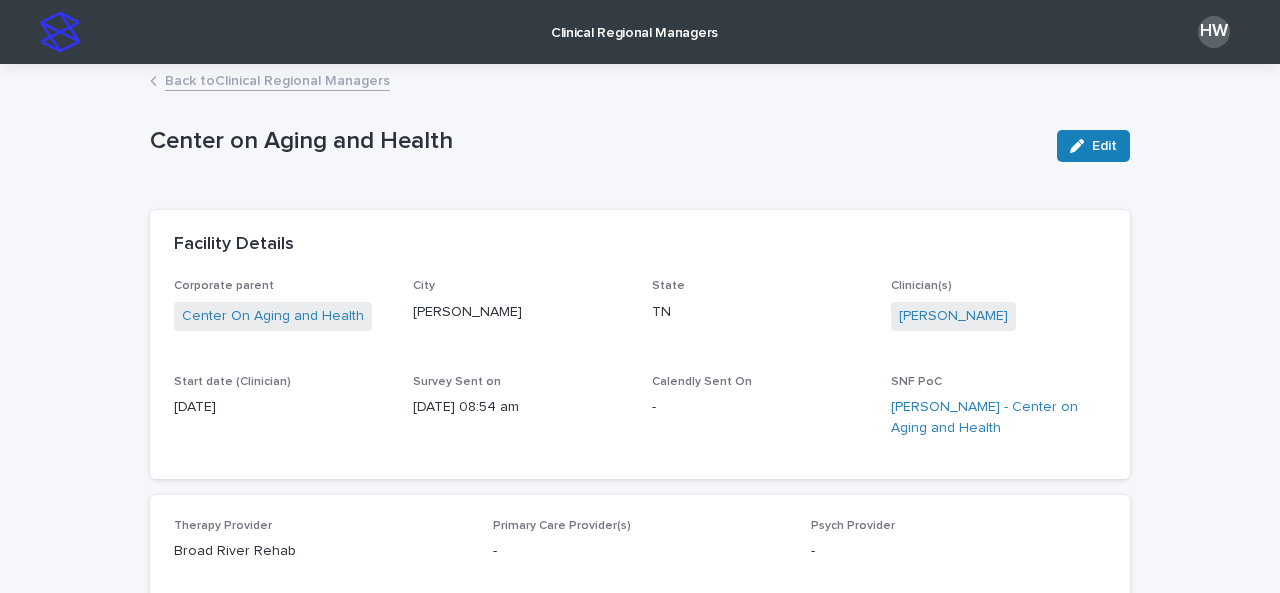 click on "Clinical Regional Managers" at bounding box center (634, 31) 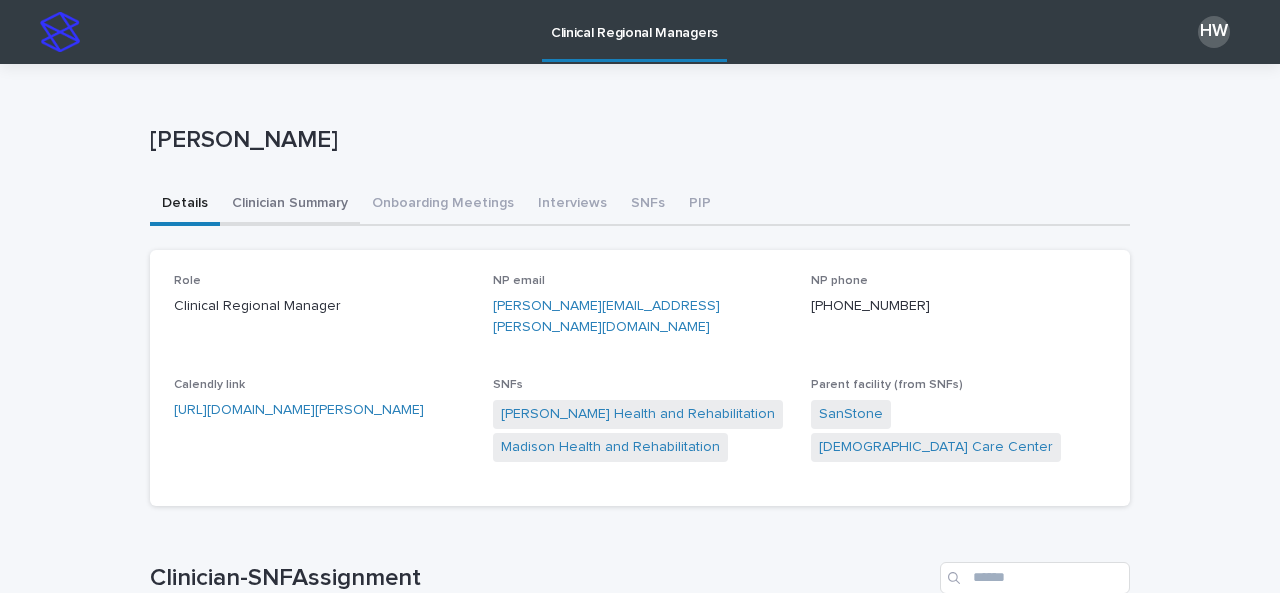 click on "Clinician Summary" at bounding box center [290, 205] 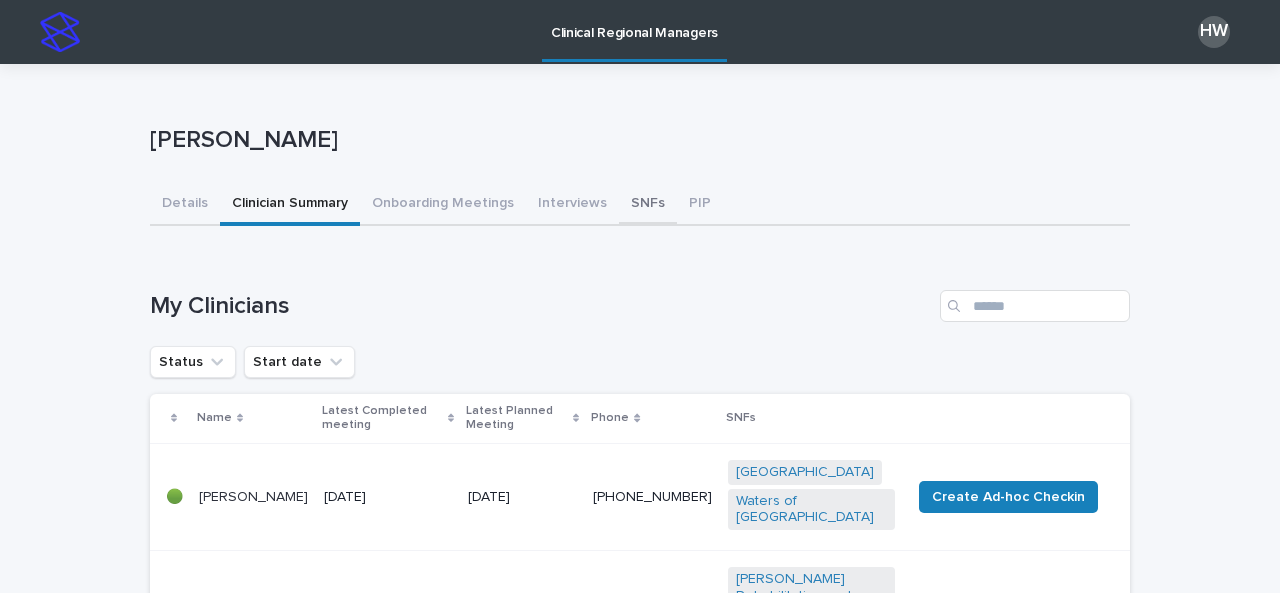 click on "SNFs" at bounding box center [648, 205] 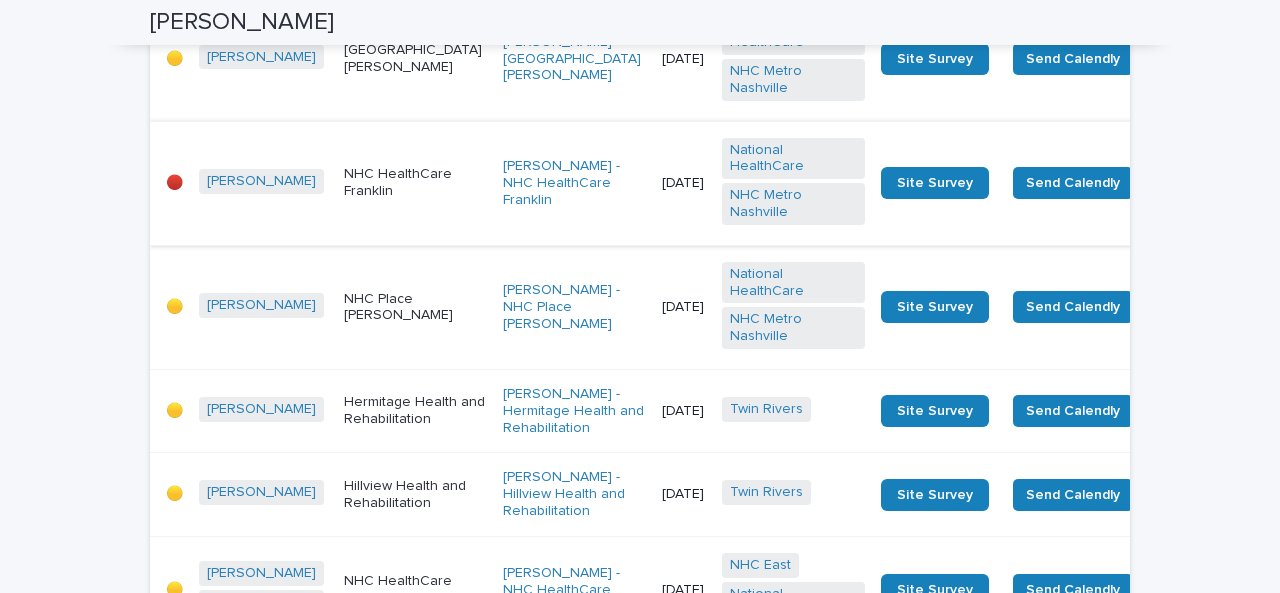 scroll, scrollTop: 1905, scrollLeft: 0, axis: vertical 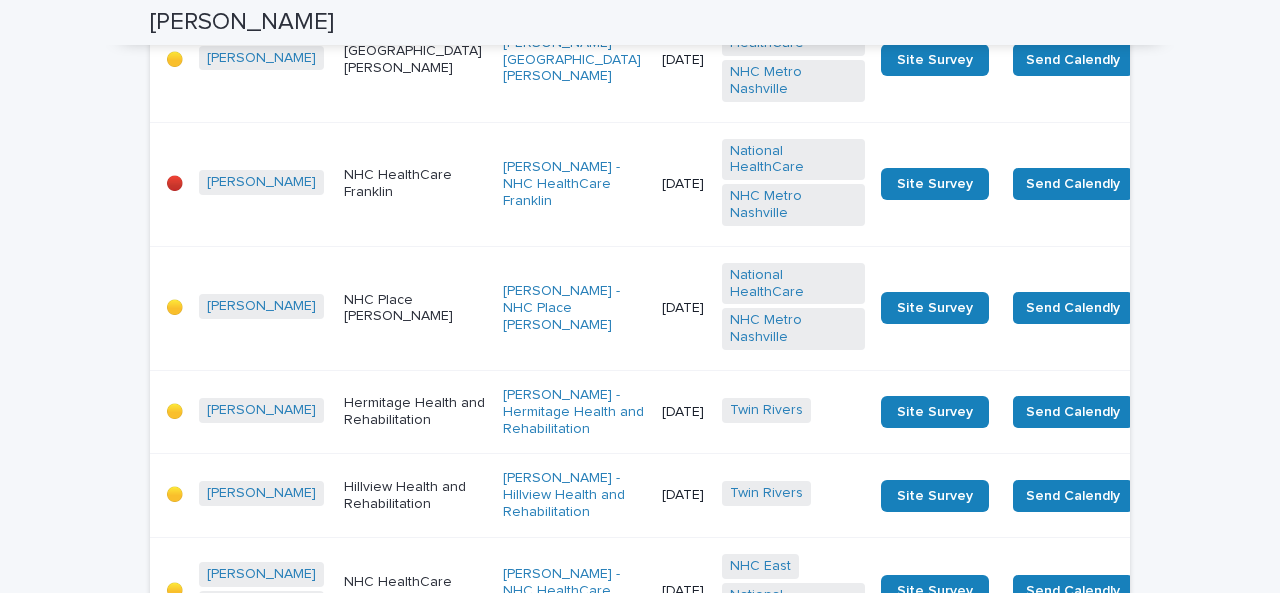 click on "NHC HealthCare Franklin" at bounding box center [415, 184] 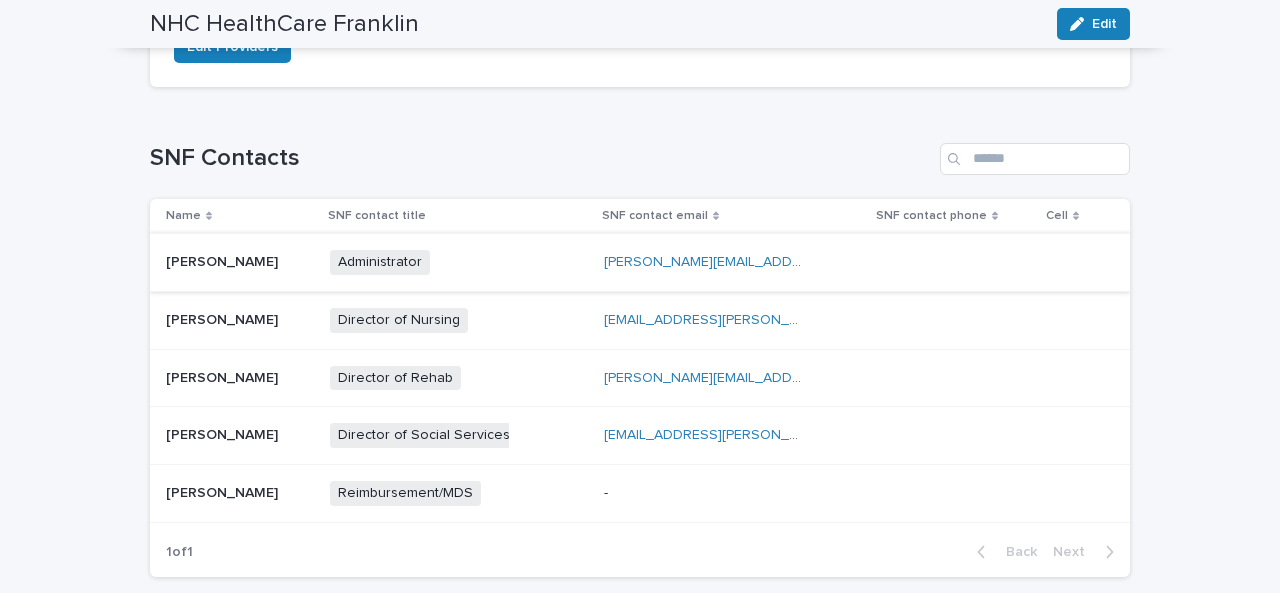 scroll, scrollTop: 0, scrollLeft: 0, axis: both 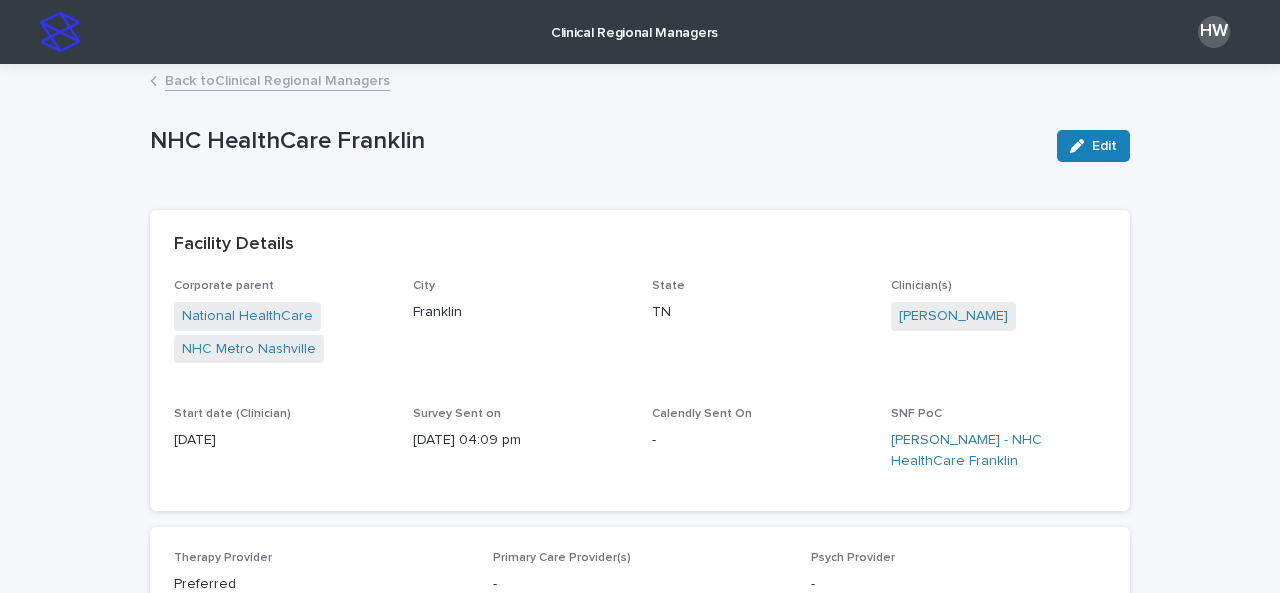 click on "Clinical Regional Managers" at bounding box center (634, 21) 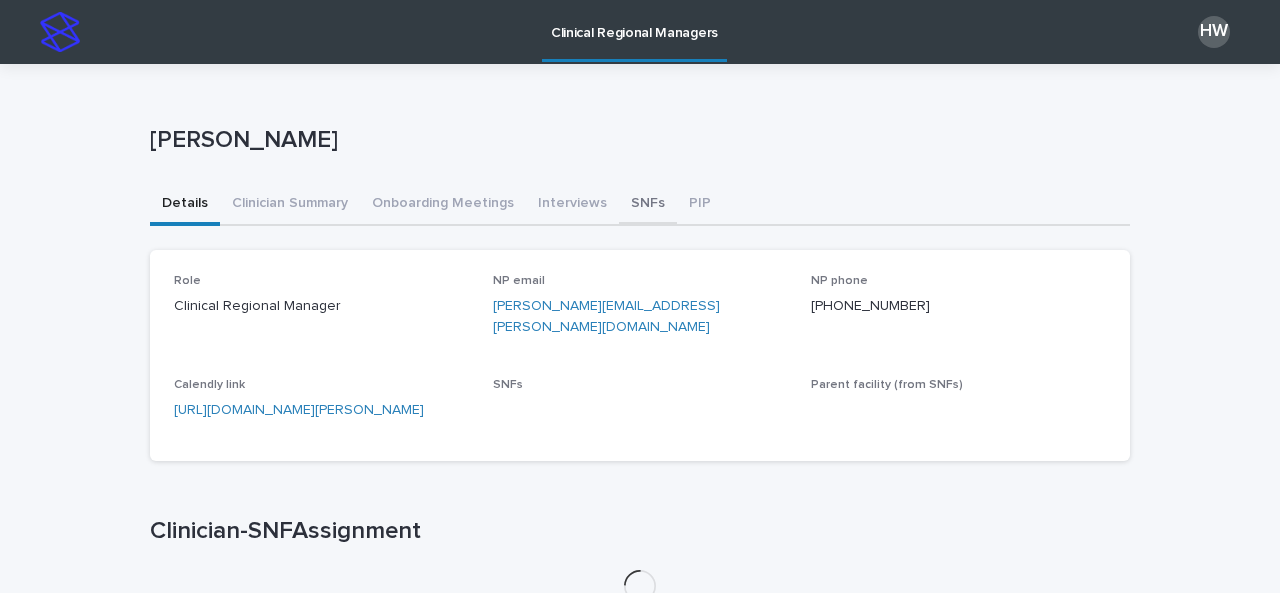 click on "SNFs" at bounding box center (648, 205) 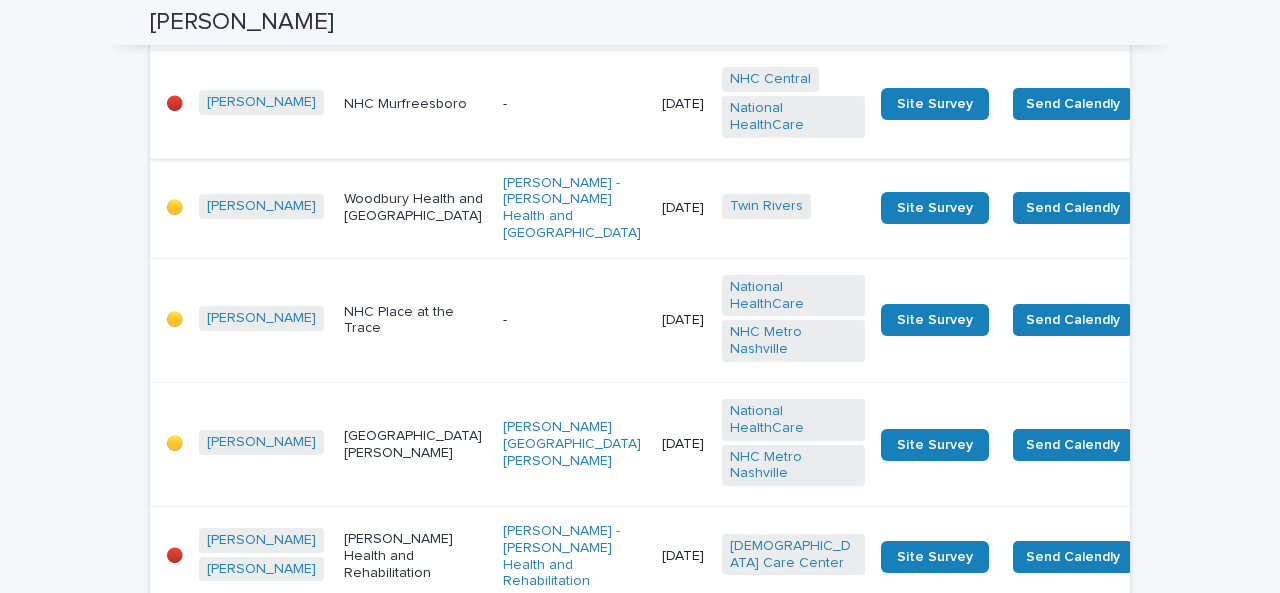 scroll, scrollTop: 2499, scrollLeft: 0, axis: vertical 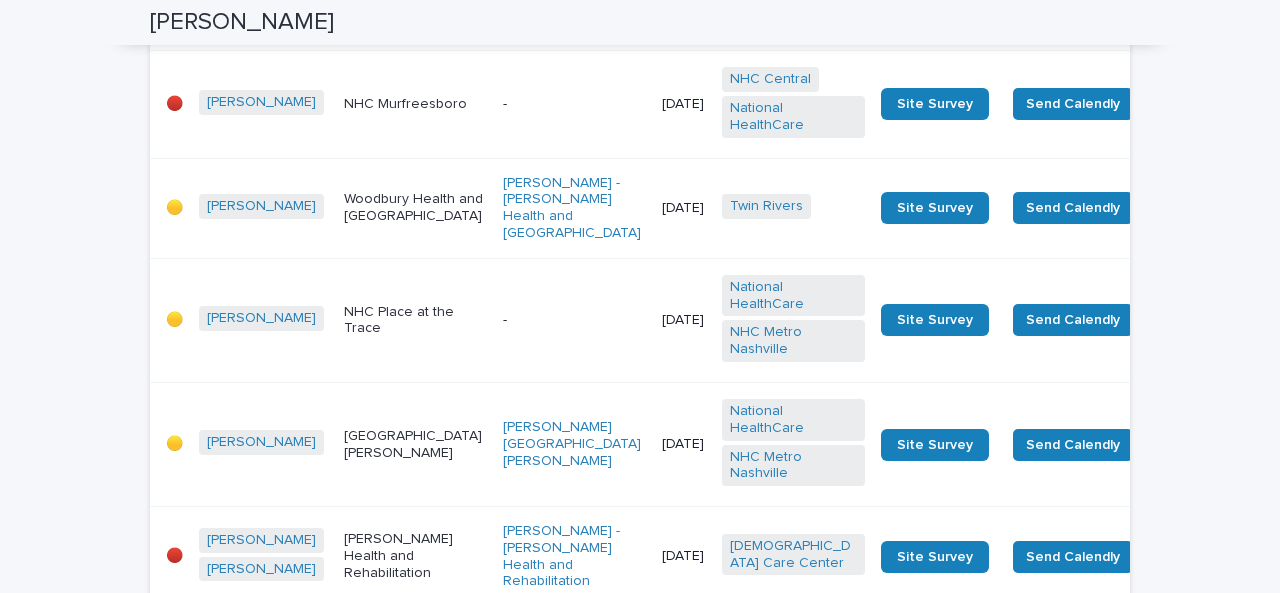 click on "-" at bounding box center (574, 104) 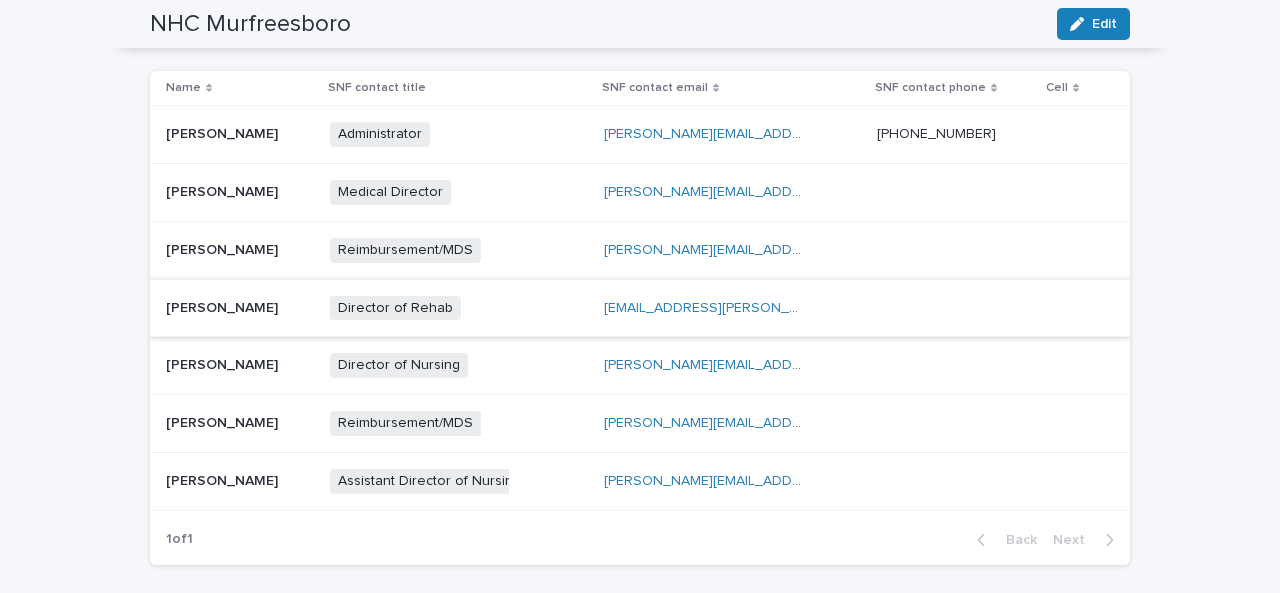 scroll, scrollTop: 0, scrollLeft: 0, axis: both 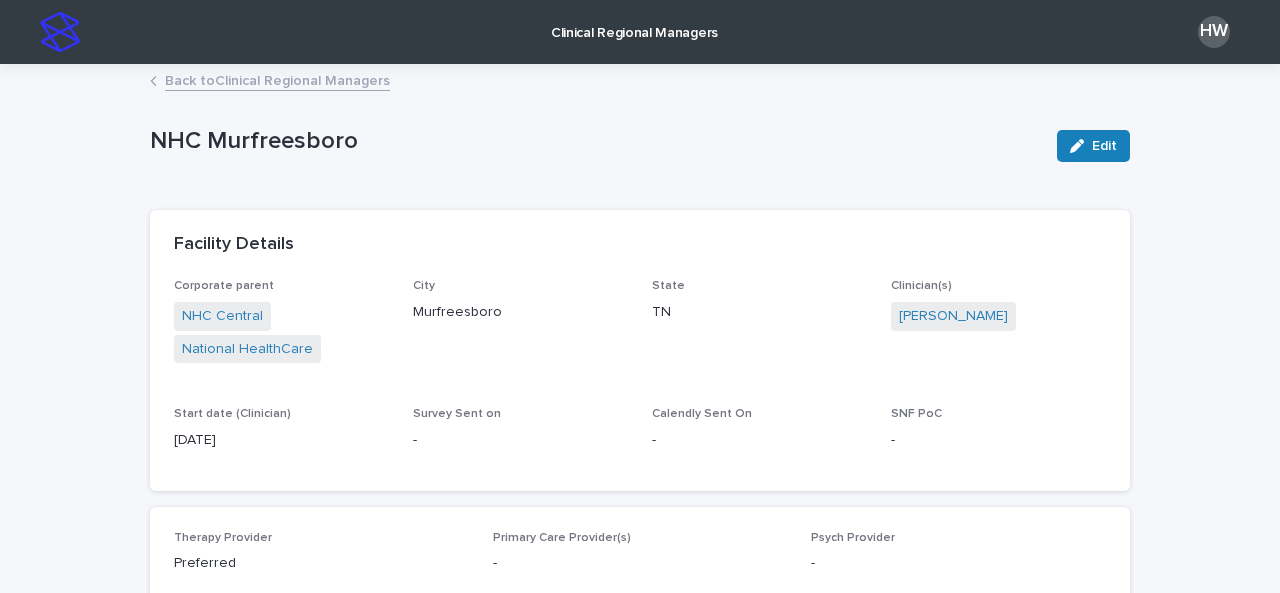 click on "Clinical Regional Managers" at bounding box center [634, 21] 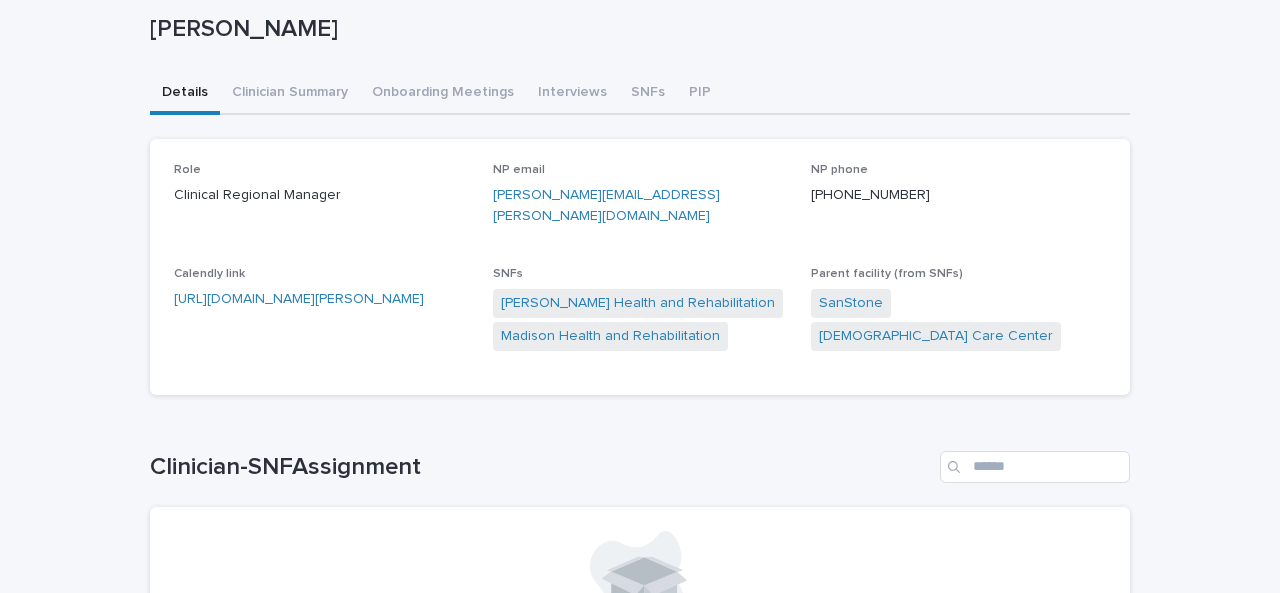 scroll, scrollTop: 114, scrollLeft: 0, axis: vertical 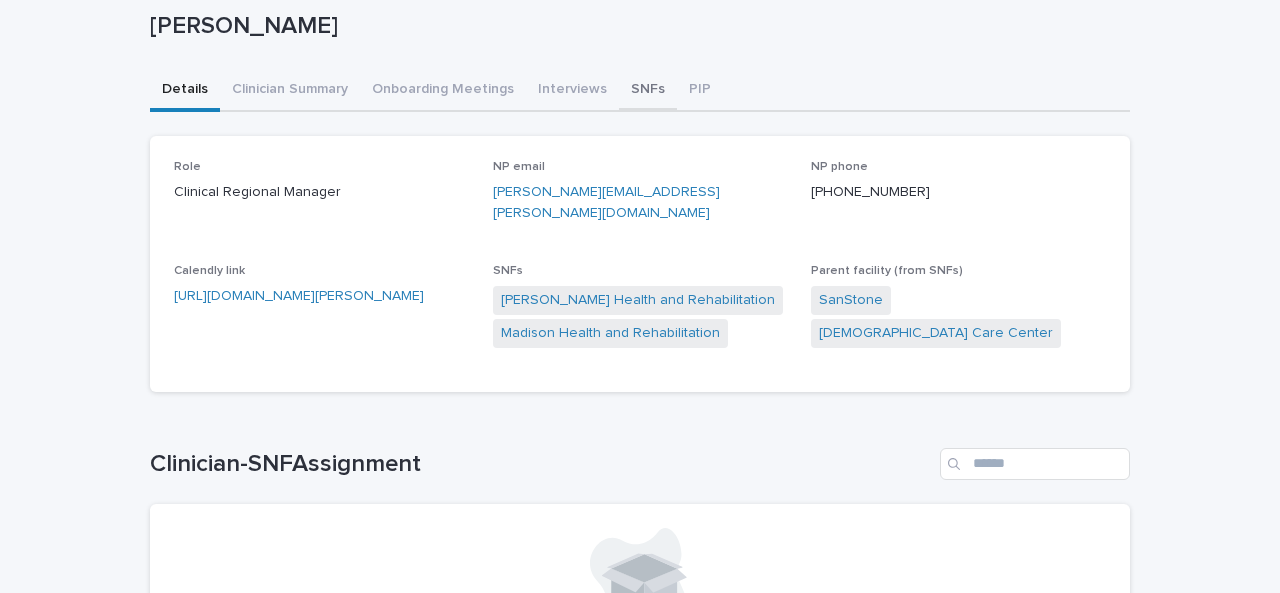 click on "Details Clinician Summary Onboarding Meetings Interviews SNFs PIP Loading... Saving… Loading... Saving… Loading... Saving… Role Clinical Regional Manager NP email [PERSON_NAME][EMAIL_ADDRESS][PERSON_NAME][DOMAIN_NAME] NP phone [PHONE_NUMBER] Calendly link [URL][DOMAIN_NAME][PERSON_NAME] SNFs [PERSON_NAME] Health and Rehabilitation   Madison Health and Rehabilitation   Parent facility (from SNFs) SanStone   Christian Care Center   Loading... Saving… Loading... Saving… Notes Edit Loading... Saving… Clinician Review Add Clinician Review Loading... Saving… Pre-CRC Experience Loading... Saving… Loading... Saving… Loading... Saving… Clinician-SNFAssignment No records Can't display tree at index  2 Can't display tree at index  4 Can't display tree at index  5 Can't display tree at index  7 Can't display tree at index  9" at bounding box center (640, 410) 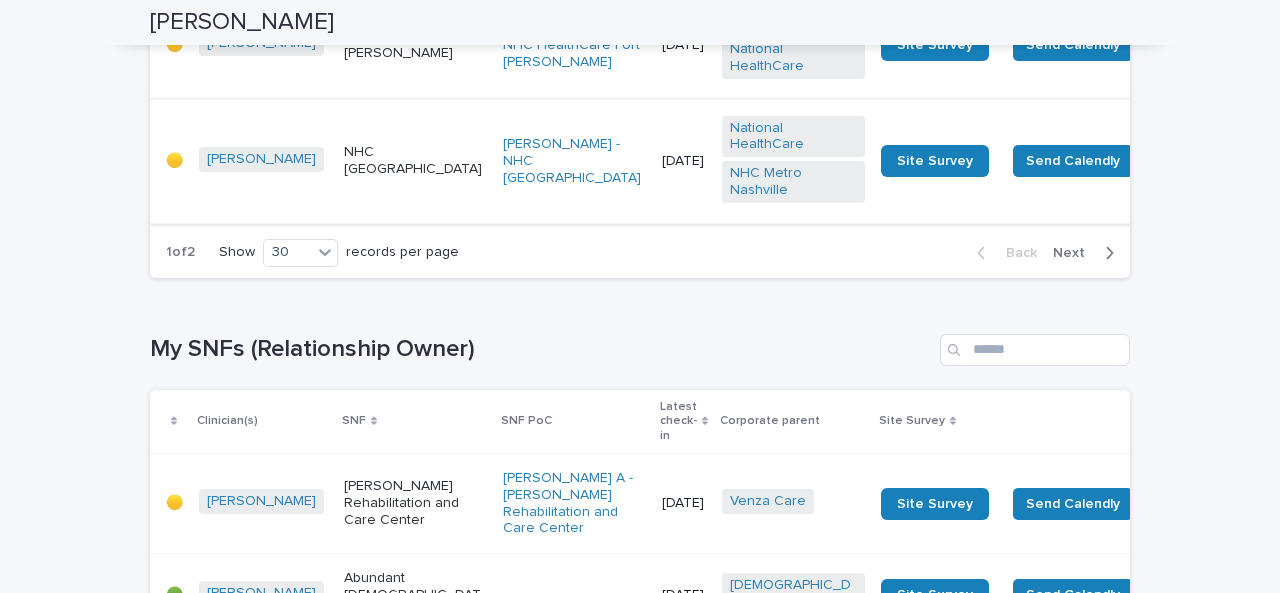 scroll, scrollTop: 3362, scrollLeft: 0, axis: vertical 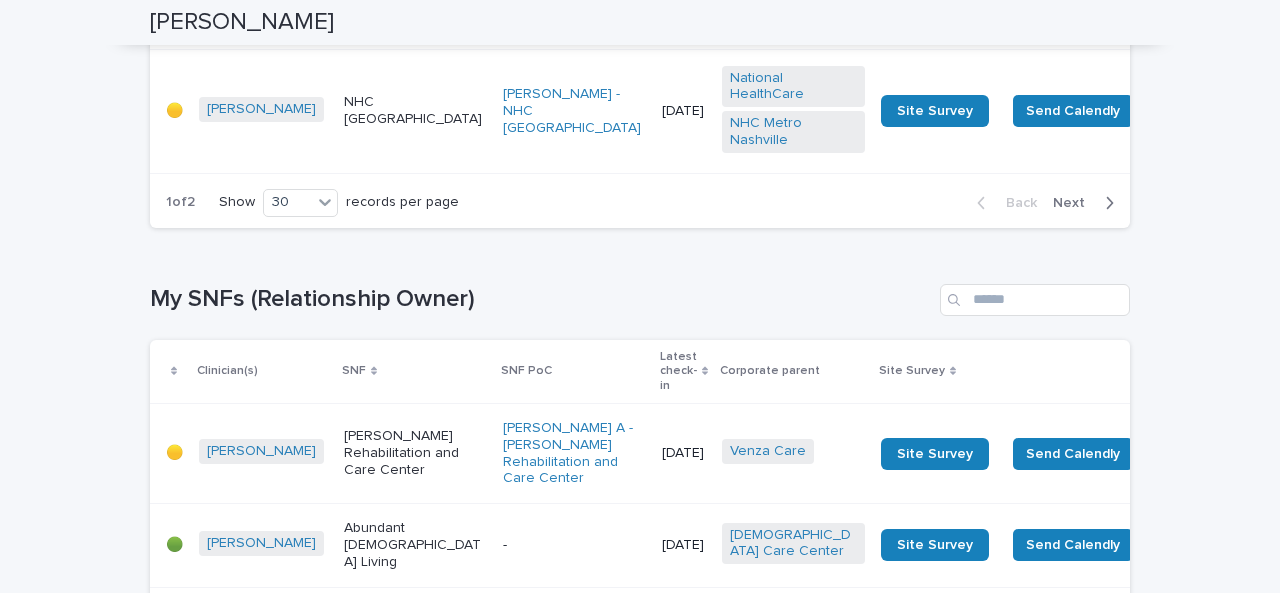 click on "Next" at bounding box center (1075, 203) 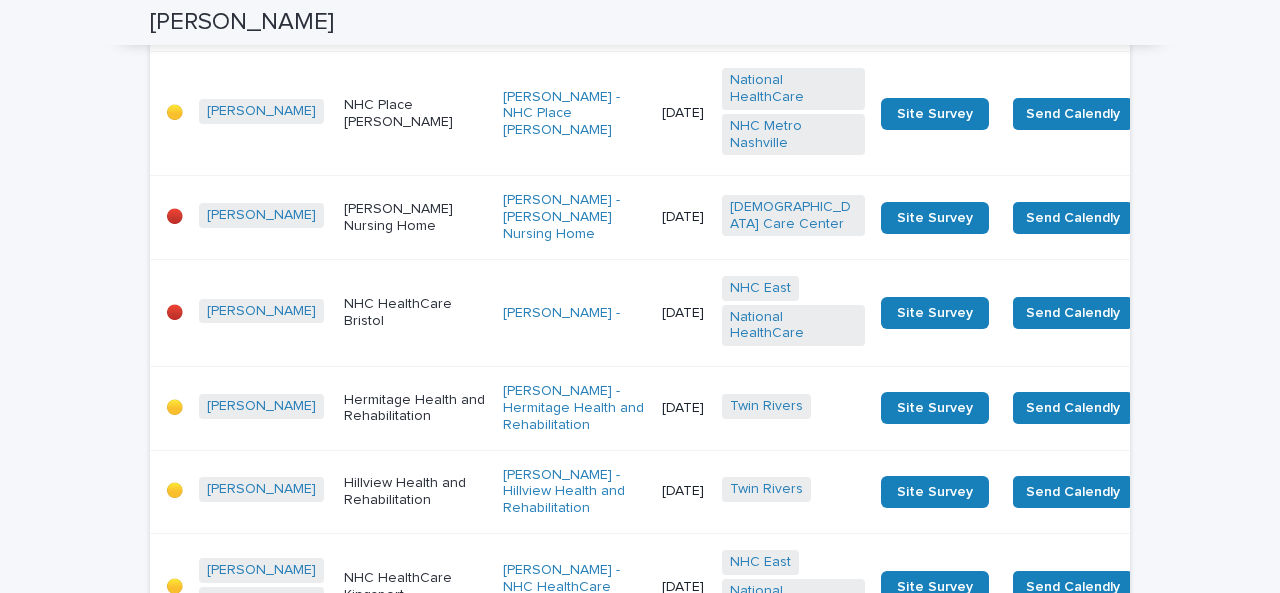 scroll, scrollTop: 4220, scrollLeft: 0, axis: vertical 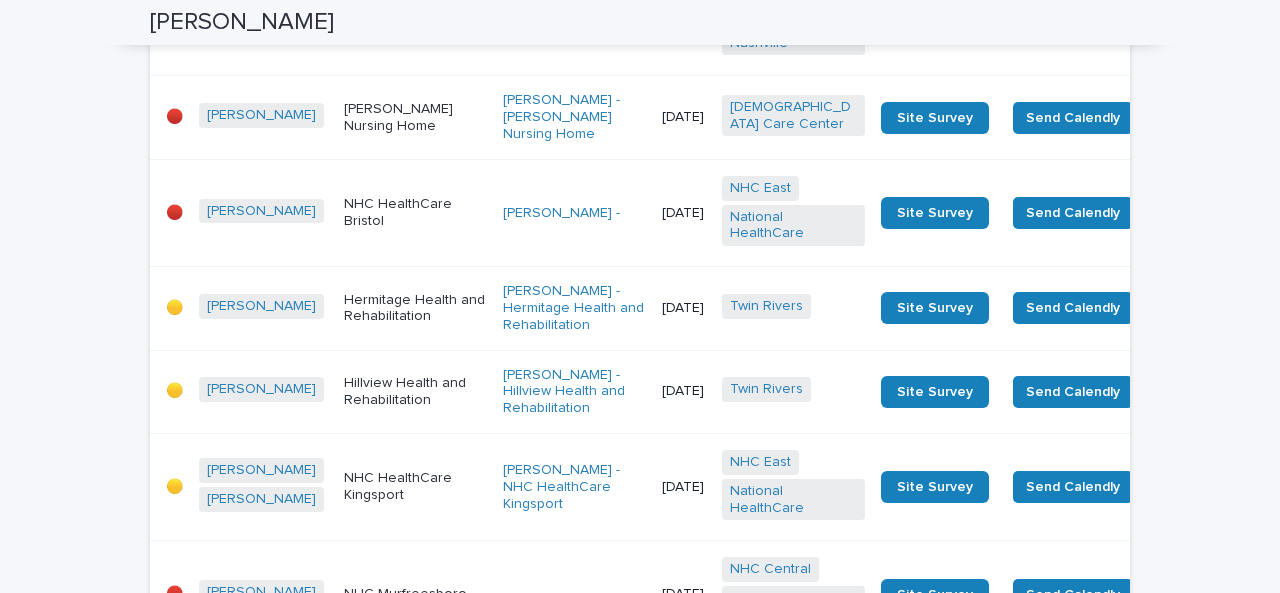 click on "NHC HealthCare Bristol" at bounding box center [415, 213] 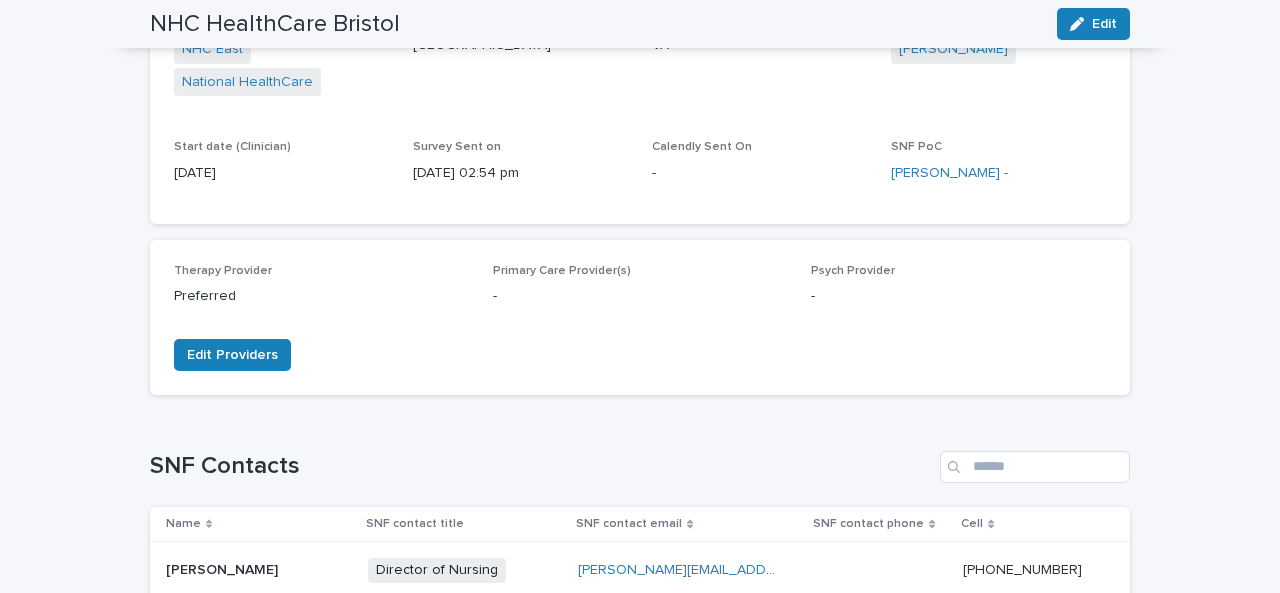 scroll, scrollTop: 0, scrollLeft: 0, axis: both 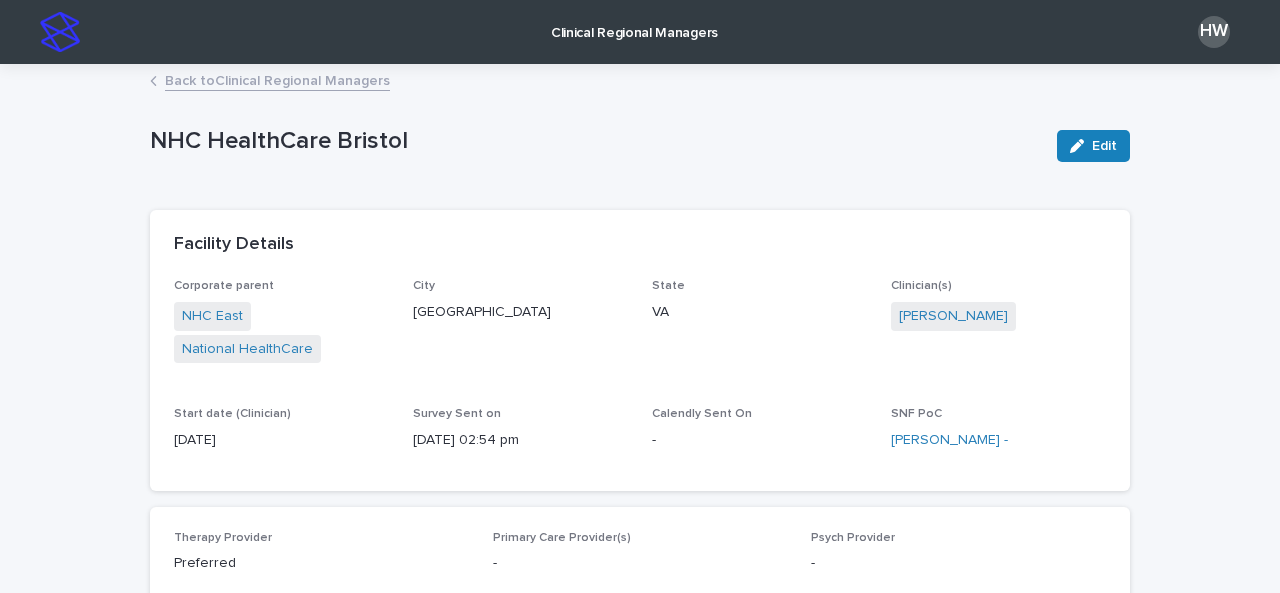 click on "Clinical Regional Managers" at bounding box center (634, 31) 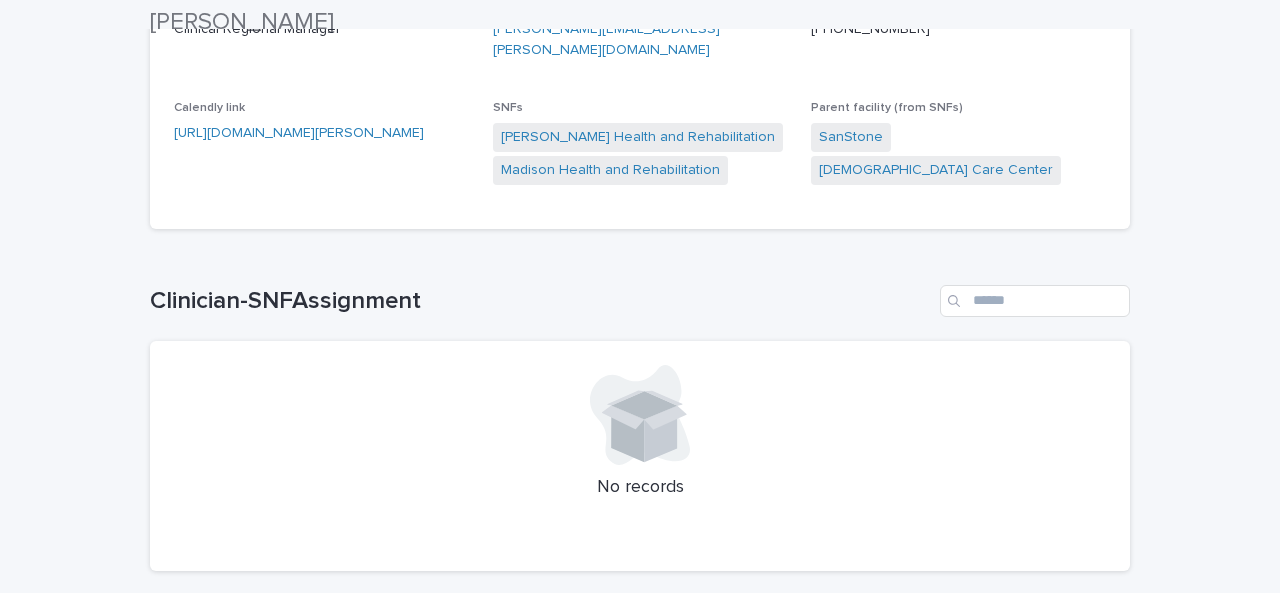 scroll, scrollTop: 0, scrollLeft: 0, axis: both 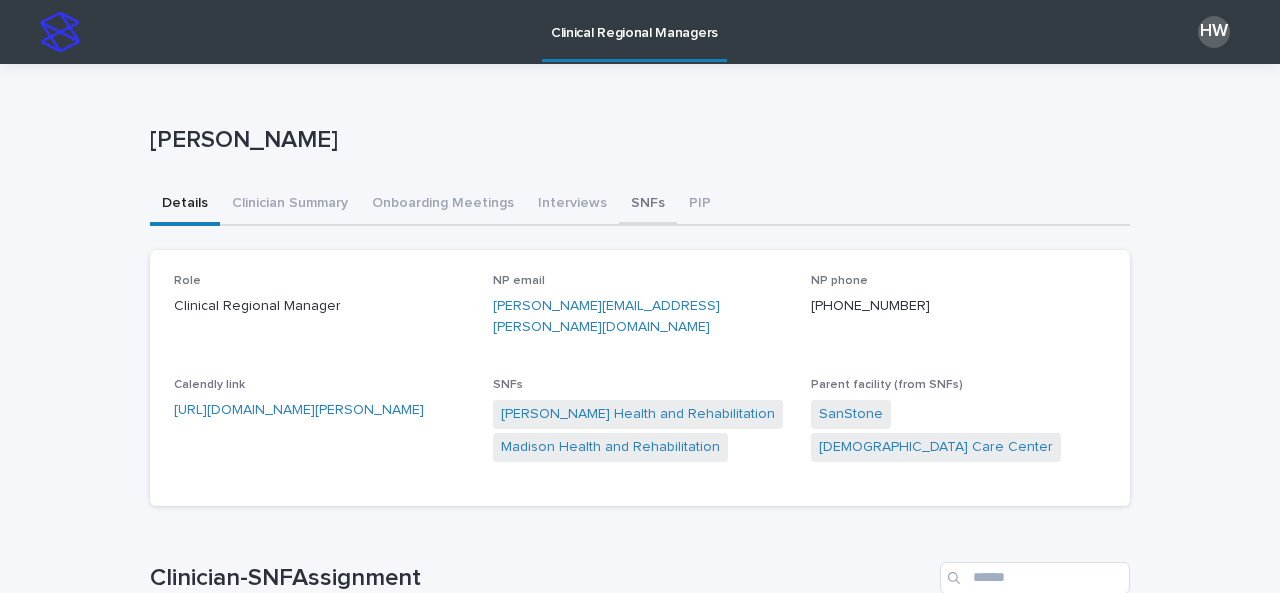 click on "SNFs" at bounding box center [648, 205] 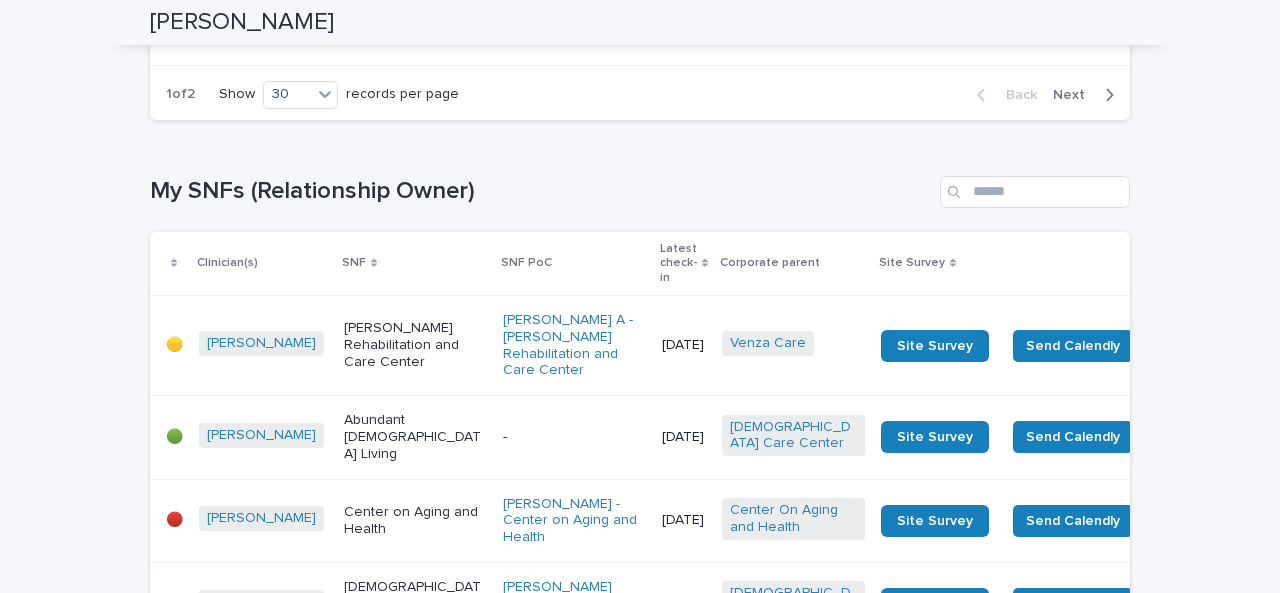 scroll, scrollTop: 3471, scrollLeft: 0, axis: vertical 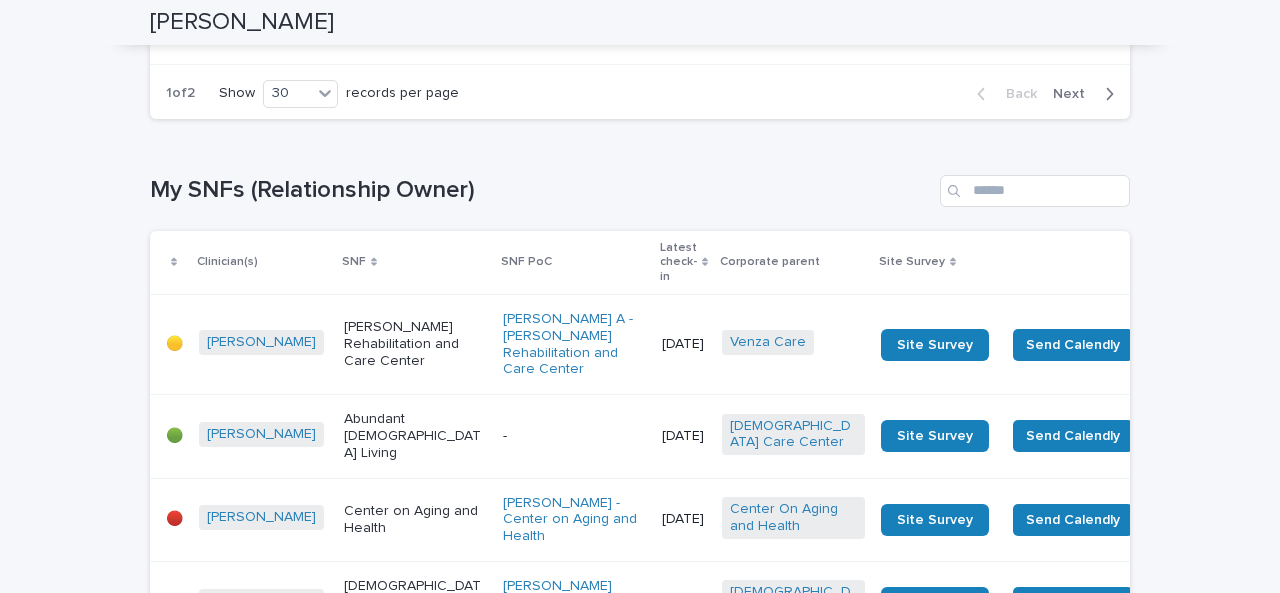 click on "Next" at bounding box center [1087, 94] 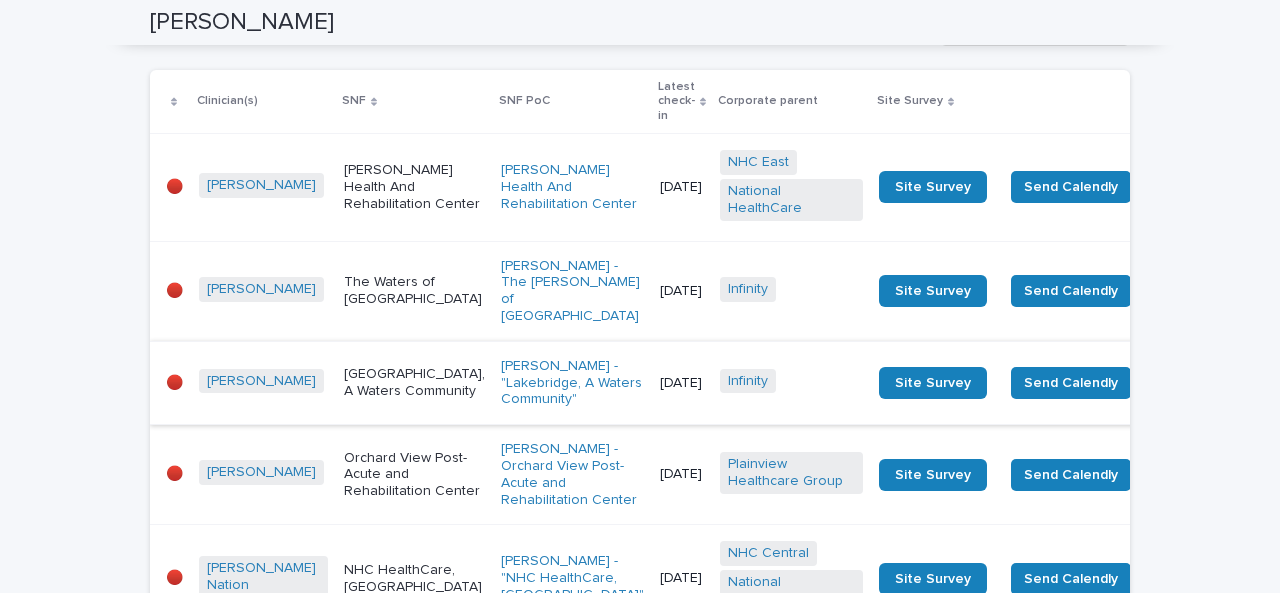 scroll, scrollTop: 274, scrollLeft: 0, axis: vertical 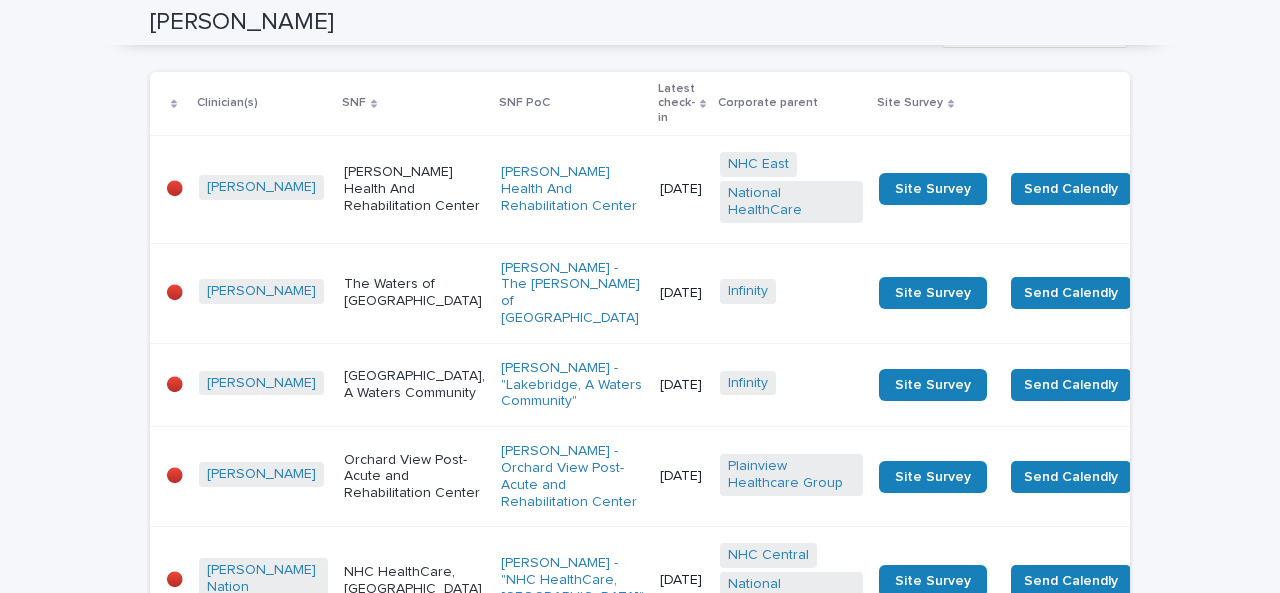 click on "[PERSON_NAME] Health And Rehabilitation Center" at bounding box center (414, 189) 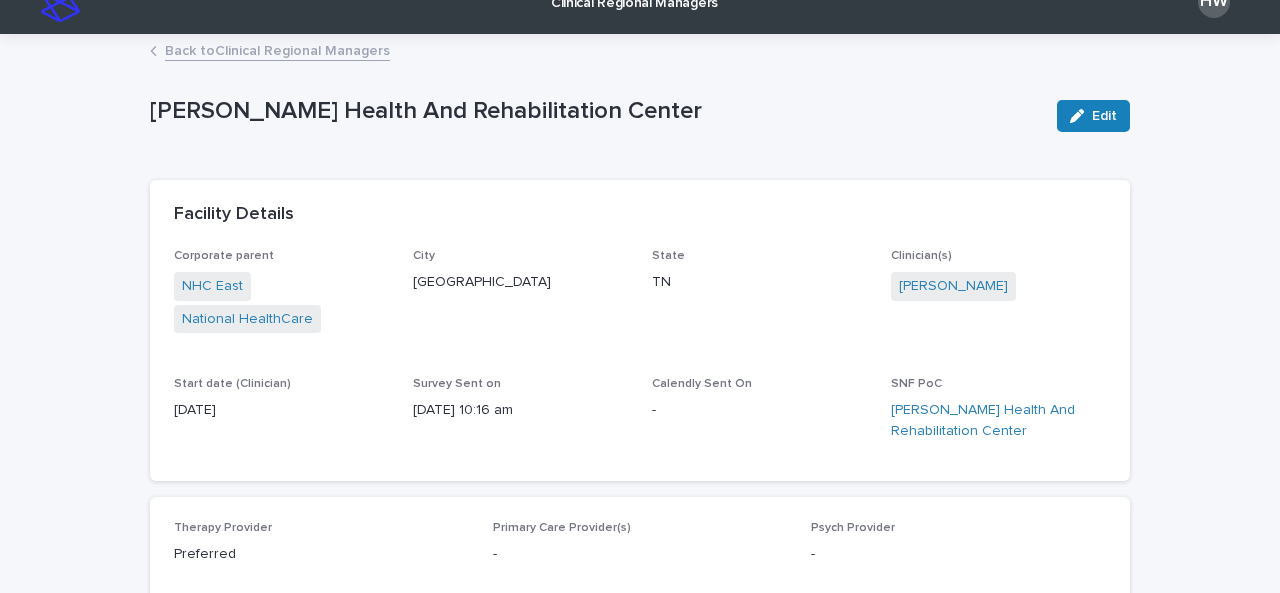scroll, scrollTop: 0, scrollLeft: 0, axis: both 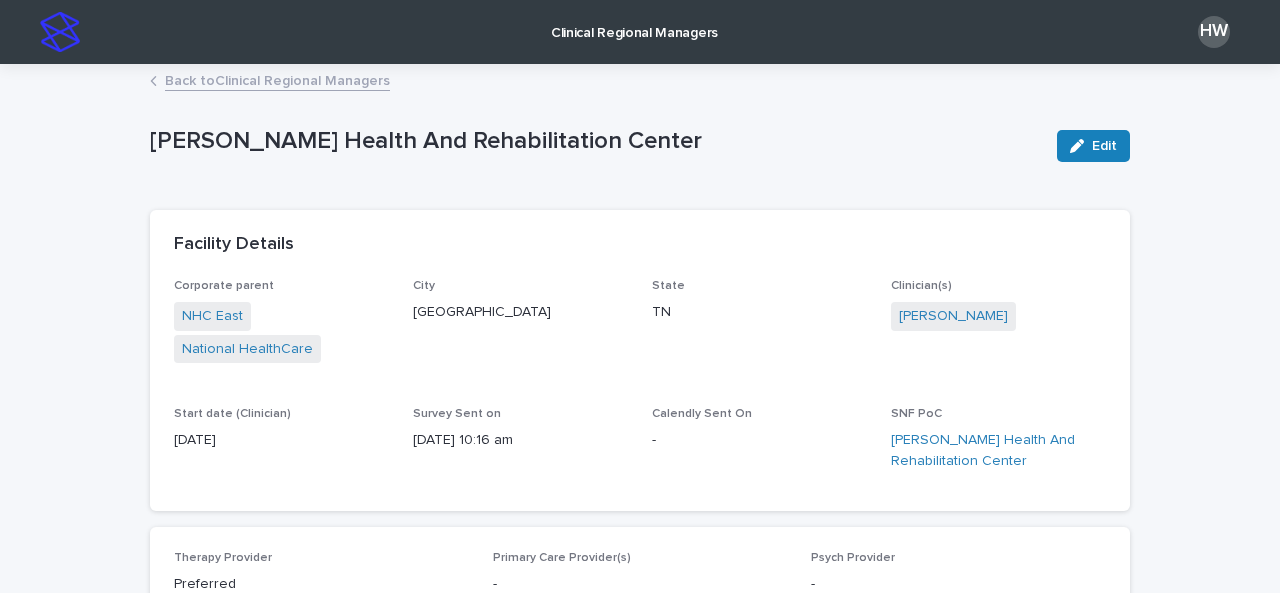 click on "Back to  Clinical Regional Managers" at bounding box center (277, 79) 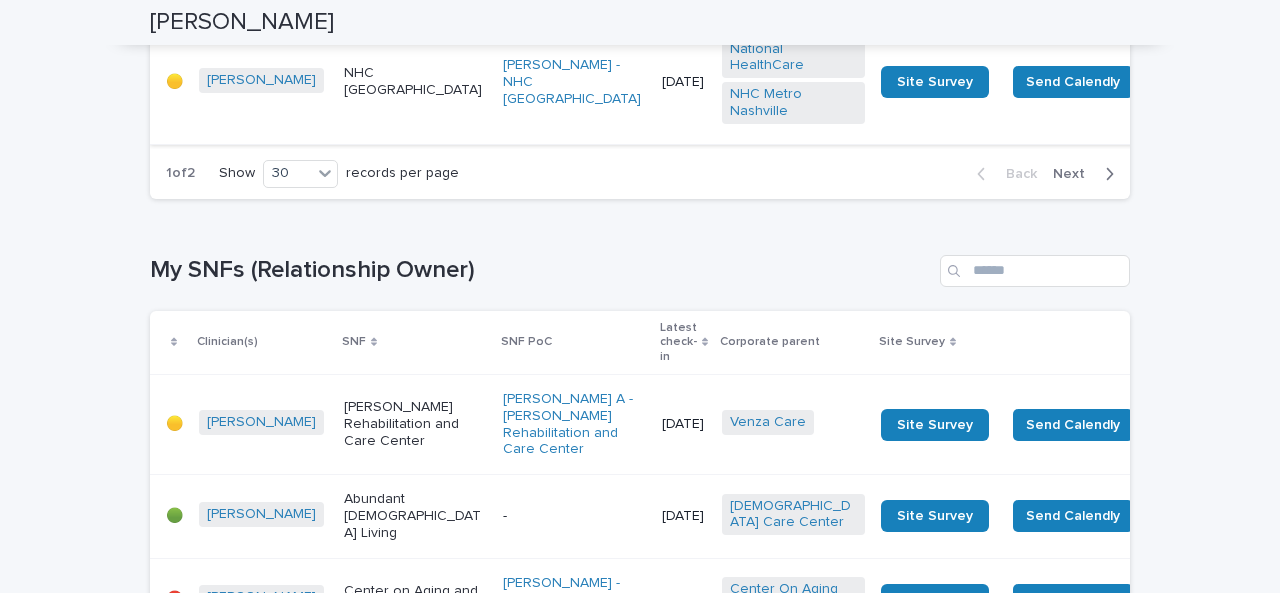 scroll, scrollTop: 3390, scrollLeft: 0, axis: vertical 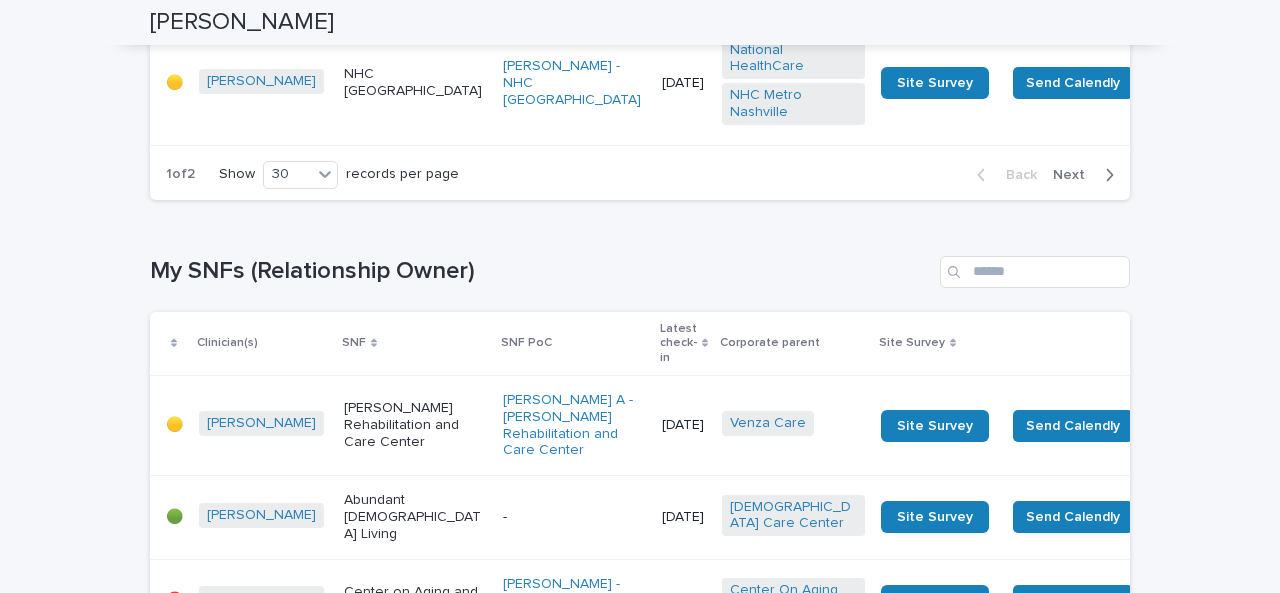click on "Next" at bounding box center [1075, 175] 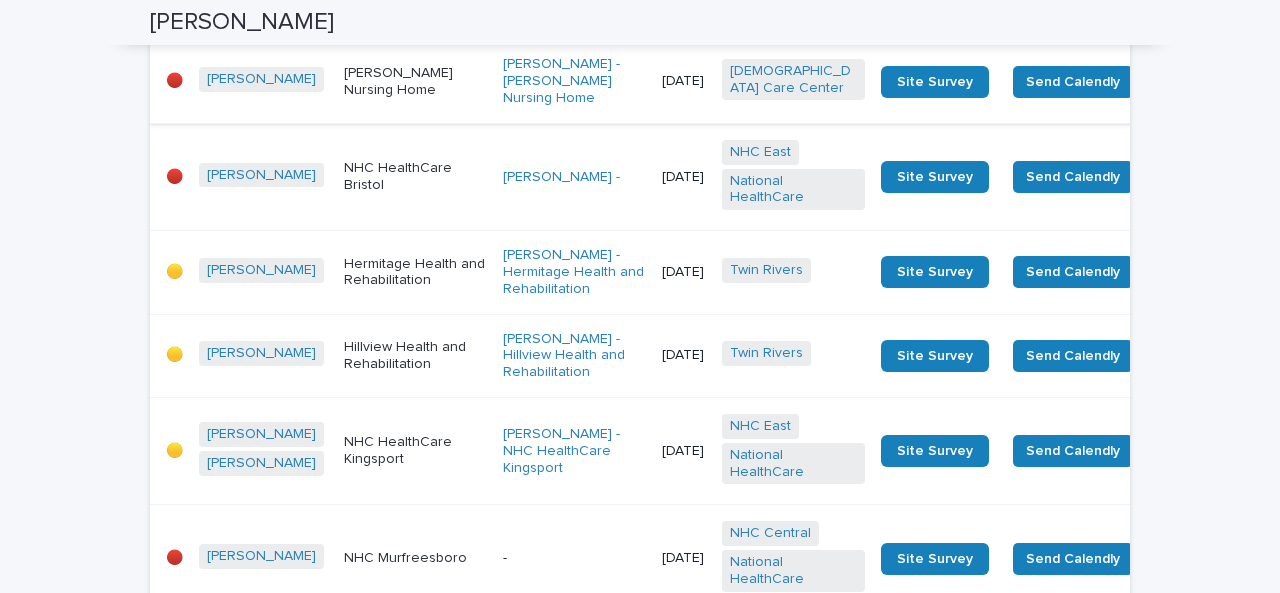 scroll, scrollTop: 4258, scrollLeft: 0, axis: vertical 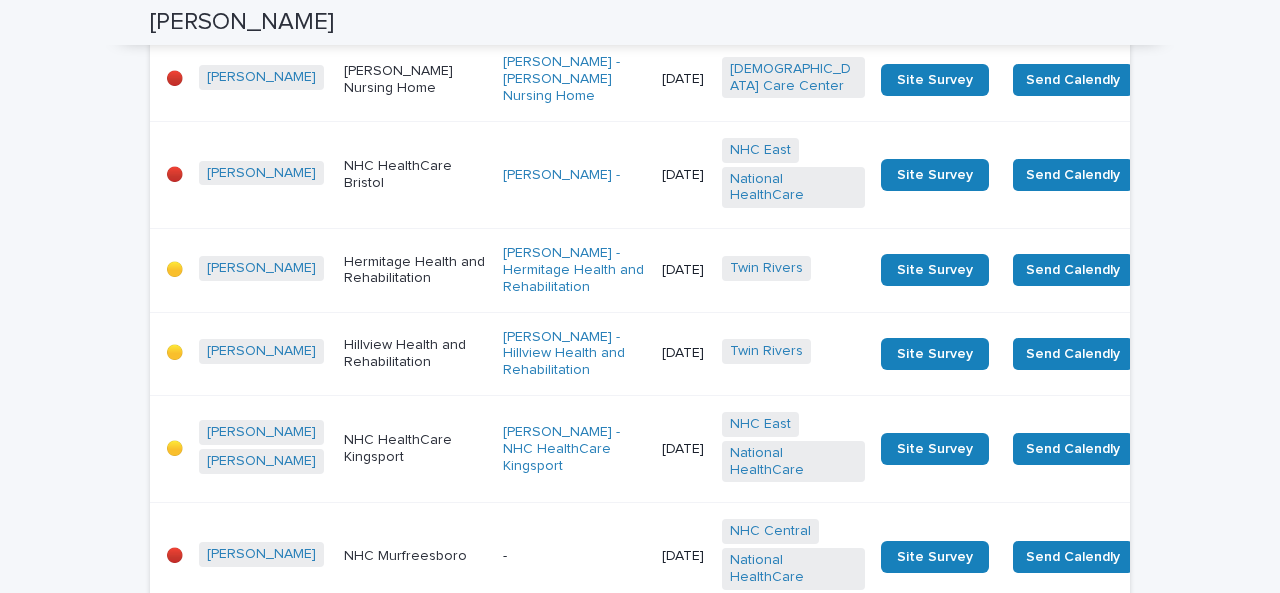 click on "[PERSON_NAME] Nursing Home" at bounding box center [415, 80] 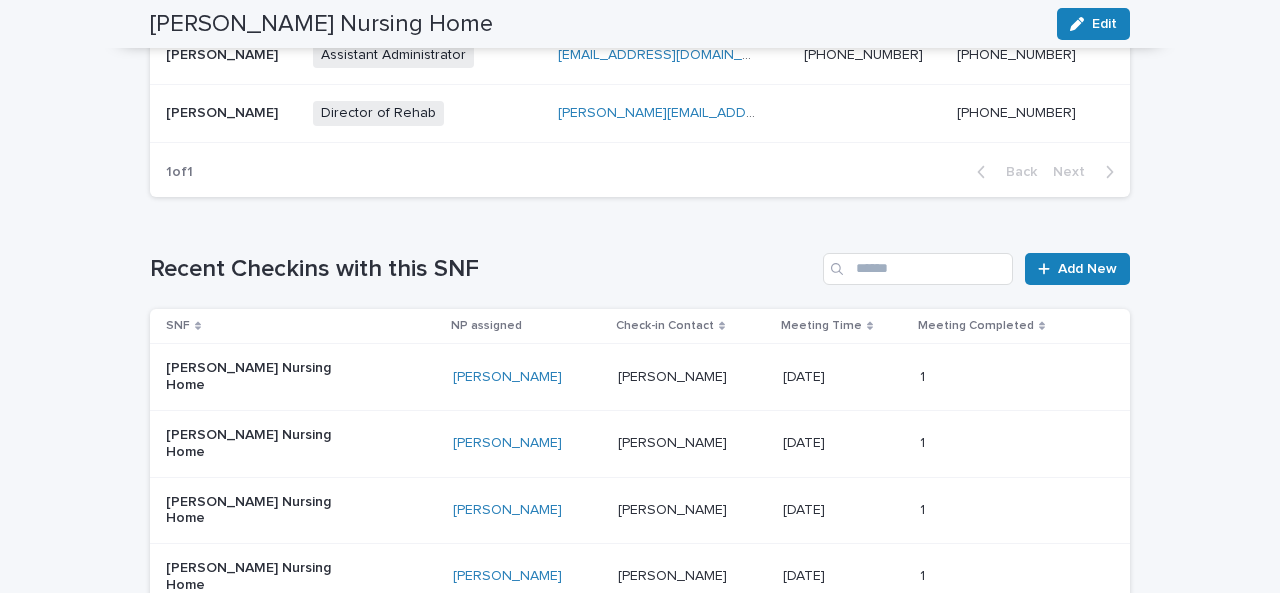 scroll, scrollTop: 1026, scrollLeft: 0, axis: vertical 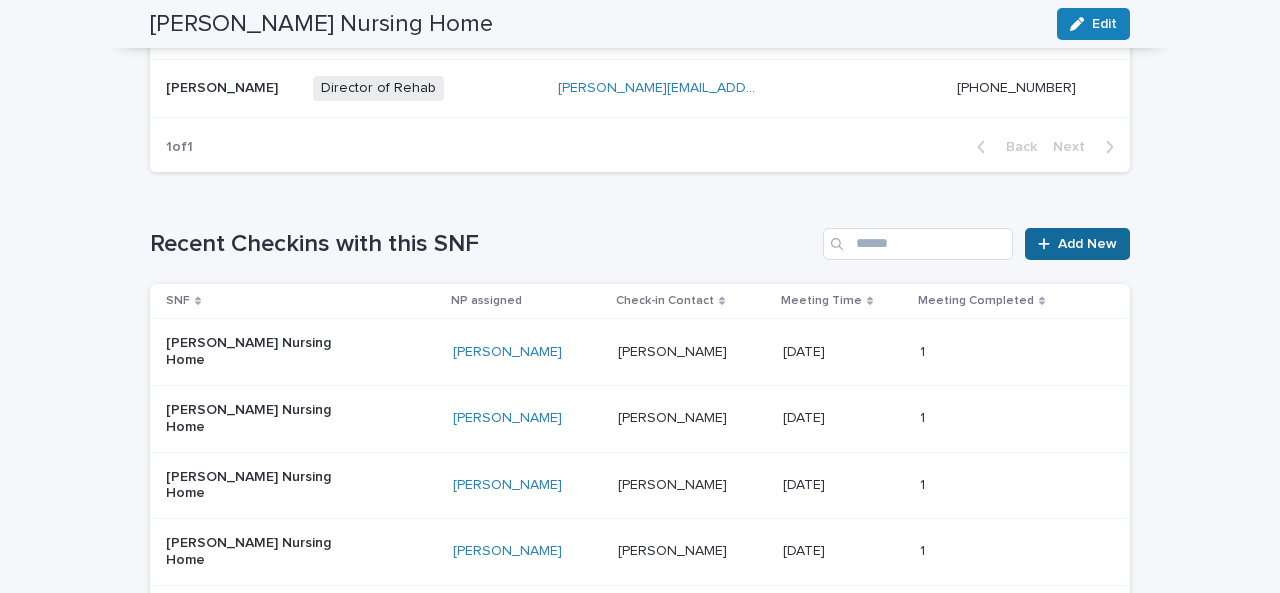 click on "Add New" at bounding box center (1087, 244) 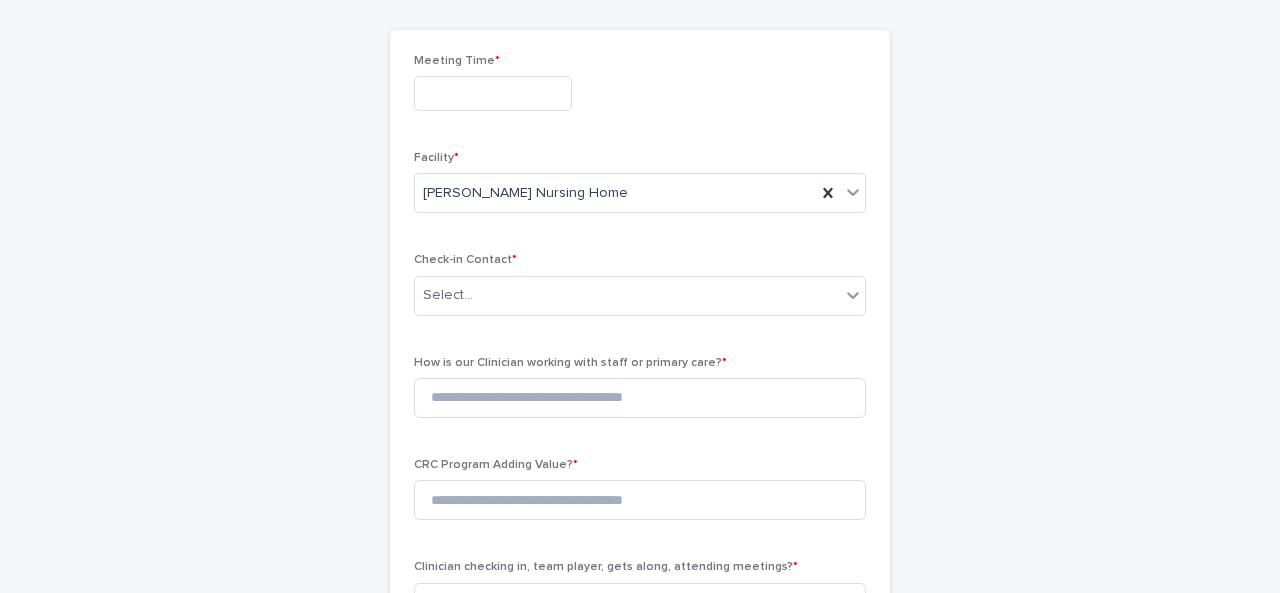scroll, scrollTop: 133, scrollLeft: 0, axis: vertical 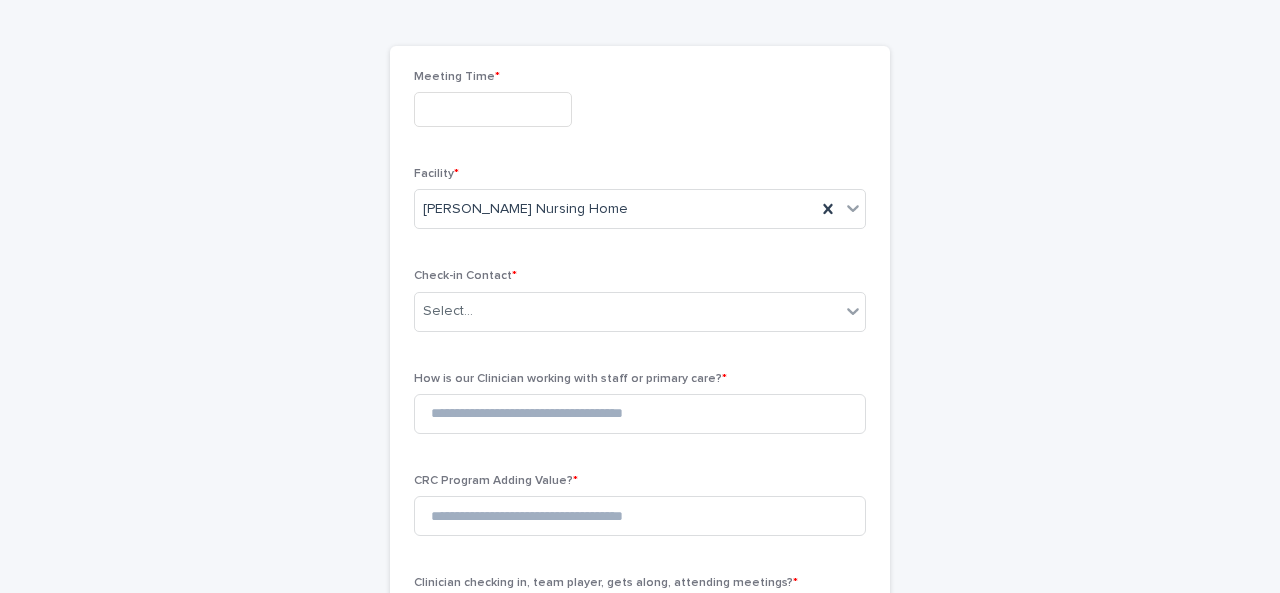 click at bounding box center (493, 109) 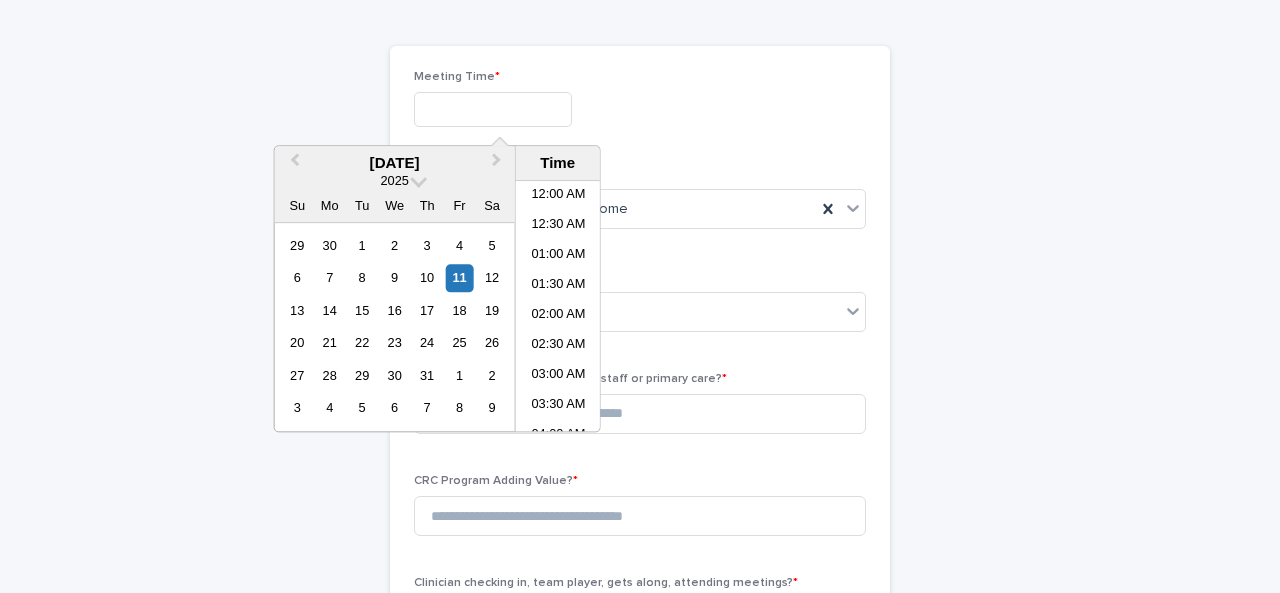 scroll, scrollTop: 490, scrollLeft: 0, axis: vertical 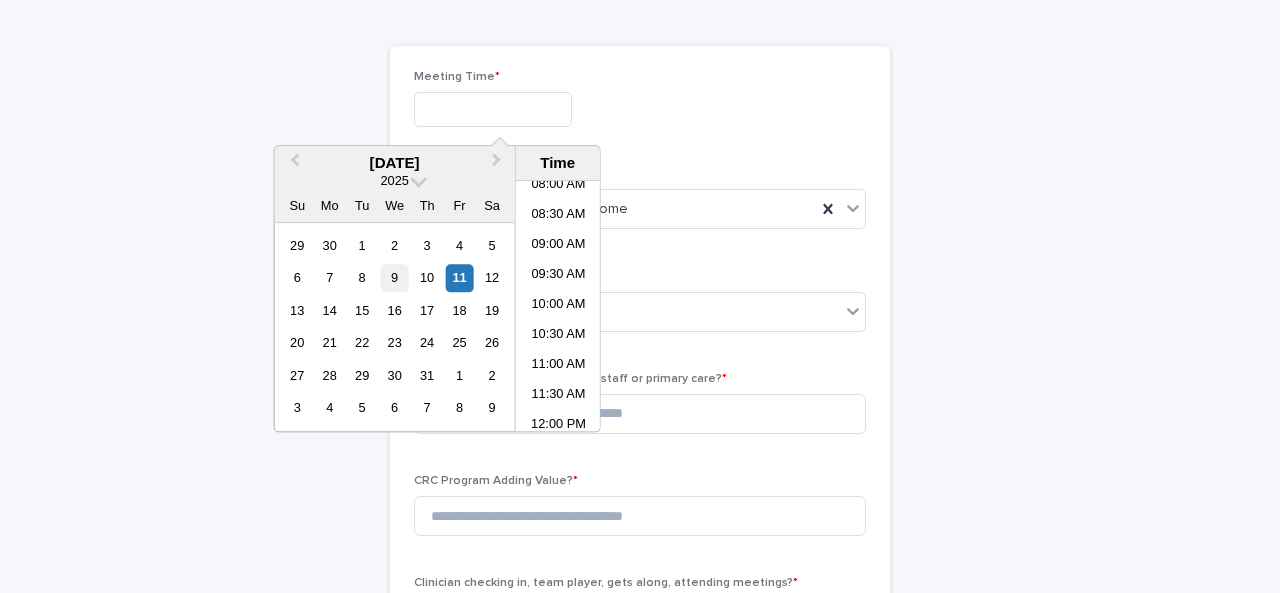 click on "9" at bounding box center (394, 278) 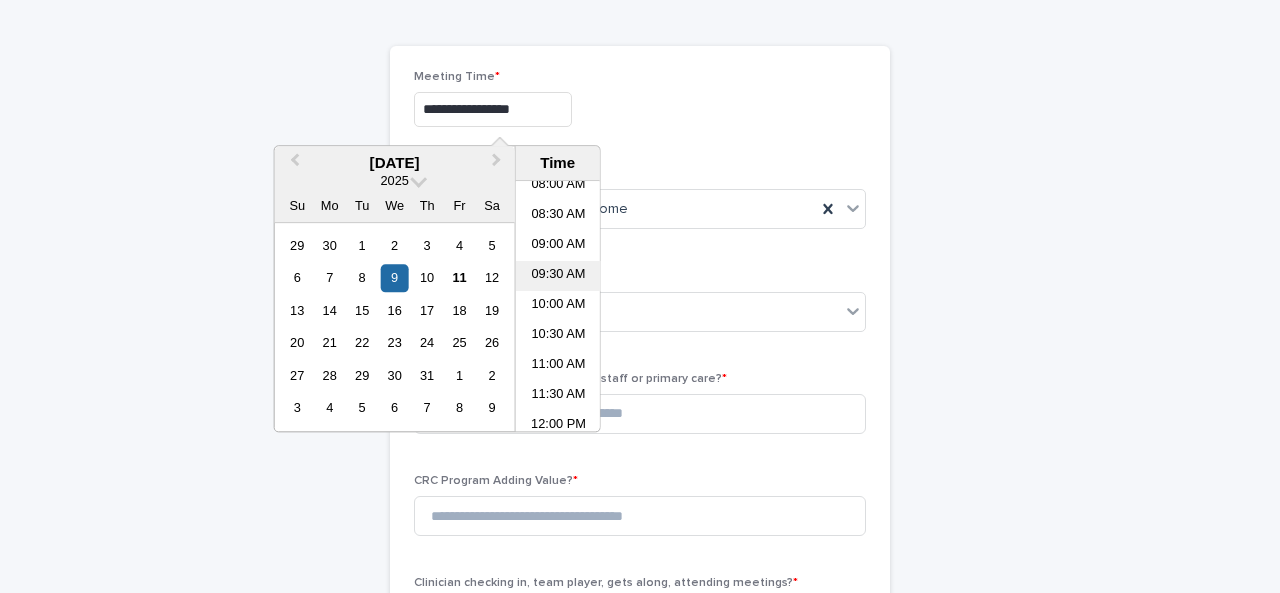 click on "09:30 AM" at bounding box center [558, 276] 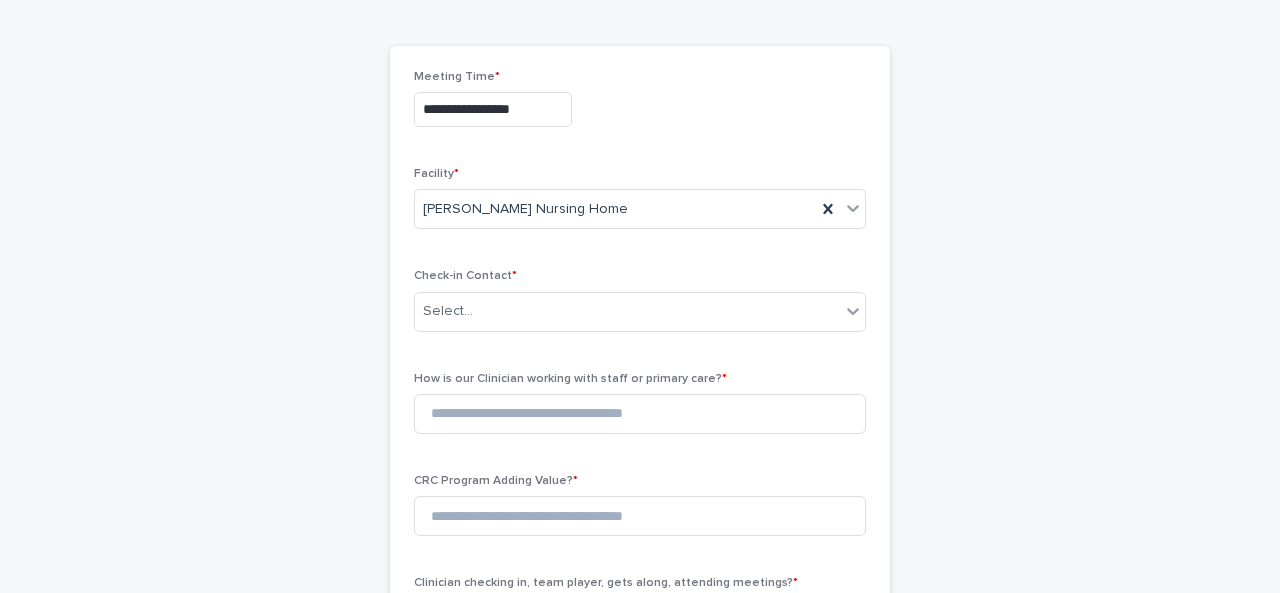 click on "**********" at bounding box center (493, 109) 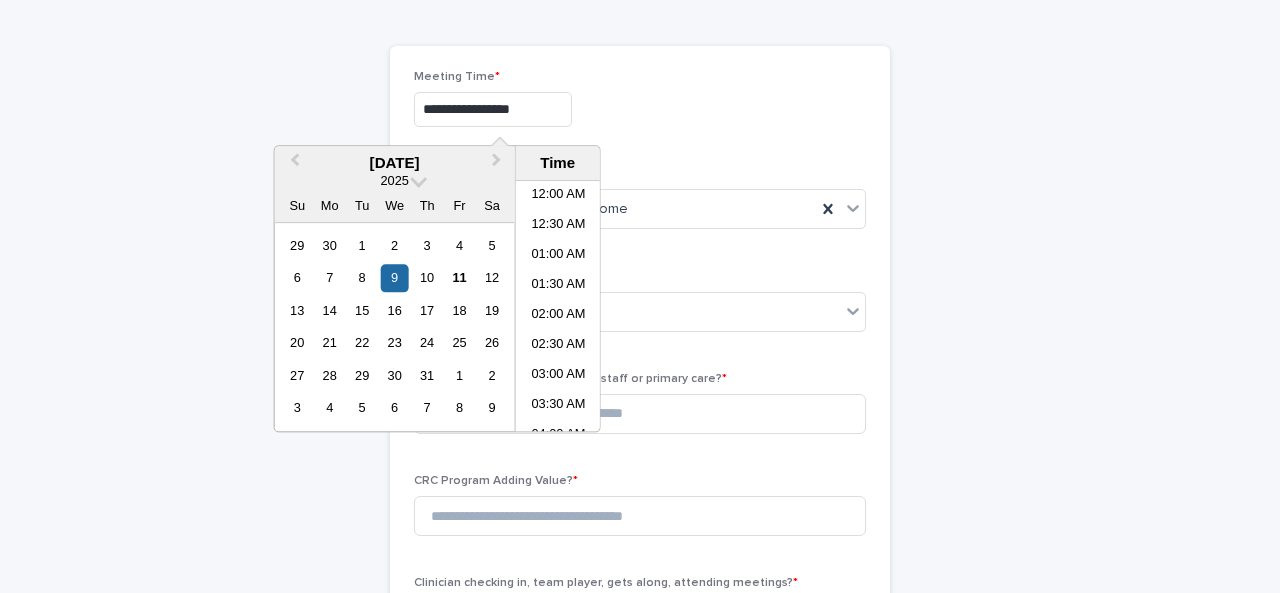 scroll, scrollTop: 460, scrollLeft: 0, axis: vertical 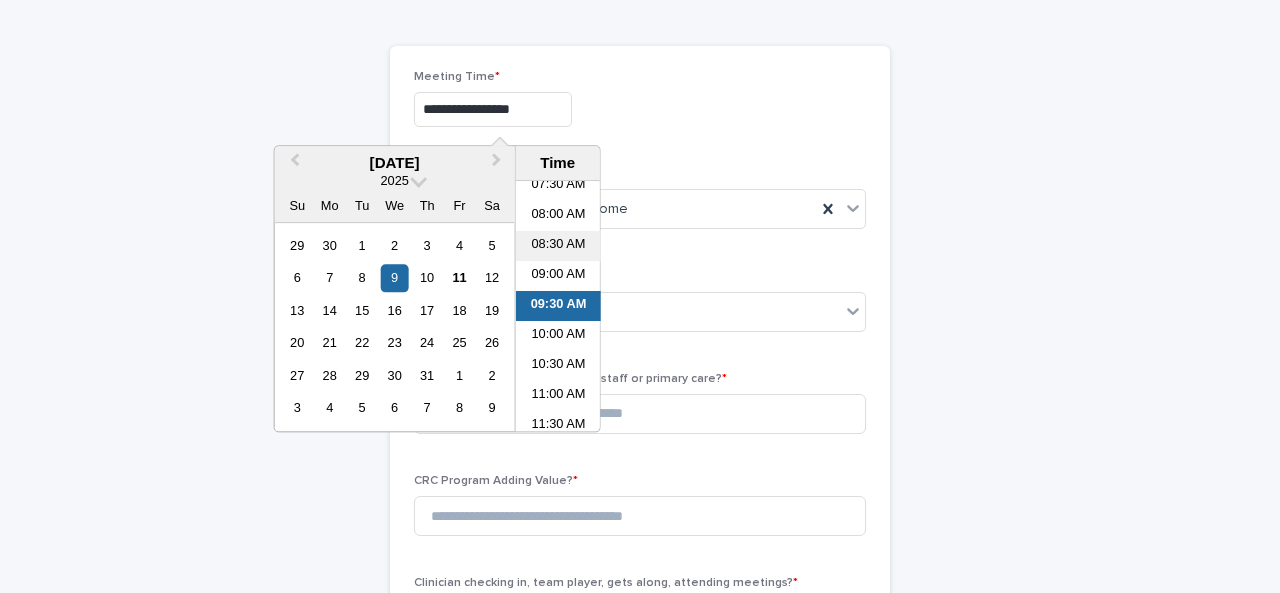 click on "08:30 AM" at bounding box center (558, 246) 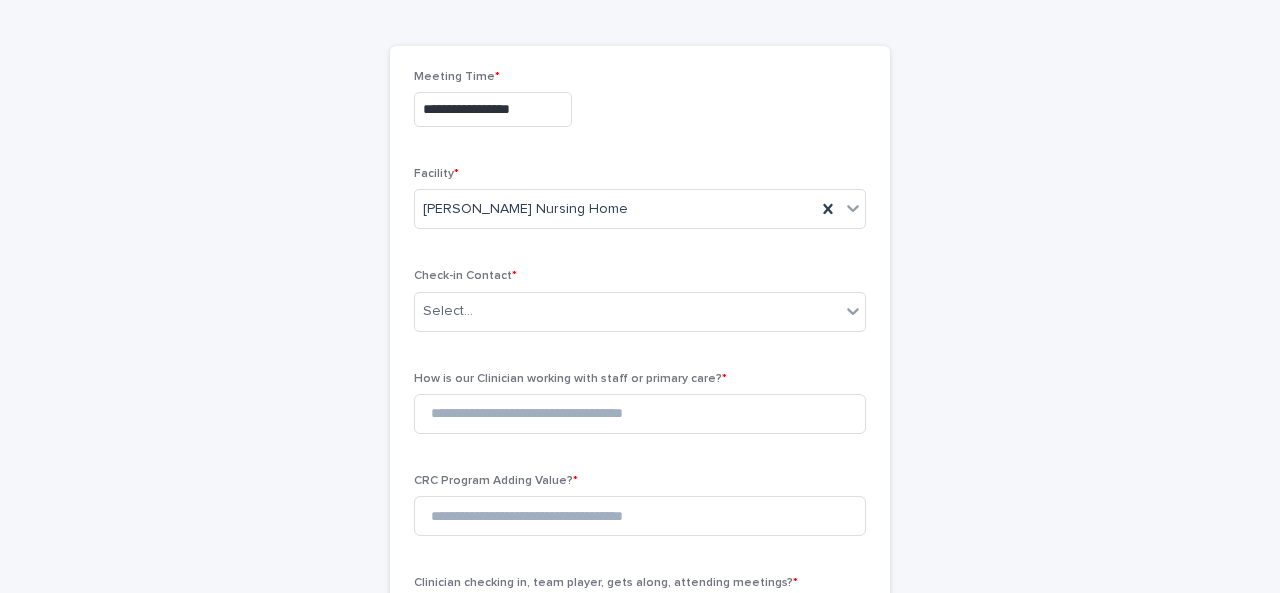 type on "**********" 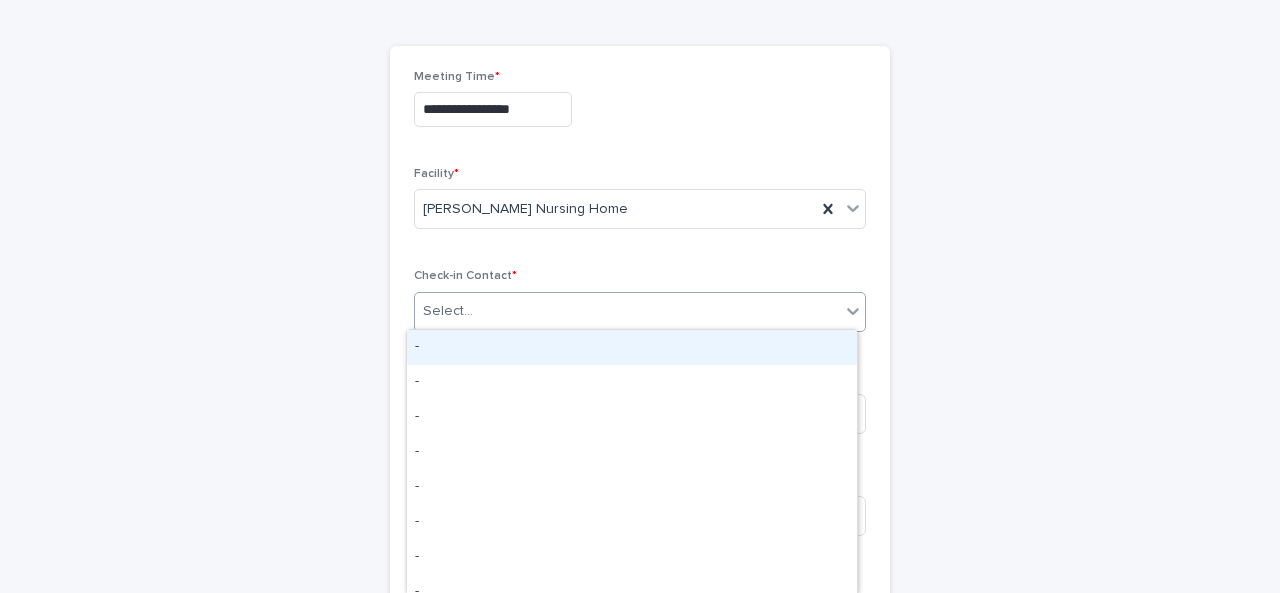 click on "Select..." at bounding box center [627, 311] 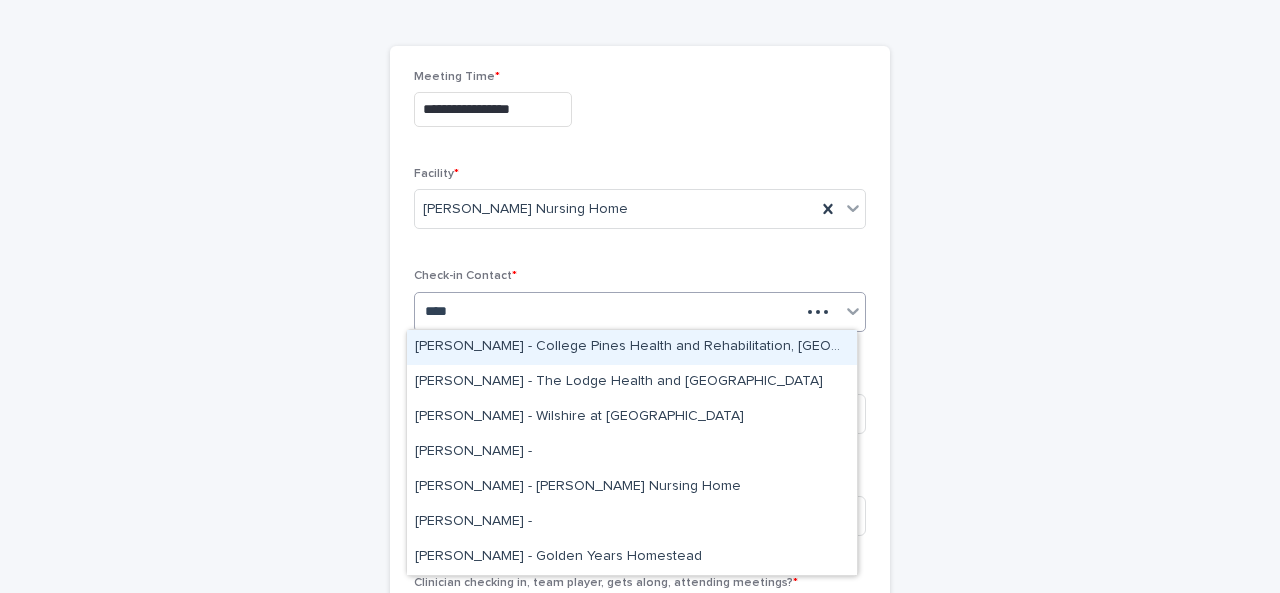 type on "*****" 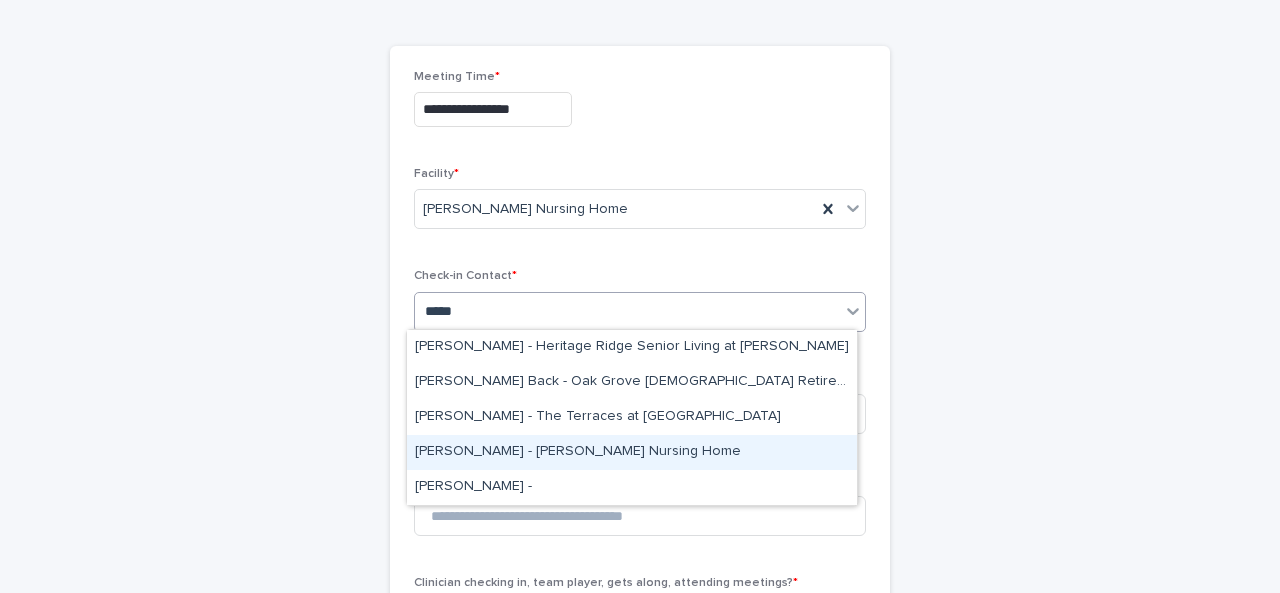 click on "[PERSON_NAME] - [PERSON_NAME] Nursing Home" at bounding box center (632, 452) 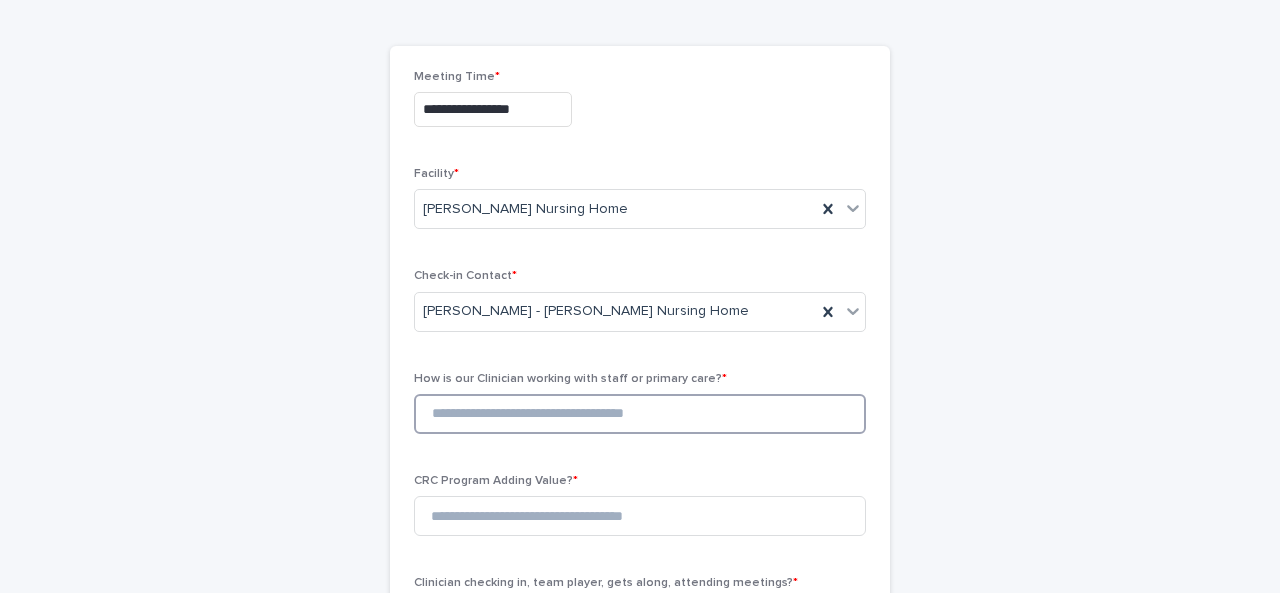click at bounding box center [640, 414] 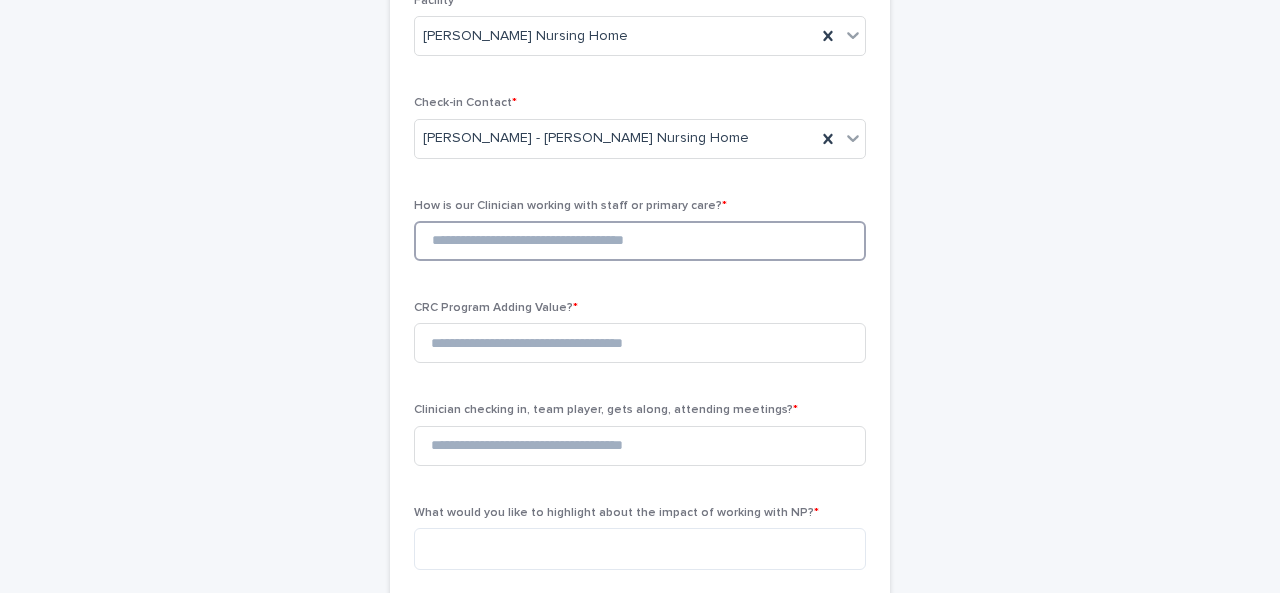 scroll, scrollTop: 307, scrollLeft: 0, axis: vertical 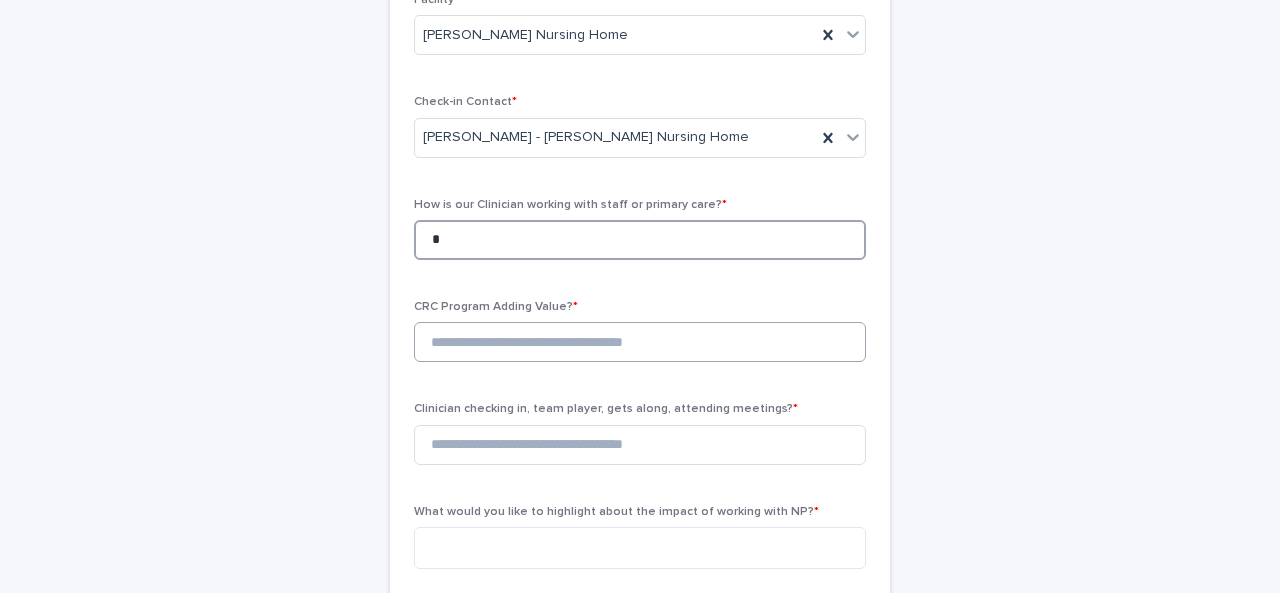 type on "*" 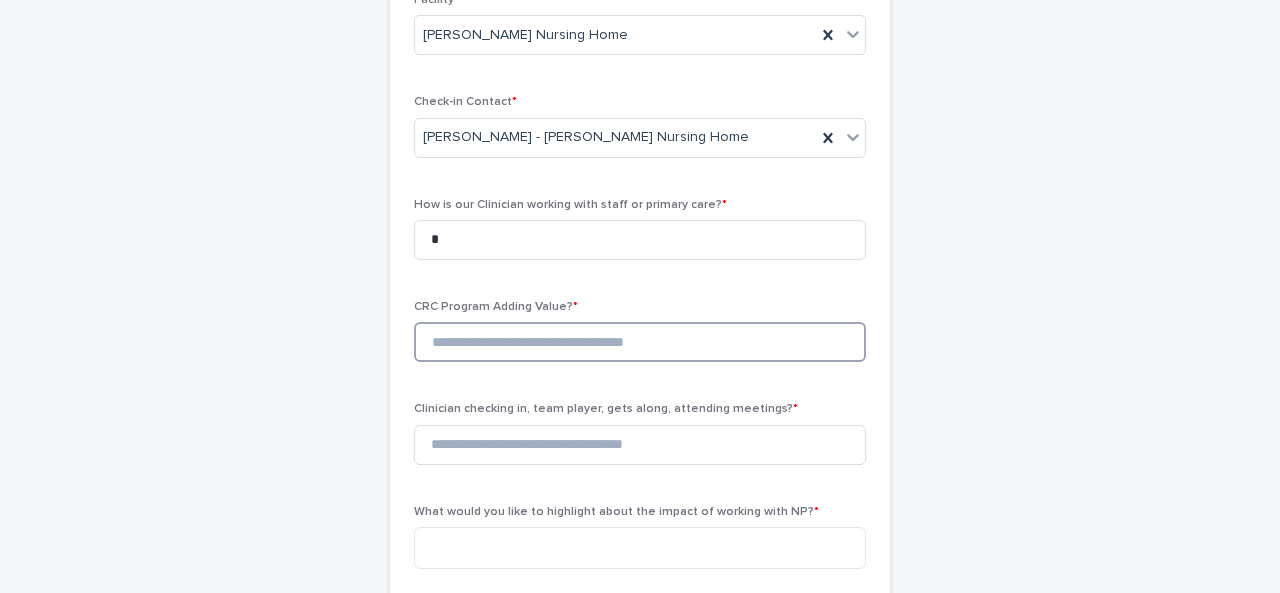 click at bounding box center [640, 342] 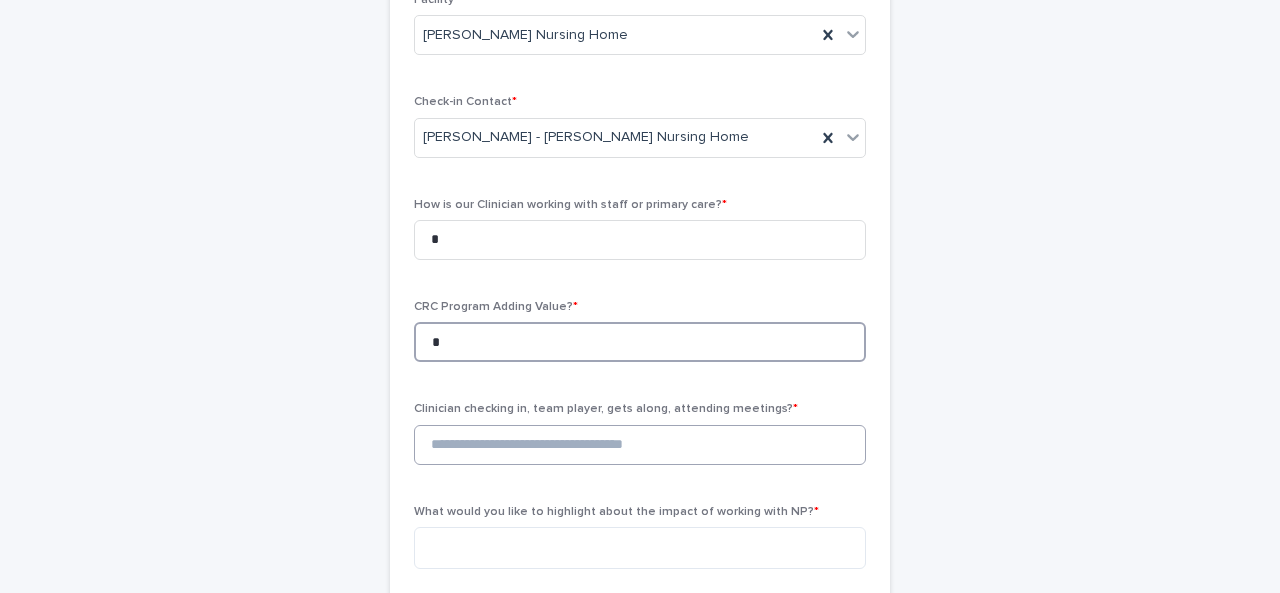type on "*" 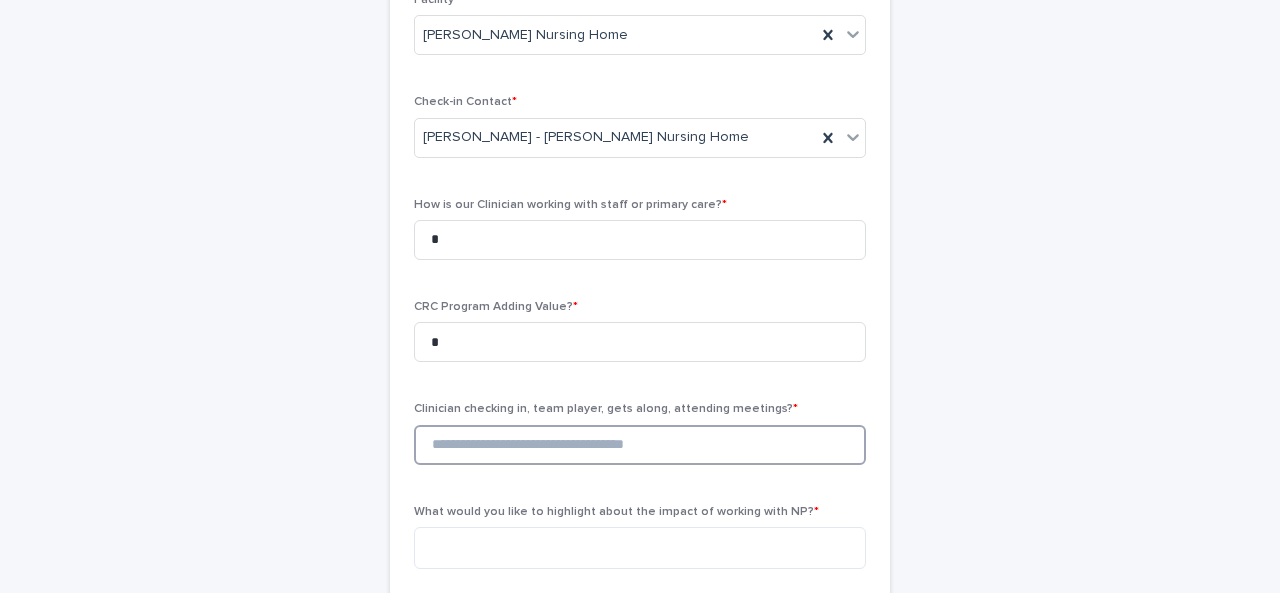 click at bounding box center (640, 445) 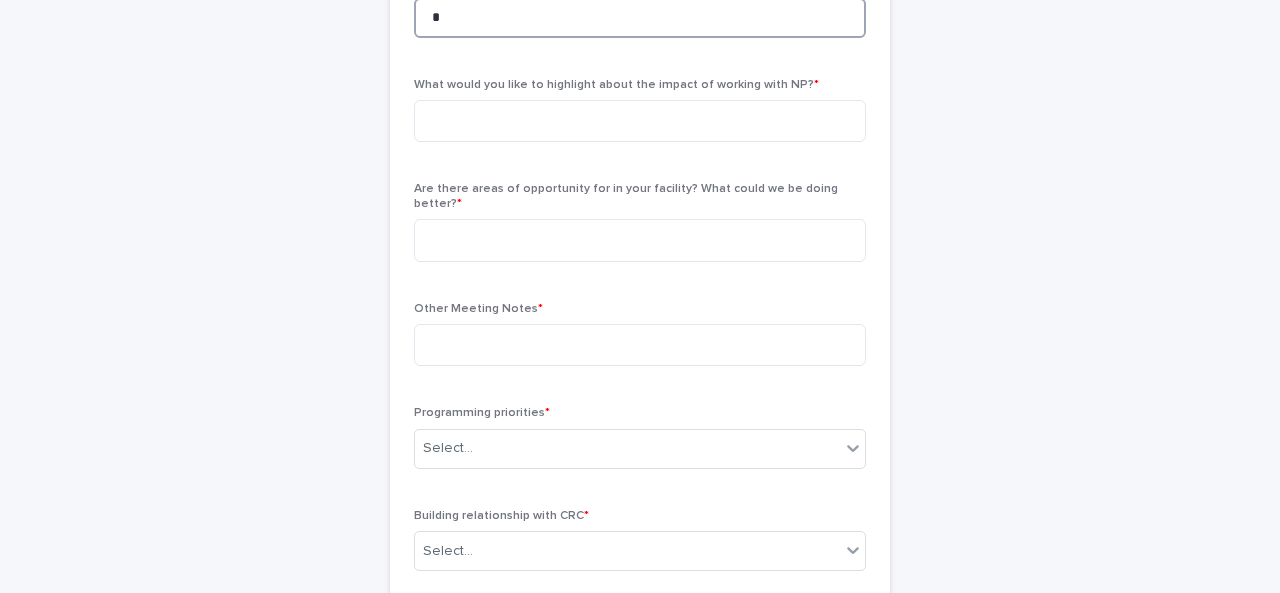 scroll, scrollTop: 735, scrollLeft: 0, axis: vertical 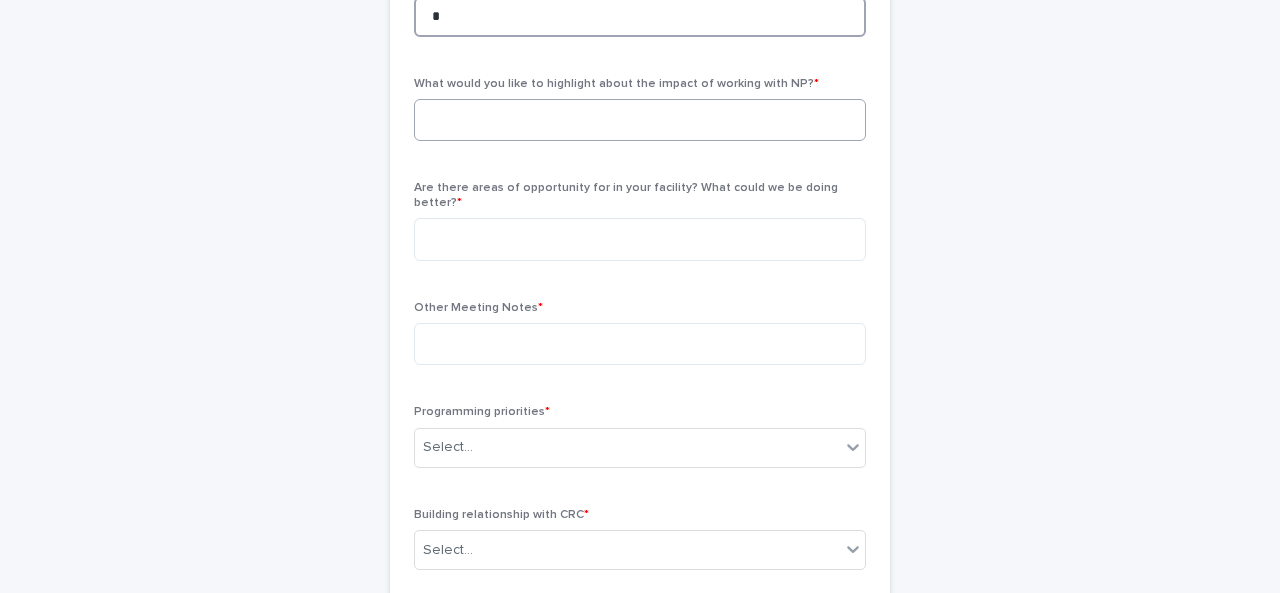 type on "*" 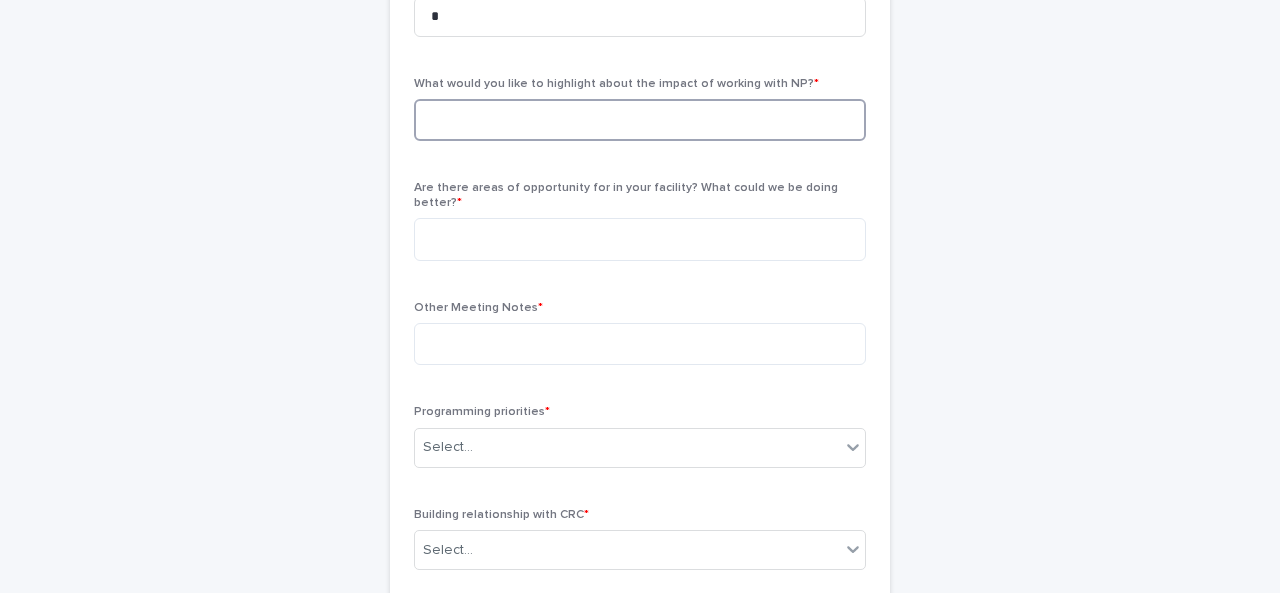 click at bounding box center (640, 120) 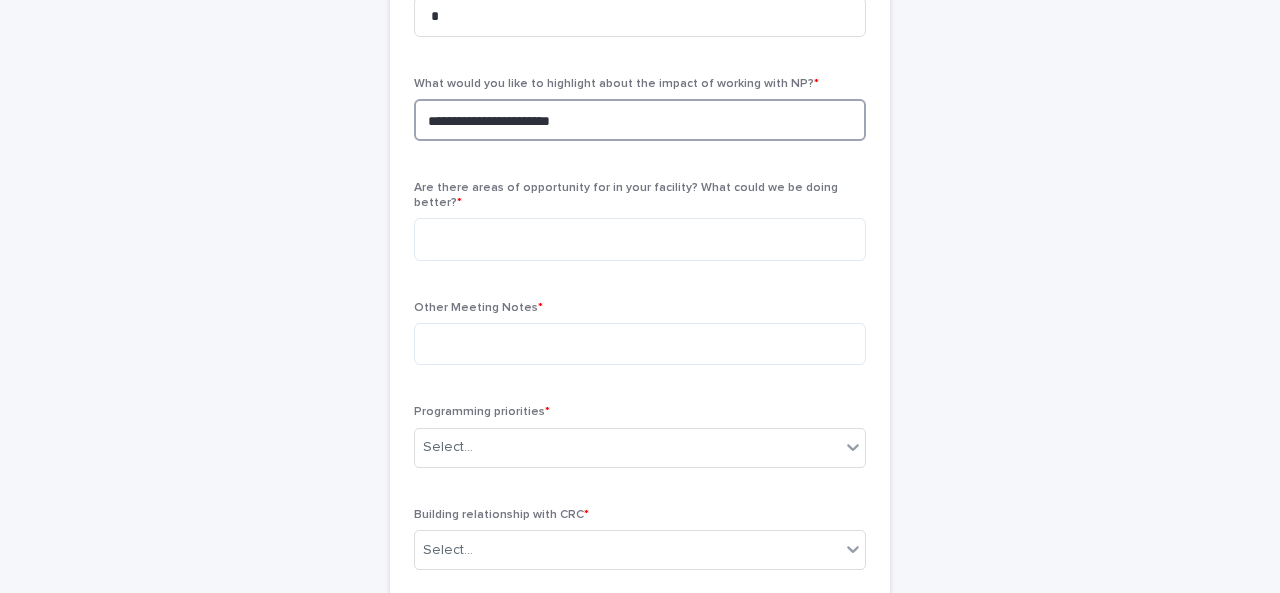 type on "**********" 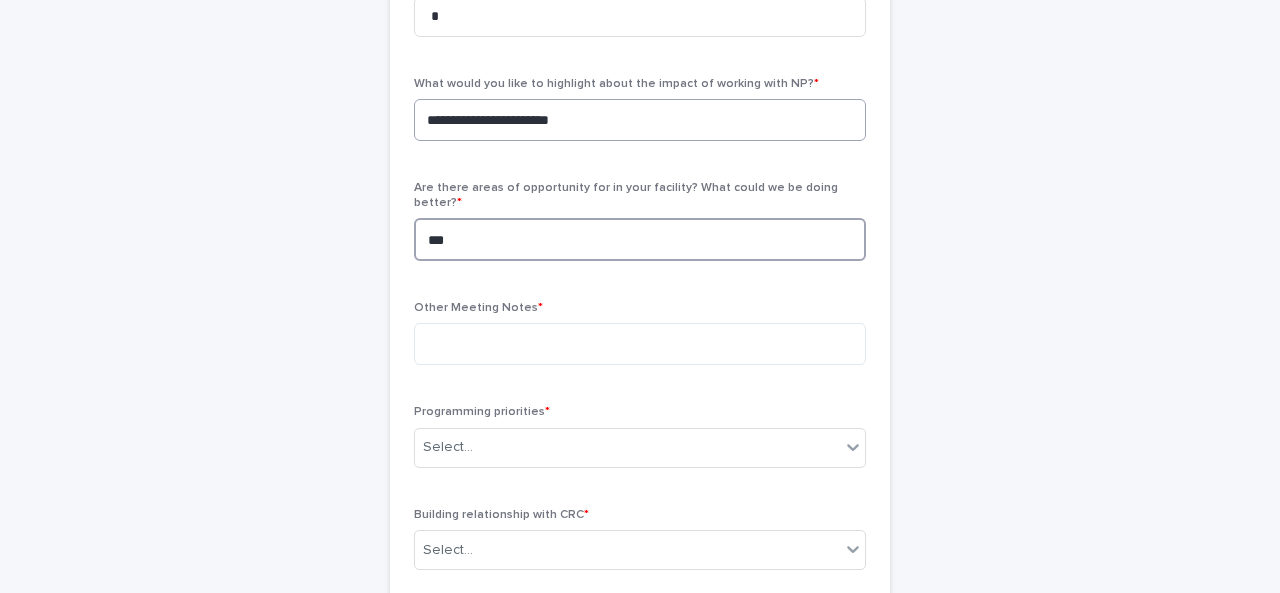 type on "***" 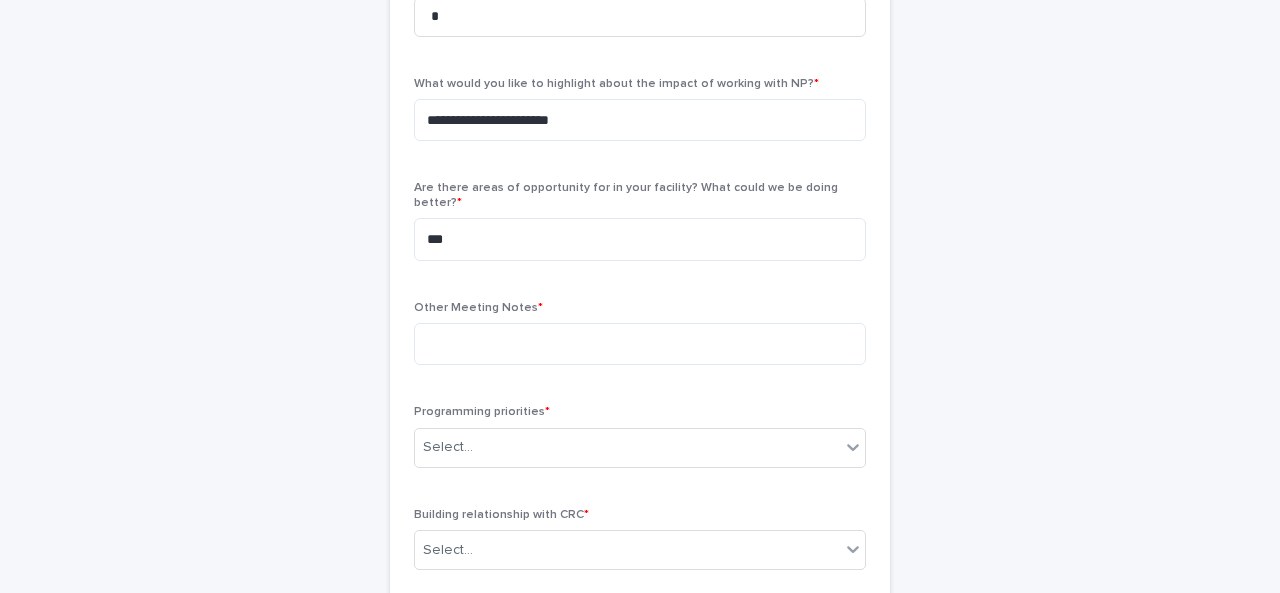 drag, startPoint x: 327, startPoint y: 322, endPoint x: 771, endPoint y: 383, distance: 448.17072 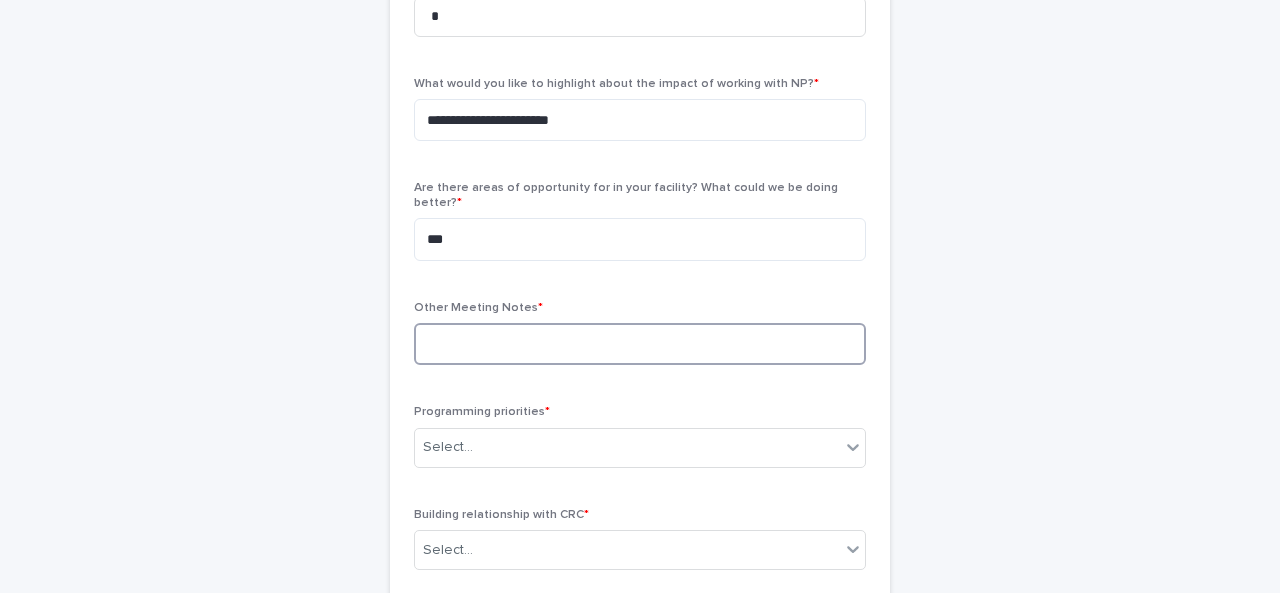 click at bounding box center [640, 344] 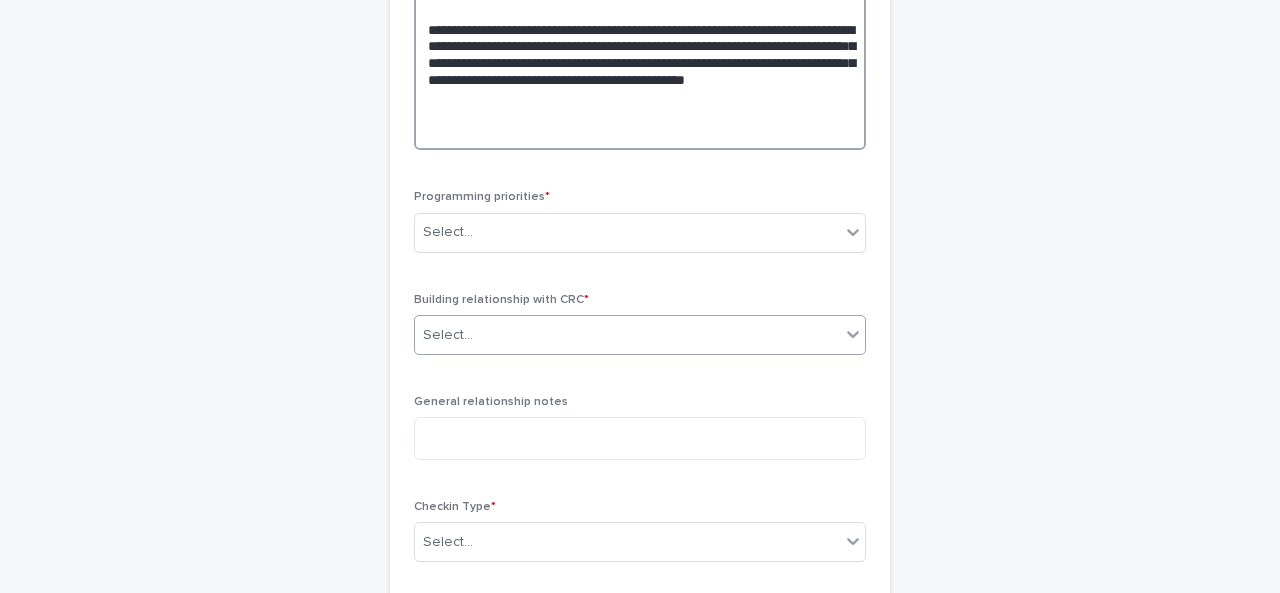 scroll, scrollTop: 1246, scrollLeft: 0, axis: vertical 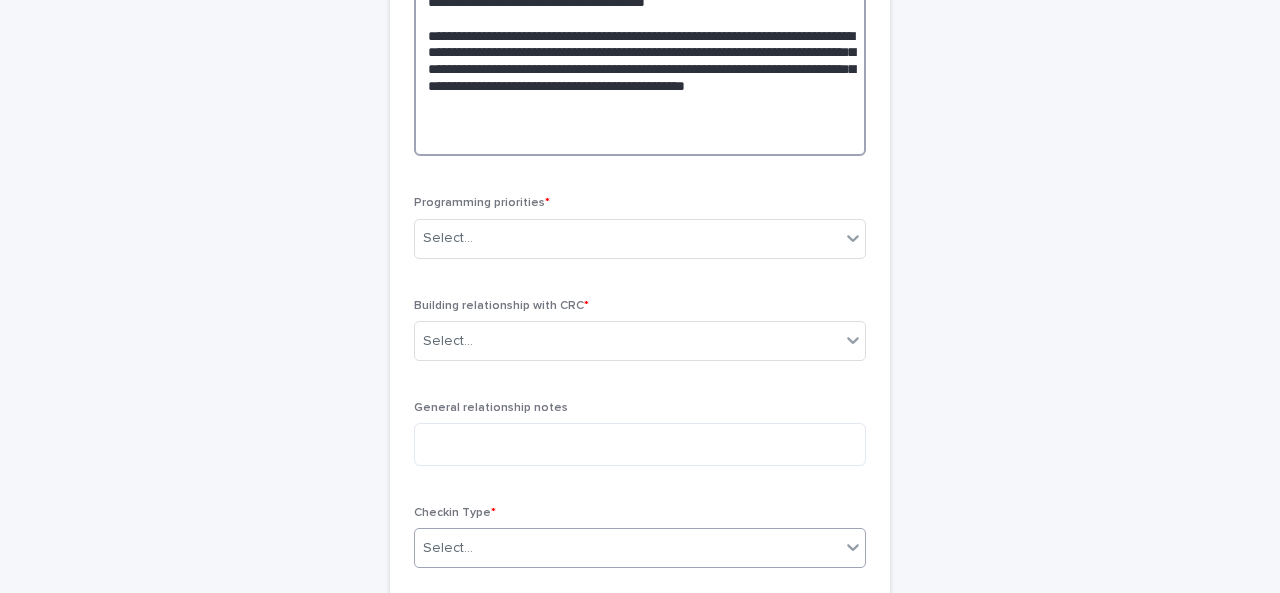 type on "**********" 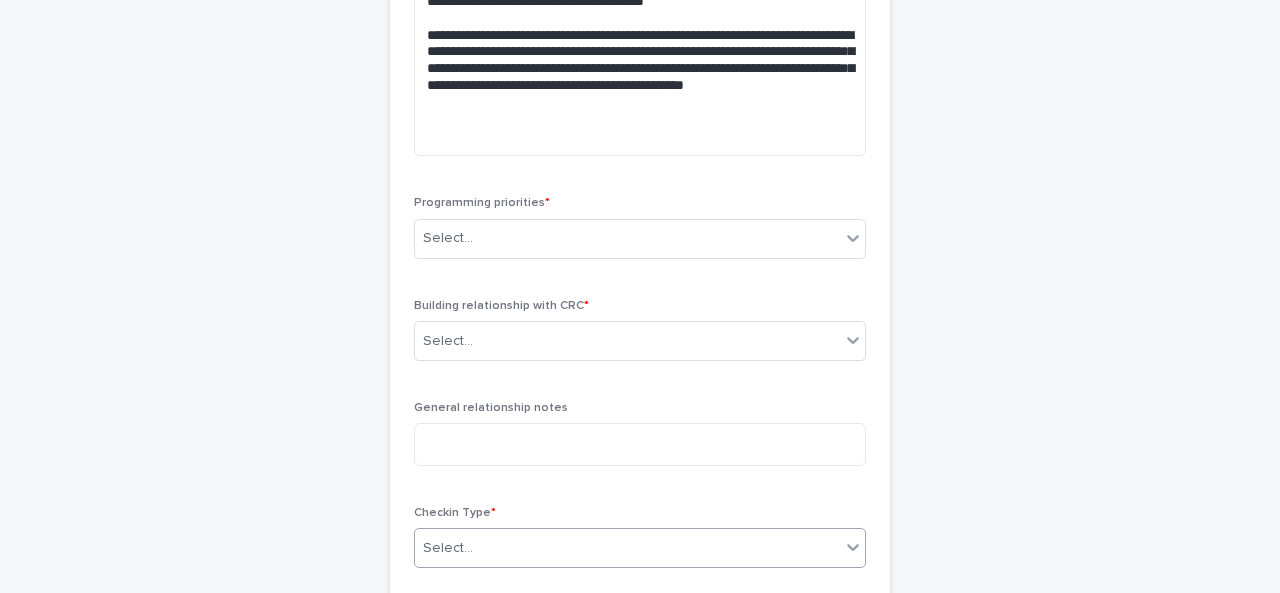 click on "Select..." at bounding box center [627, 548] 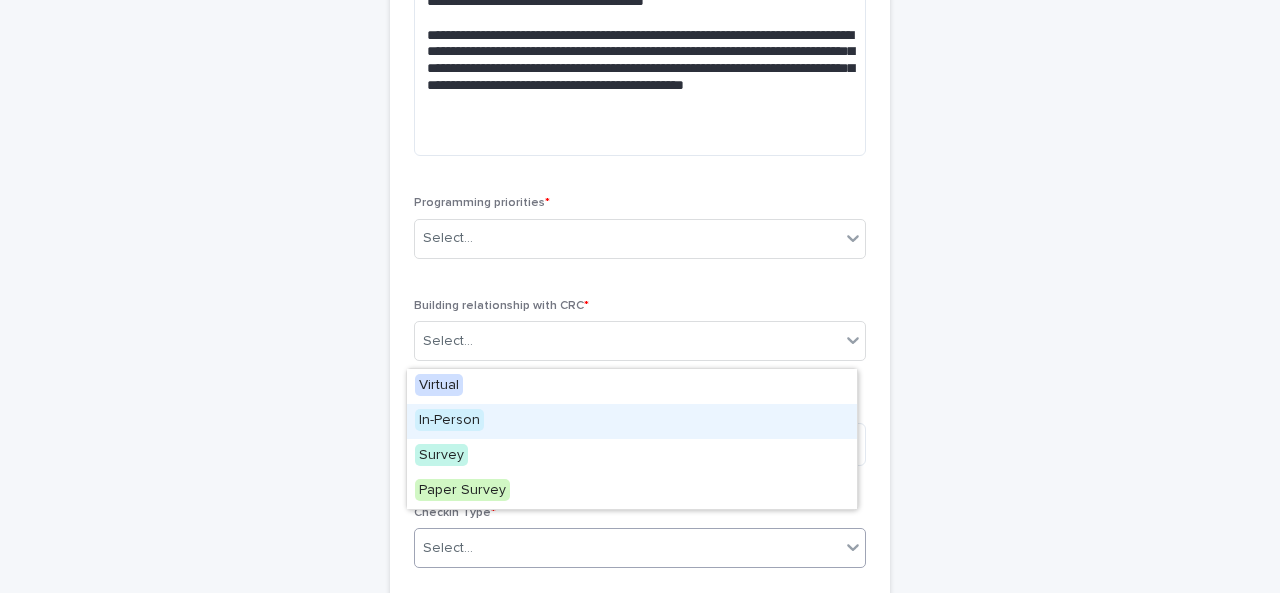 click on "In-Person" at bounding box center (449, 420) 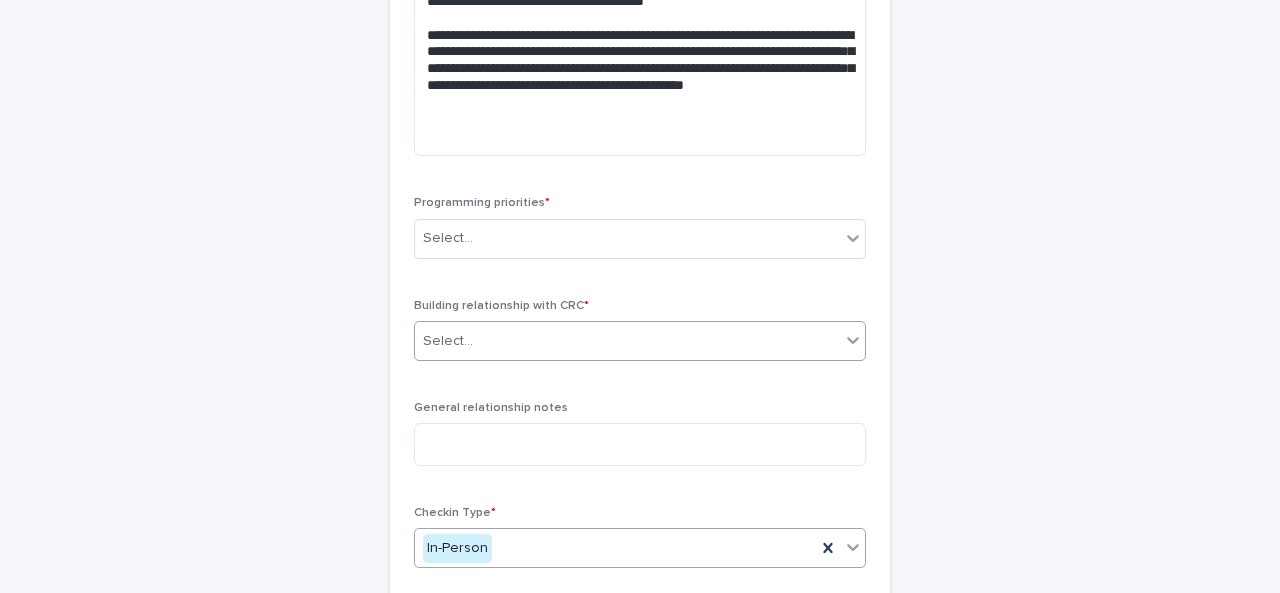 click on "Select..." at bounding box center (627, 341) 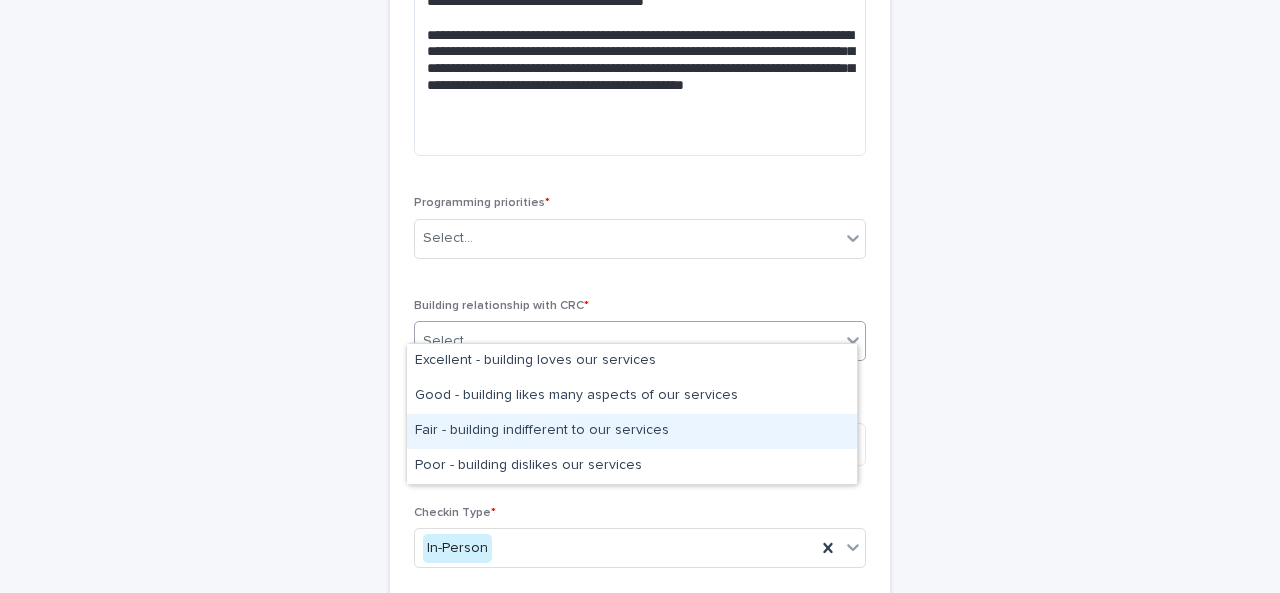 click on "Fair - building indifferent to our services" at bounding box center [632, 431] 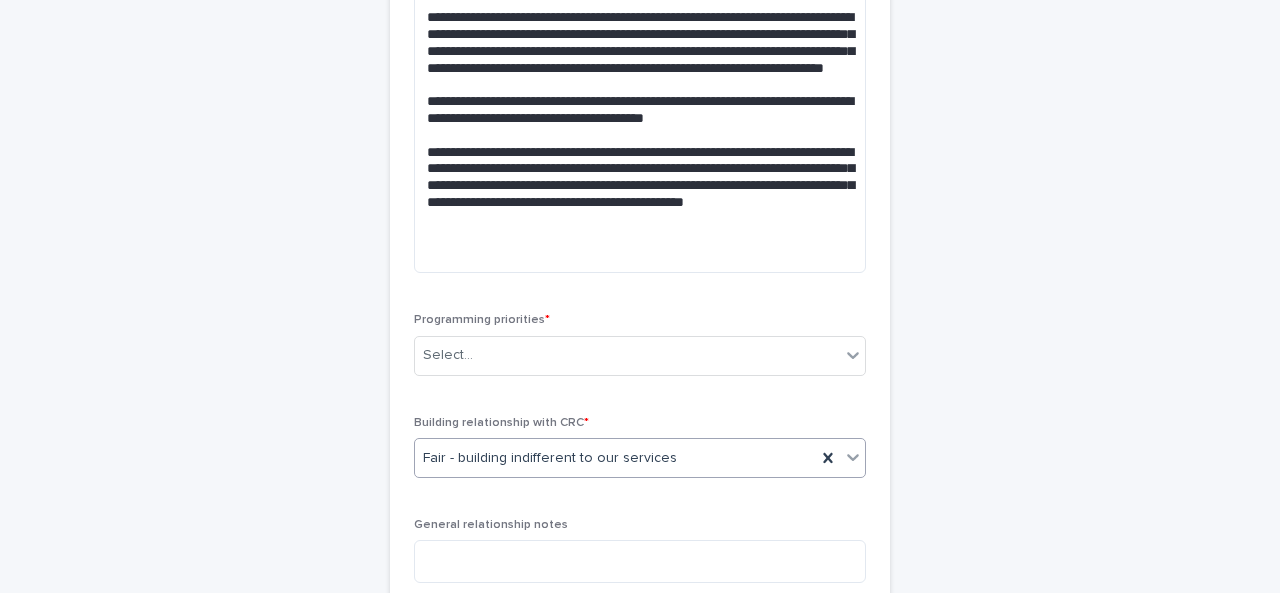 scroll, scrollTop: 1128, scrollLeft: 0, axis: vertical 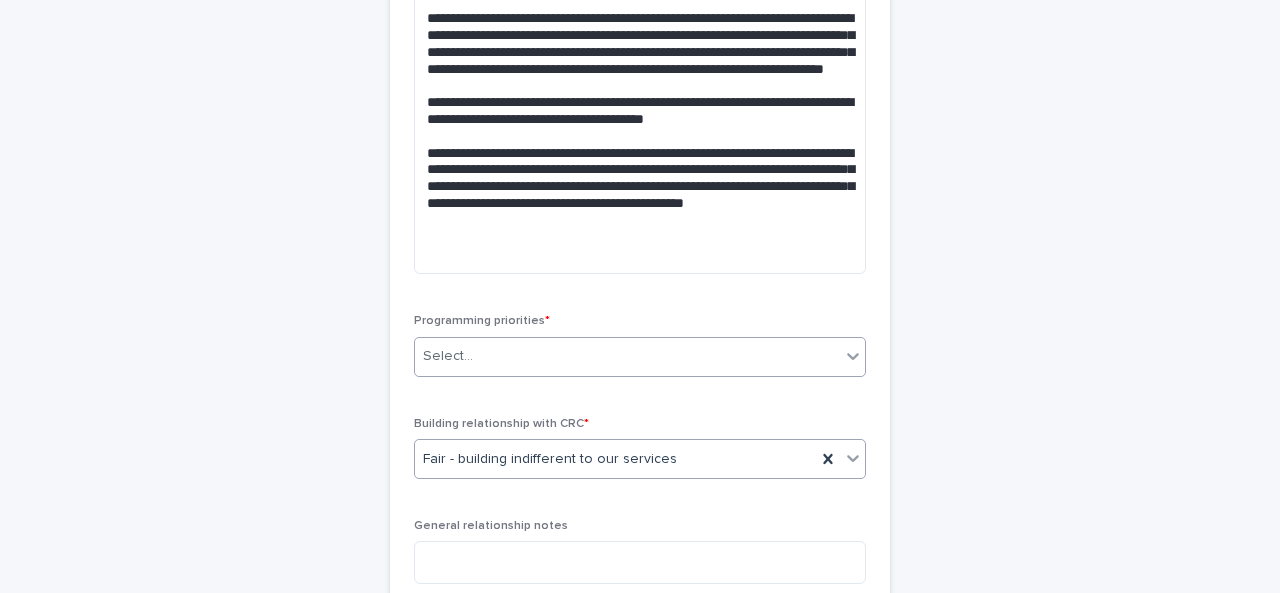 click on "Select..." at bounding box center (448, 356) 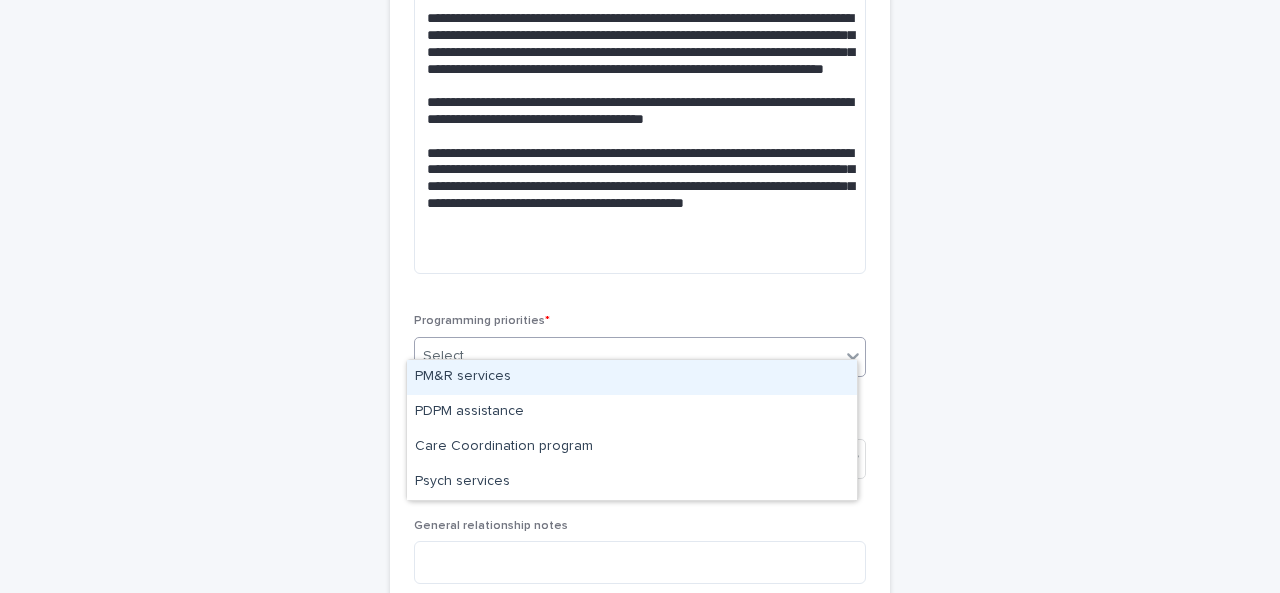 click on "PM&R services" at bounding box center [632, 377] 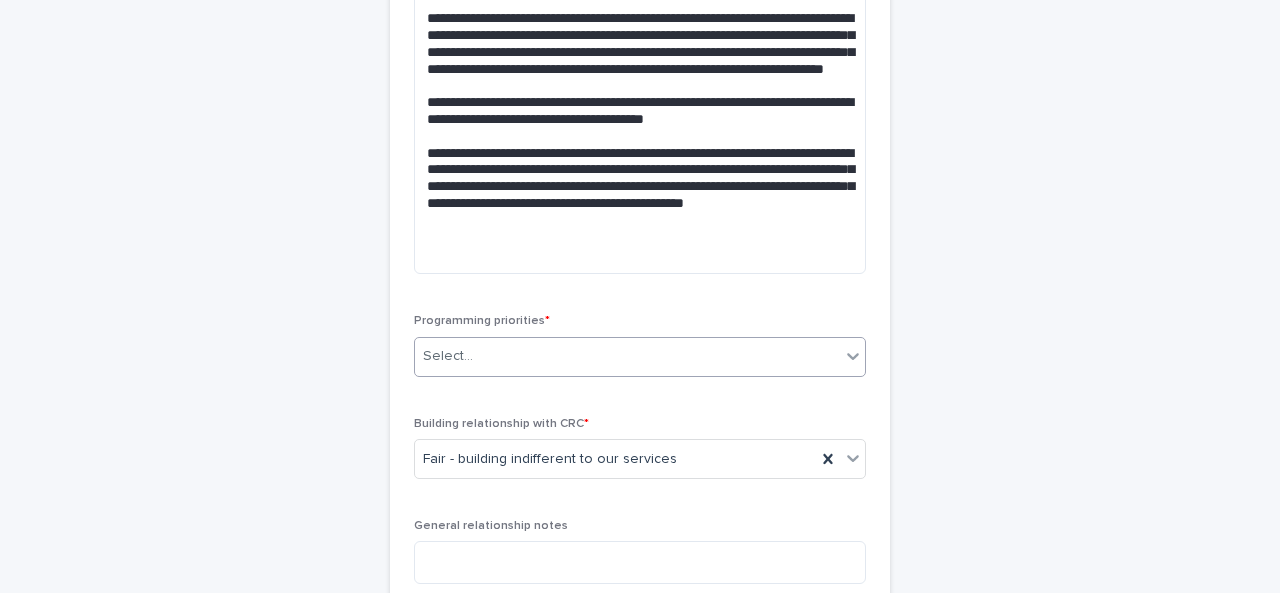 click on "Select..." at bounding box center [627, 356] 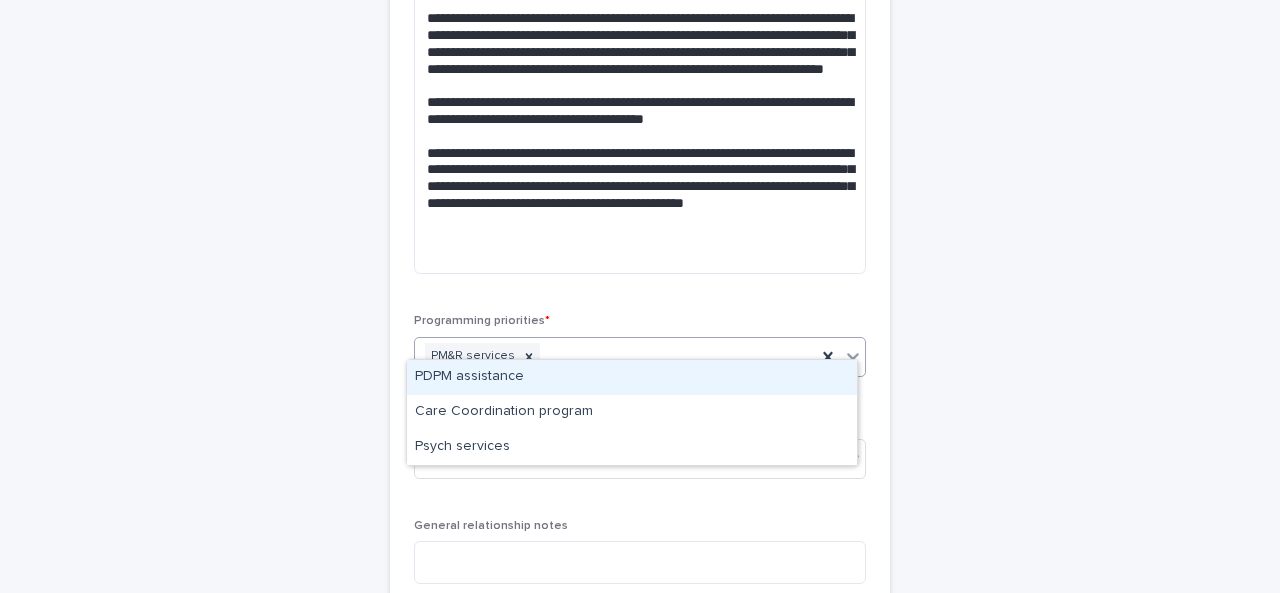 click on "PDPM assistance" at bounding box center [632, 377] 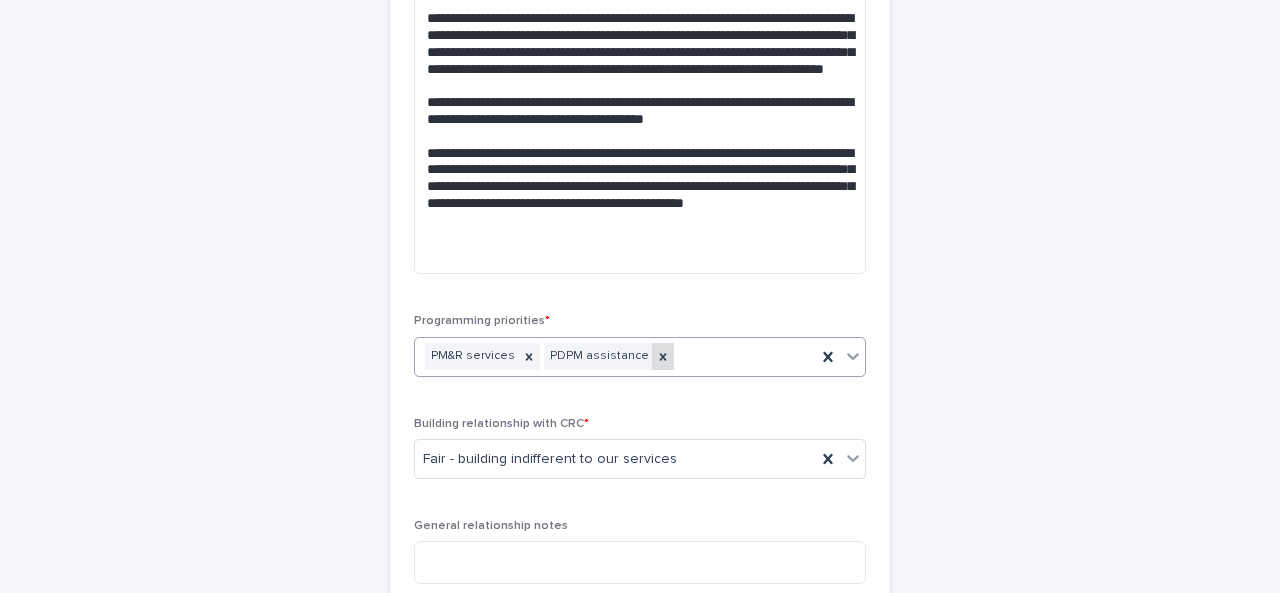 click at bounding box center [663, 356] 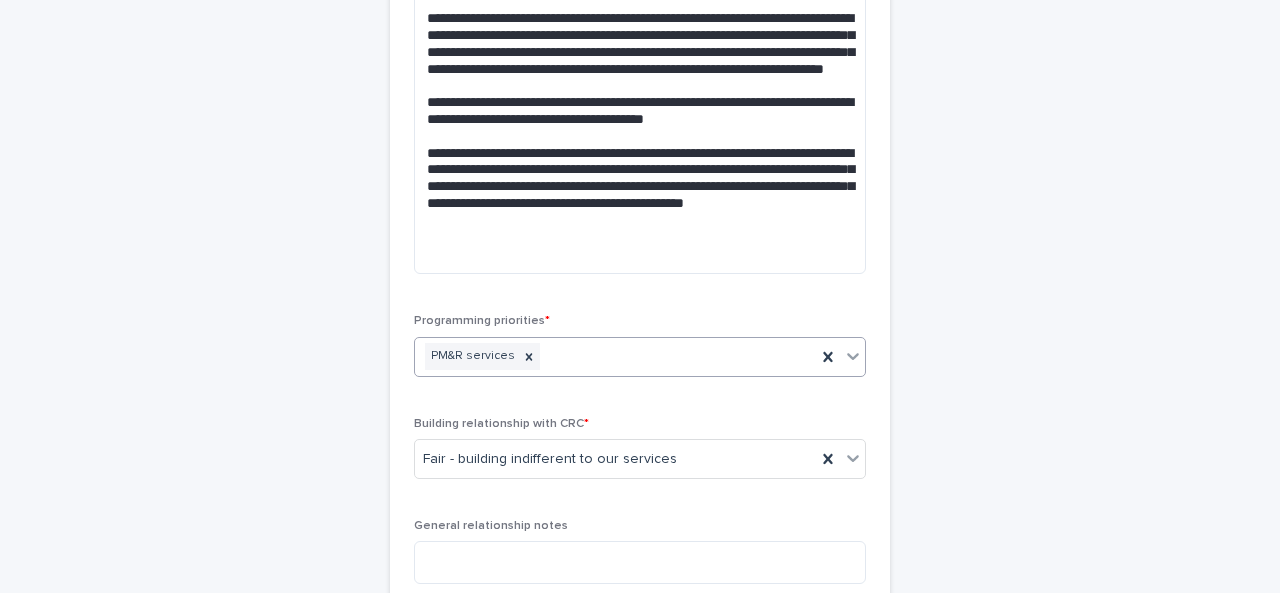 click on "PM&R services" at bounding box center (615, 356) 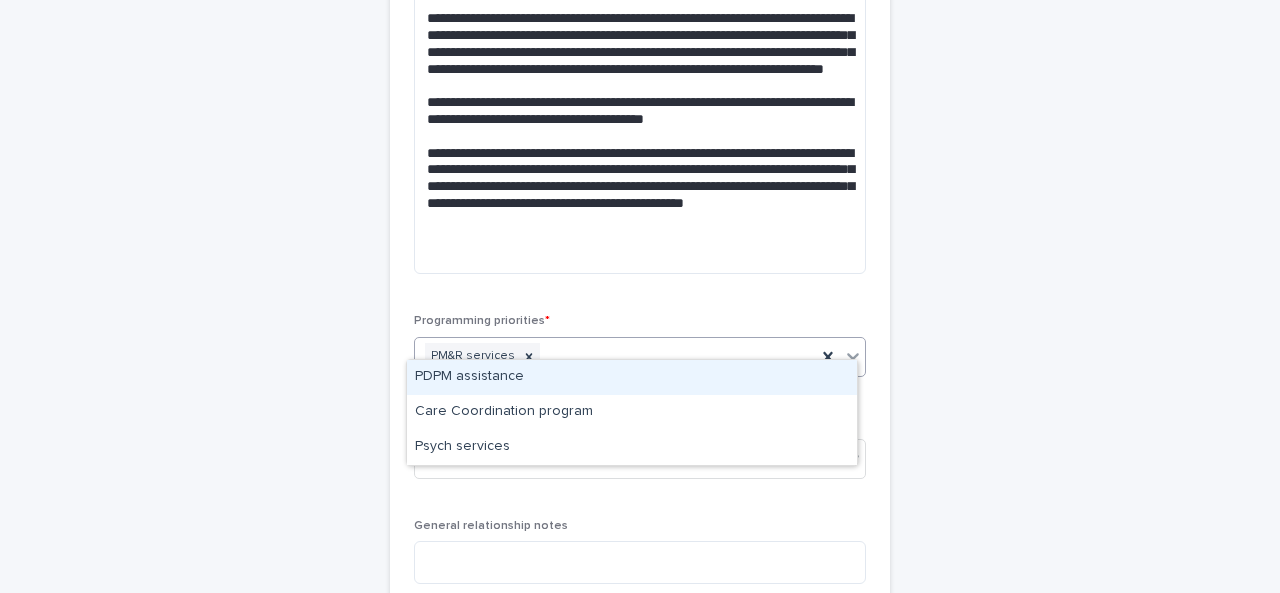 click on "PDPM assistance" at bounding box center [632, 377] 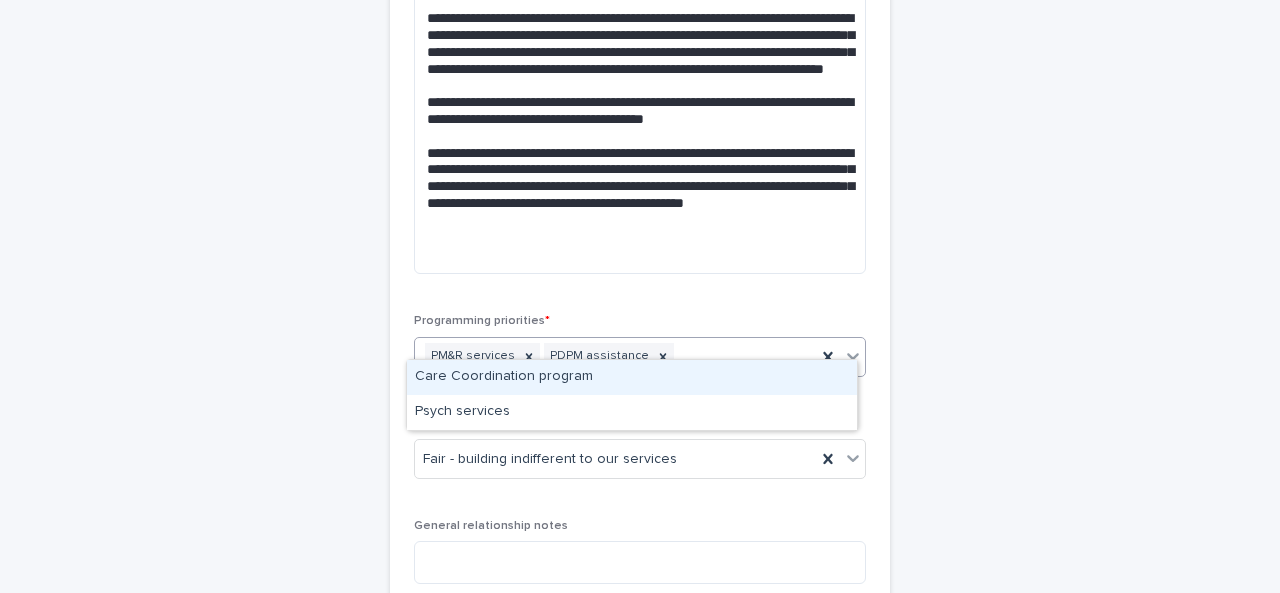 click on "PM&R services PDPM assistance" at bounding box center [615, 356] 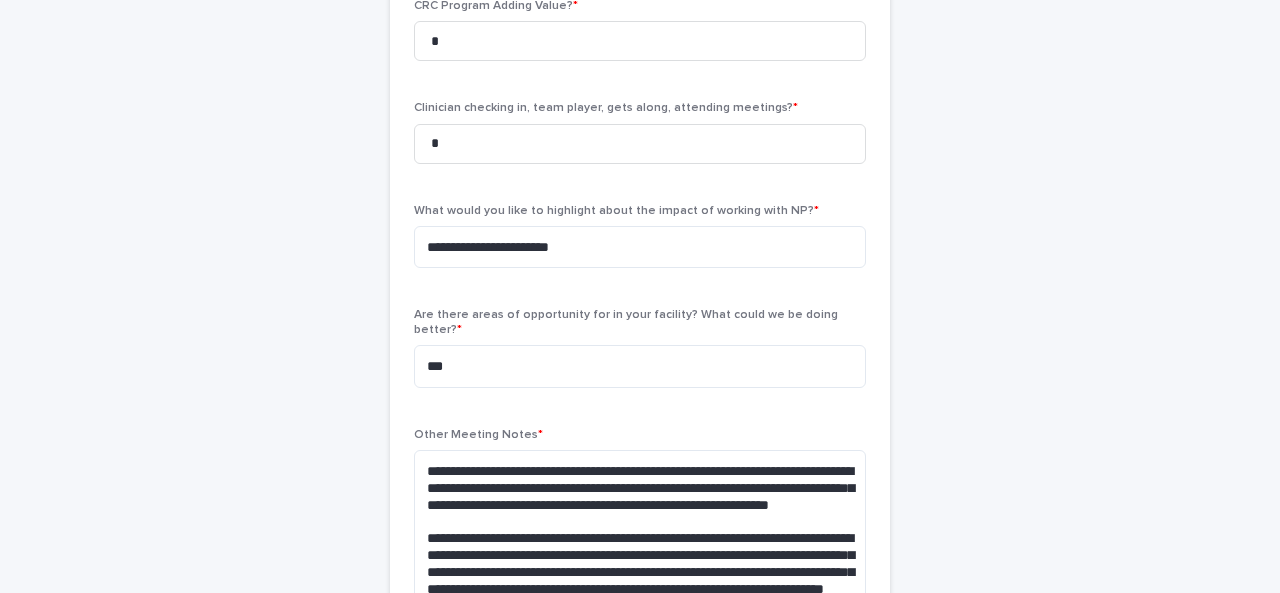 scroll, scrollTop: 1474, scrollLeft: 0, axis: vertical 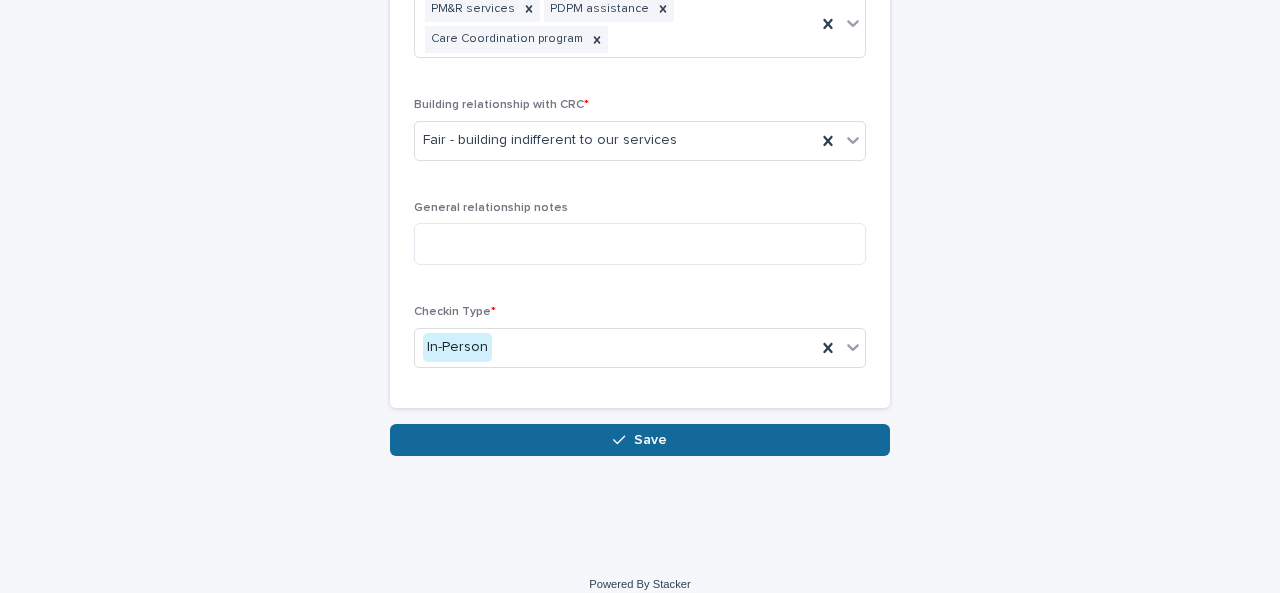 click 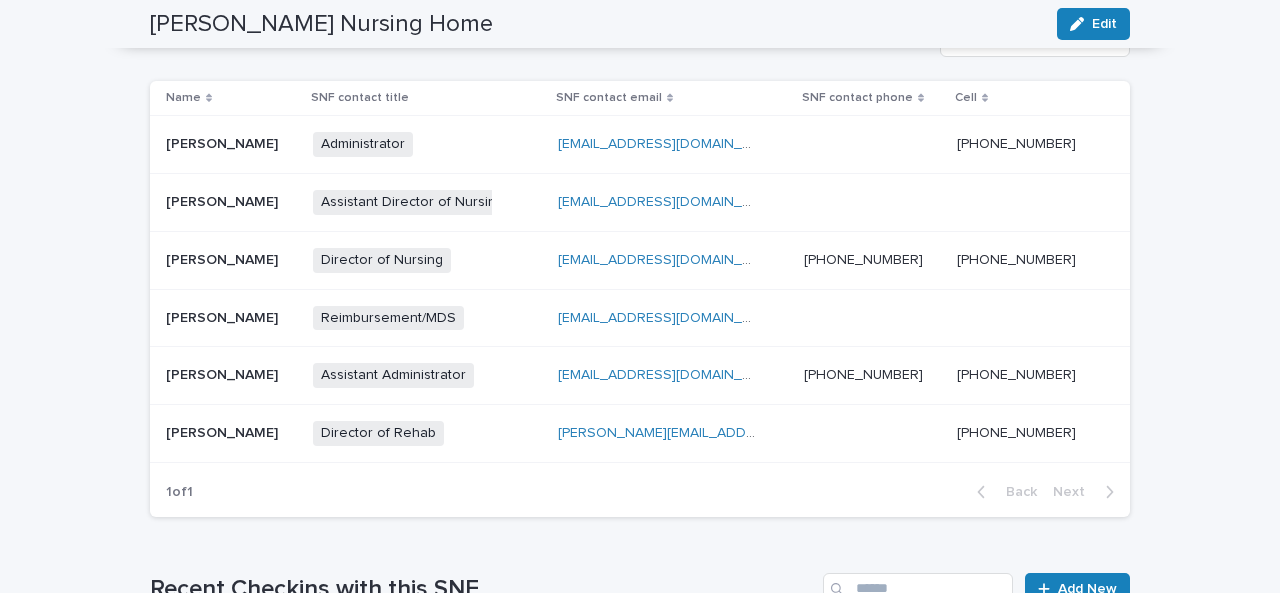 scroll, scrollTop: 0, scrollLeft: 0, axis: both 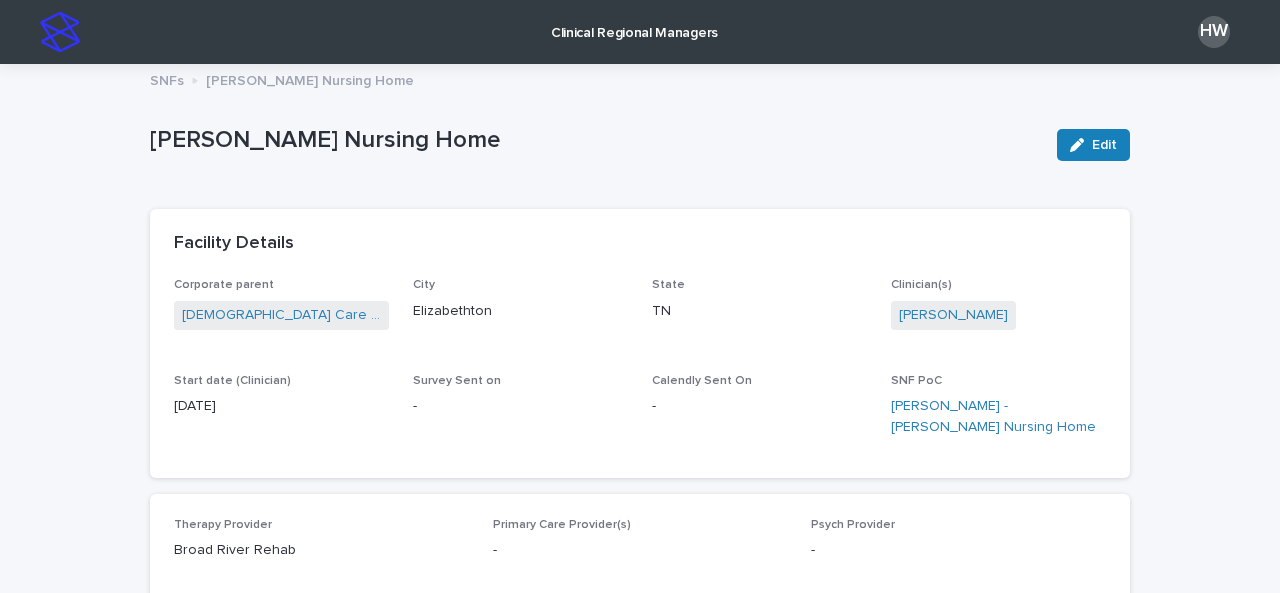 click on "Clinical Regional Managers" at bounding box center [634, 21] 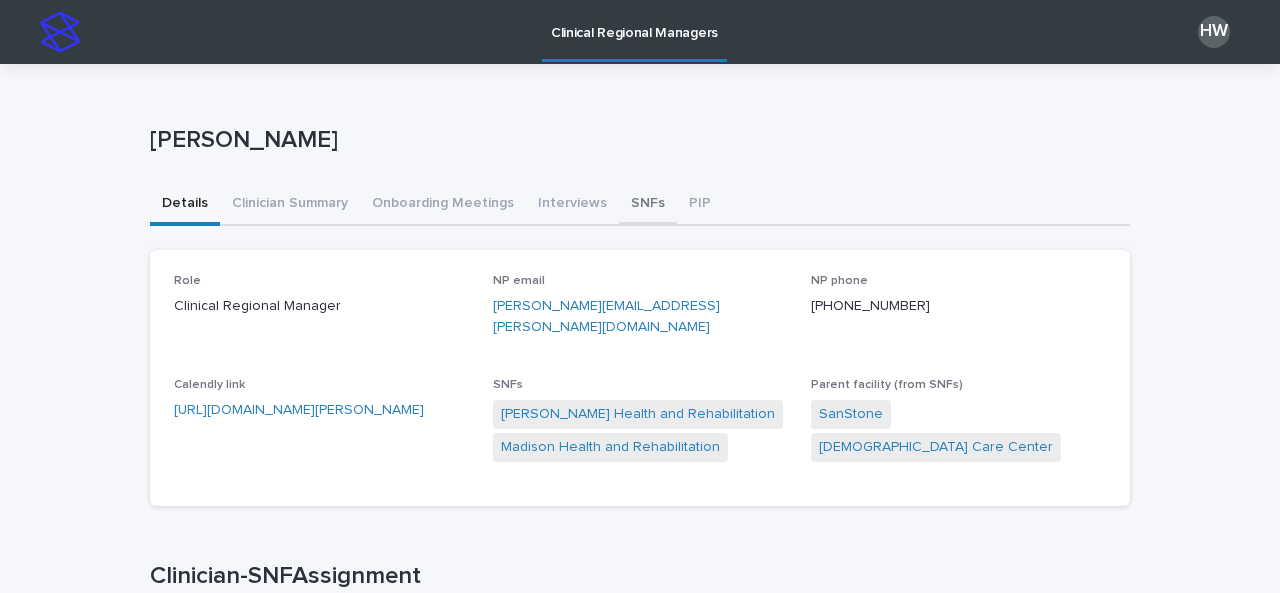 click on "SNFs" at bounding box center [648, 205] 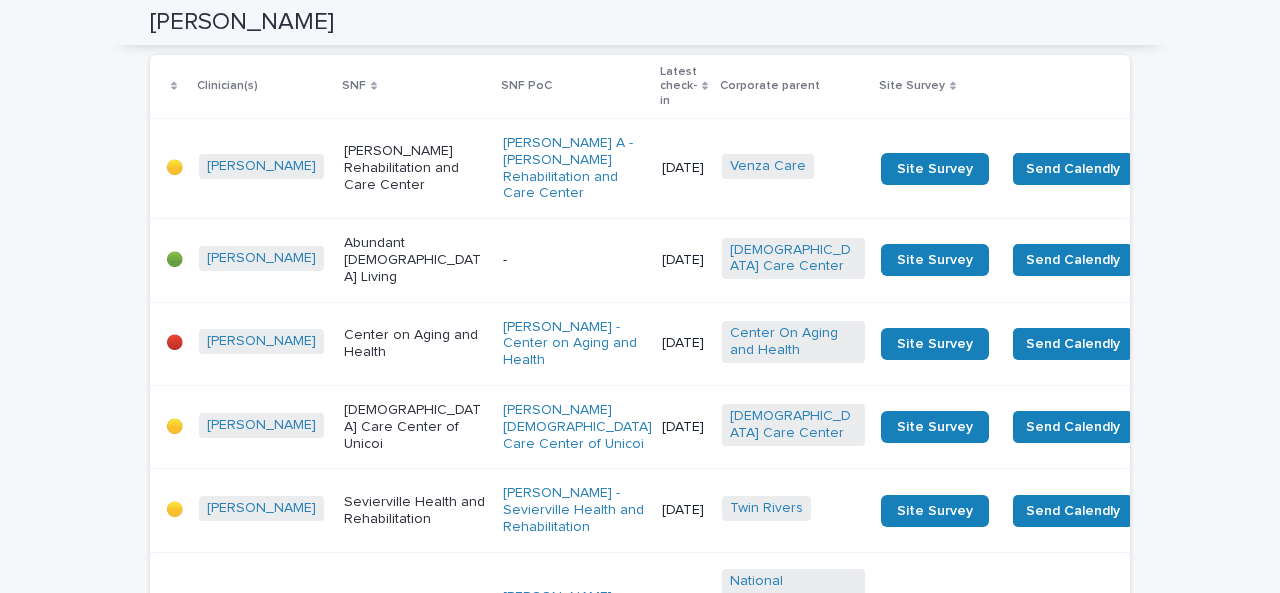 scroll, scrollTop: 3648, scrollLeft: 0, axis: vertical 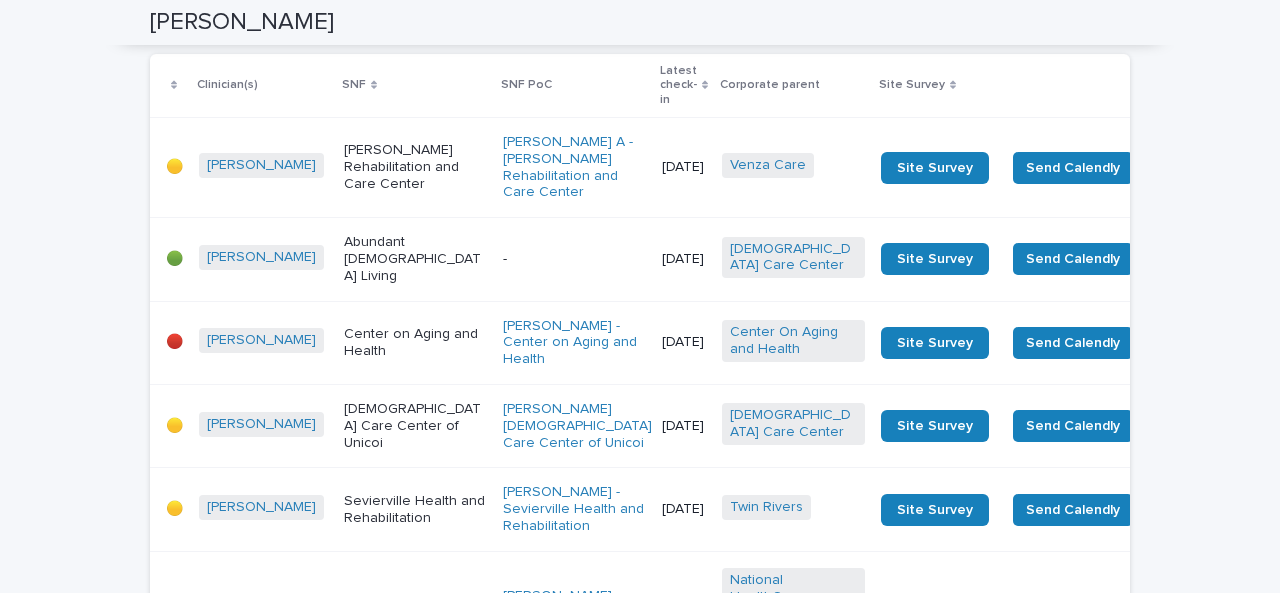 click on "Next" at bounding box center (1075, -83) 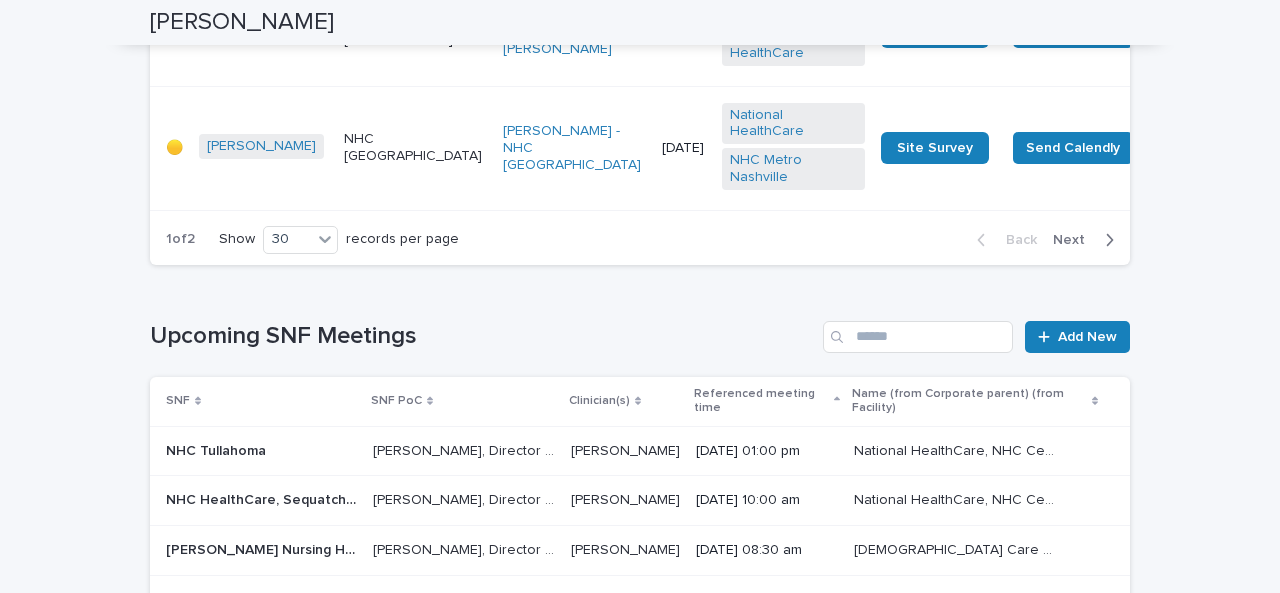 scroll, scrollTop: 5438, scrollLeft: 0, axis: vertical 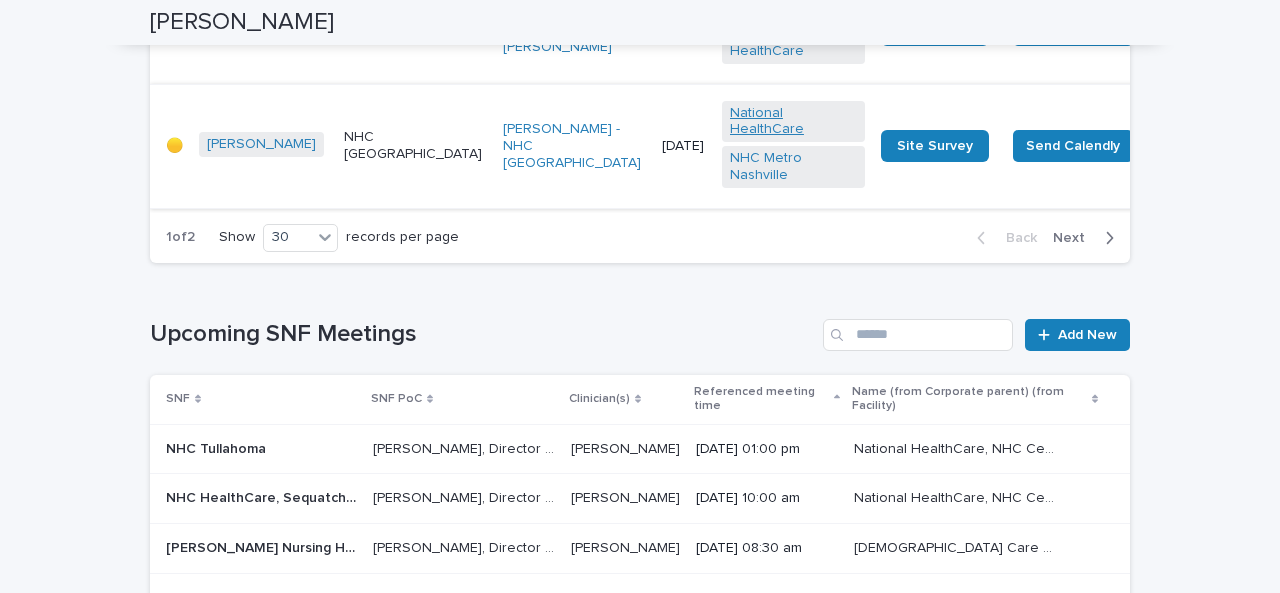 click on "Next" at bounding box center (1075, 238) 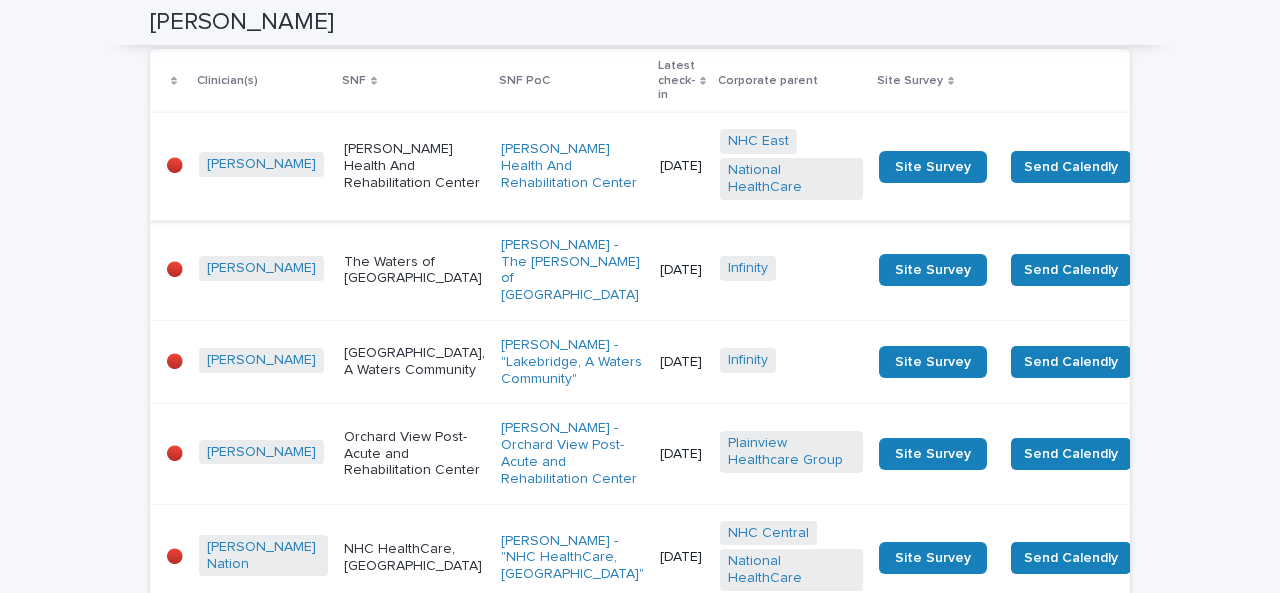 scroll, scrollTop: 2461, scrollLeft: 0, axis: vertical 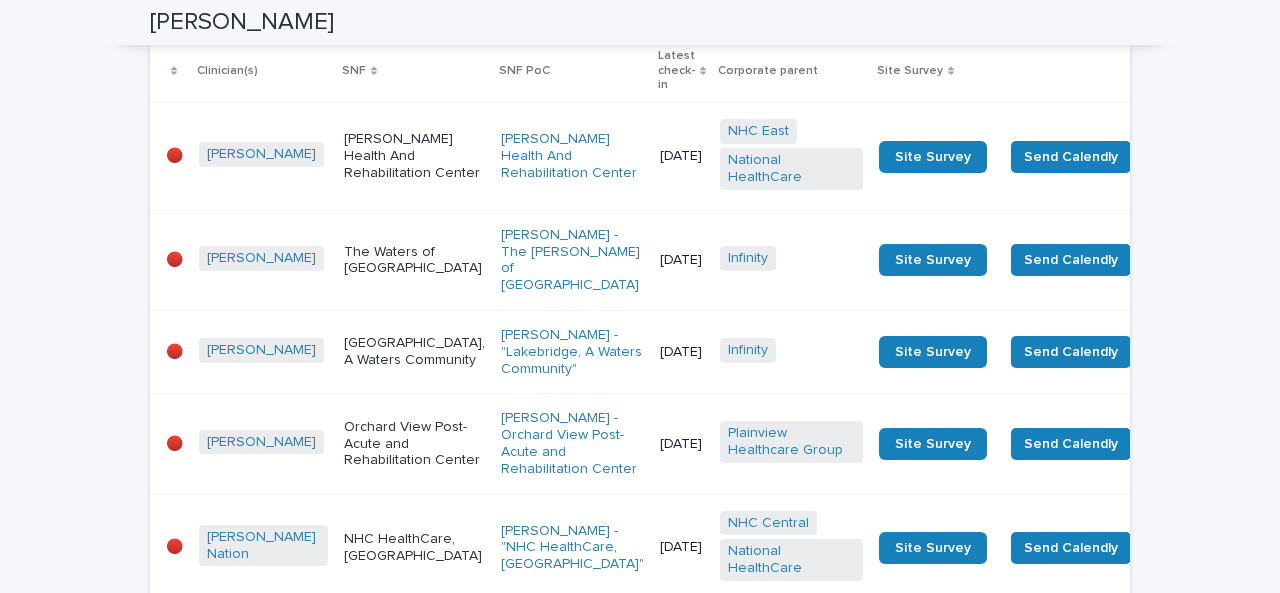 click on "The Waters of [GEOGRAPHIC_DATA]" at bounding box center [414, 261] 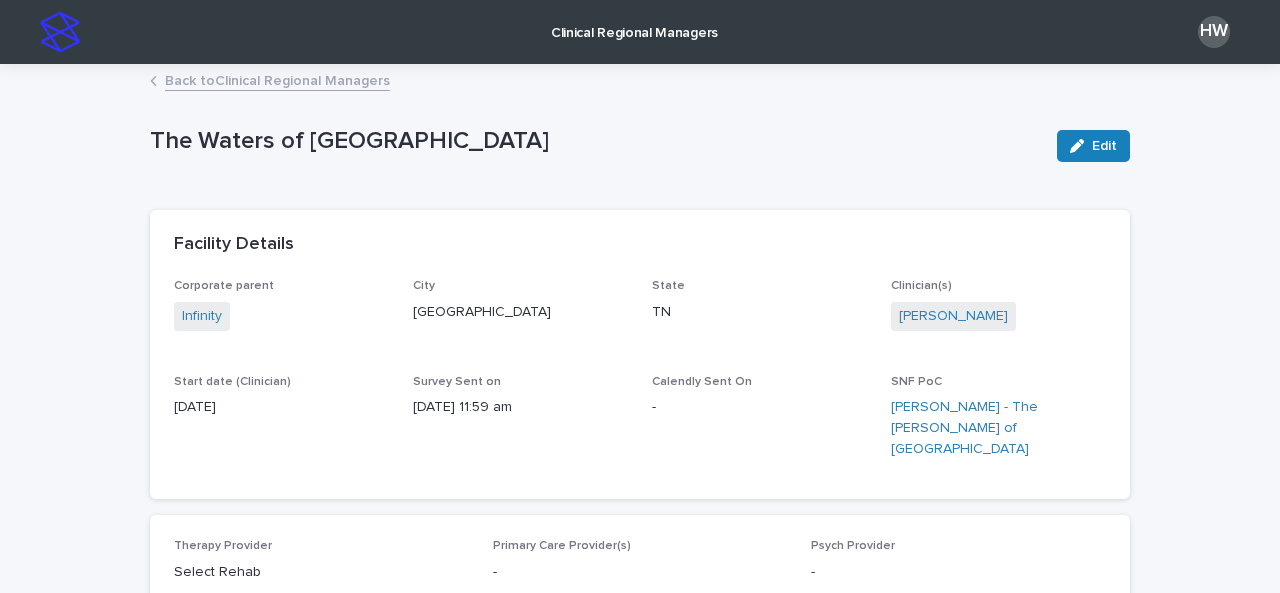 scroll, scrollTop: 26, scrollLeft: 0, axis: vertical 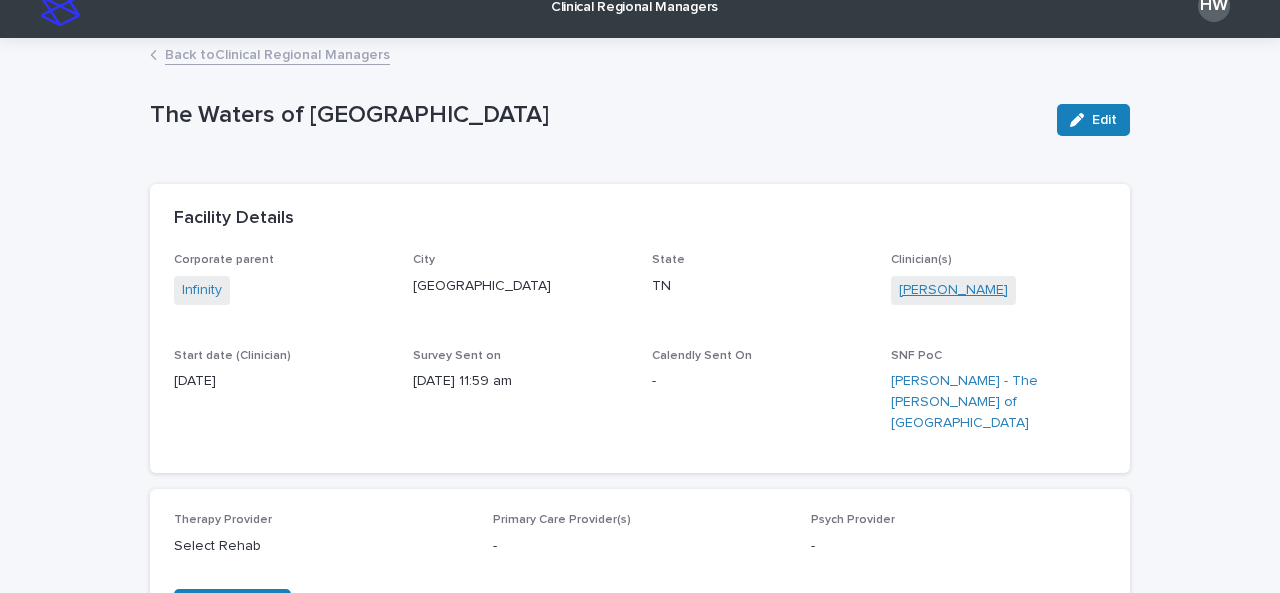 click on "[PERSON_NAME]" at bounding box center [953, 290] 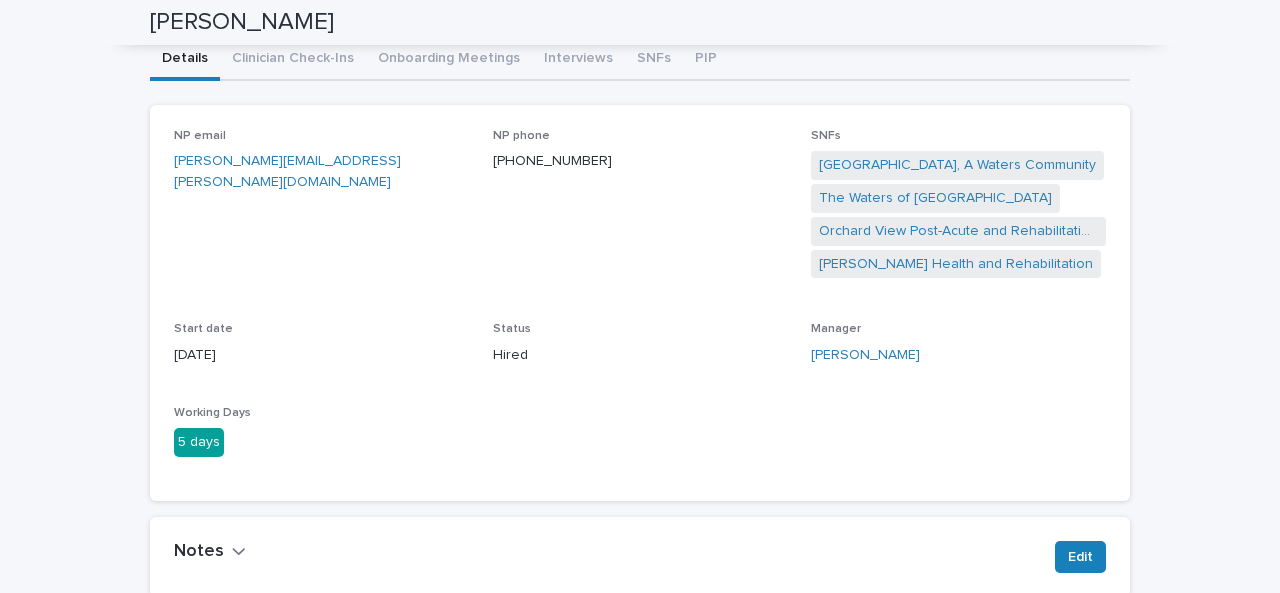 scroll, scrollTop: 148, scrollLeft: 0, axis: vertical 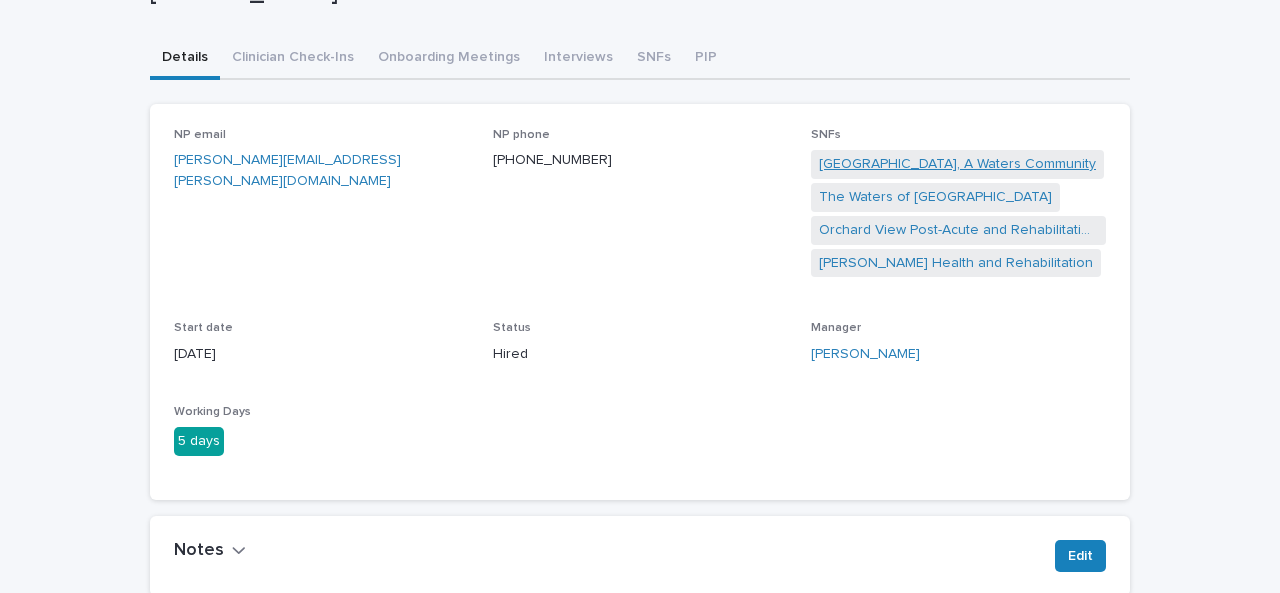 click on "[GEOGRAPHIC_DATA], A Waters Community" at bounding box center (957, 164) 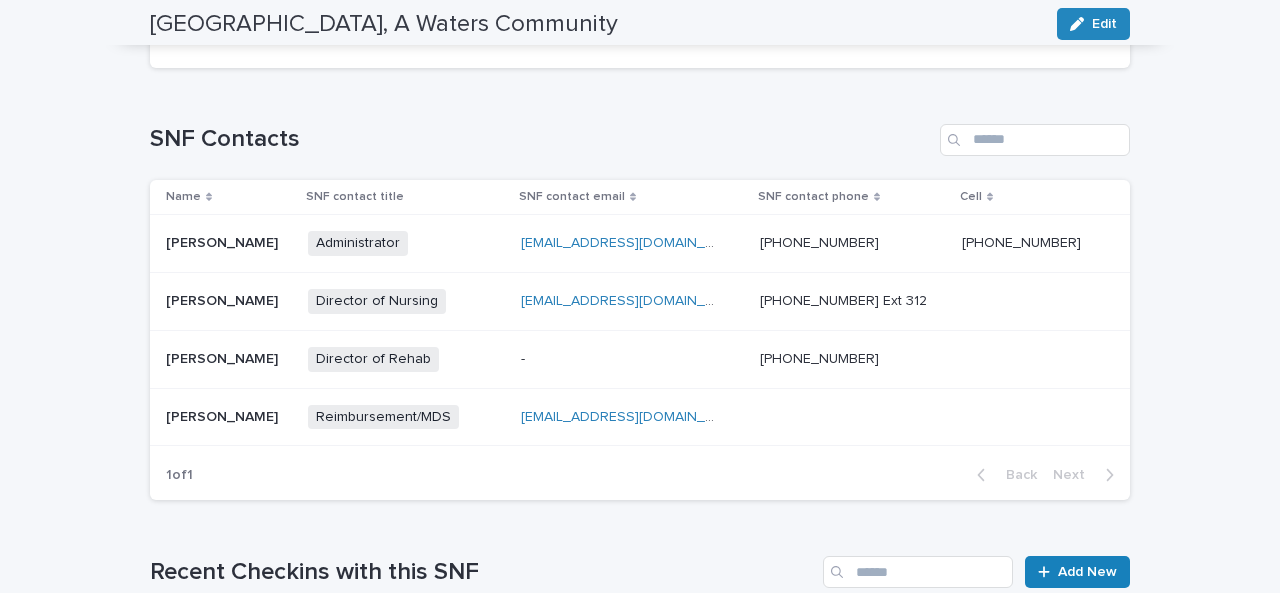 scroll, scrollTop: 0, scrollLeft: 0, axis: both 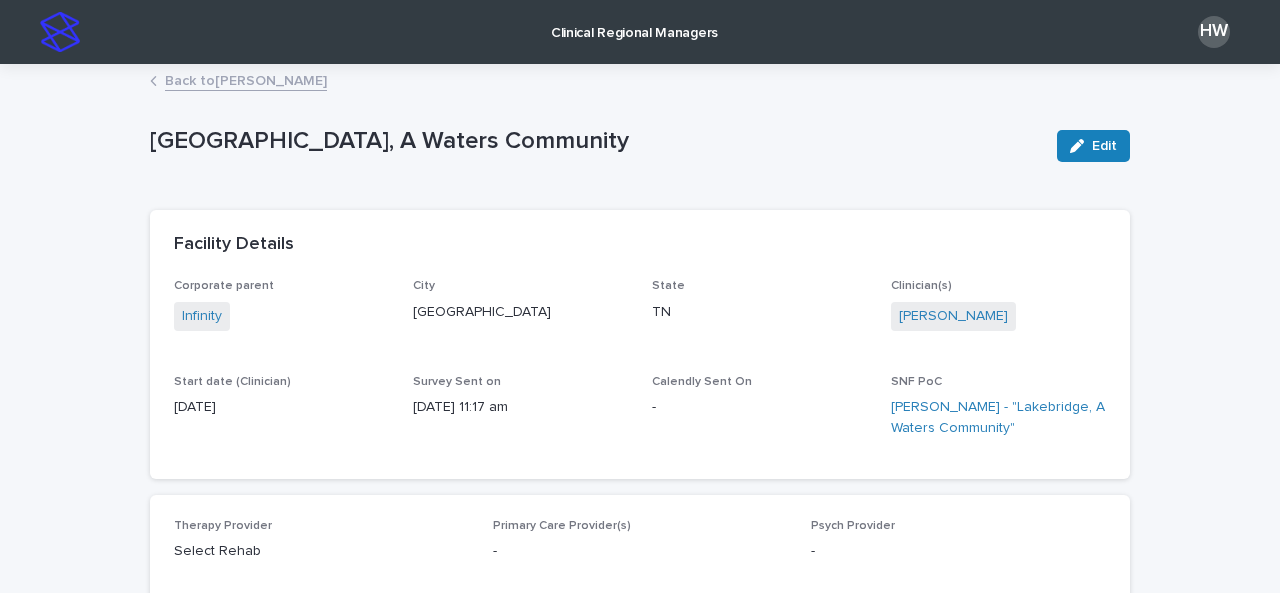 click on "Clinical Regional Managers" at bounding box center (634, 21) 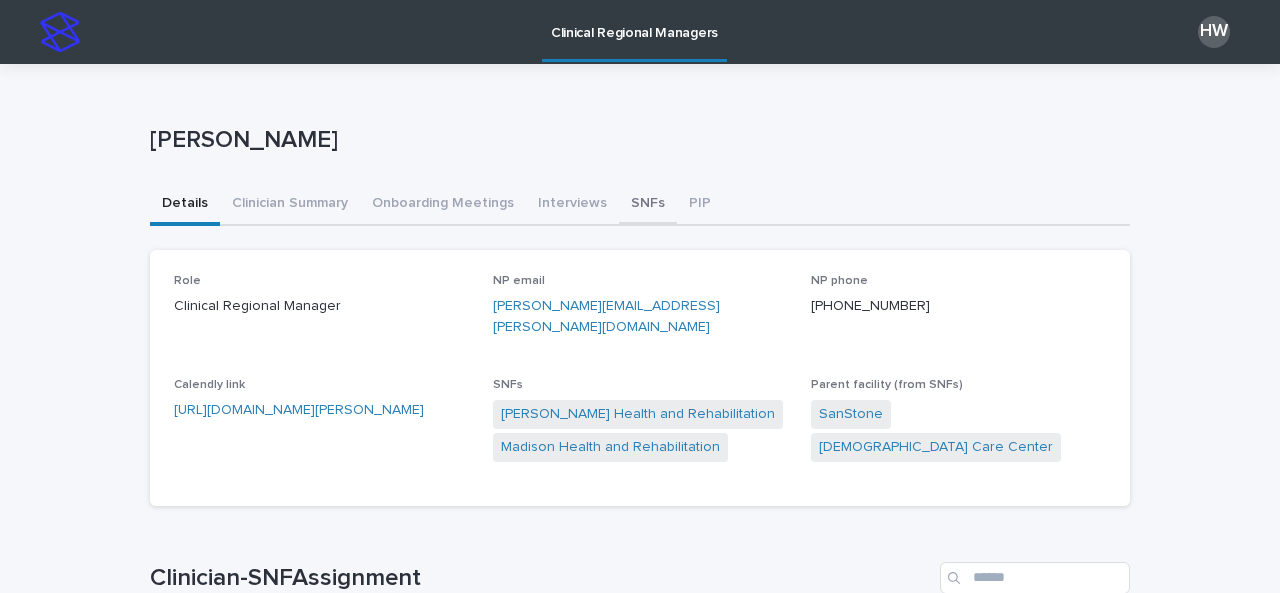 click on "SNFs" at bounding box center (648, 205) 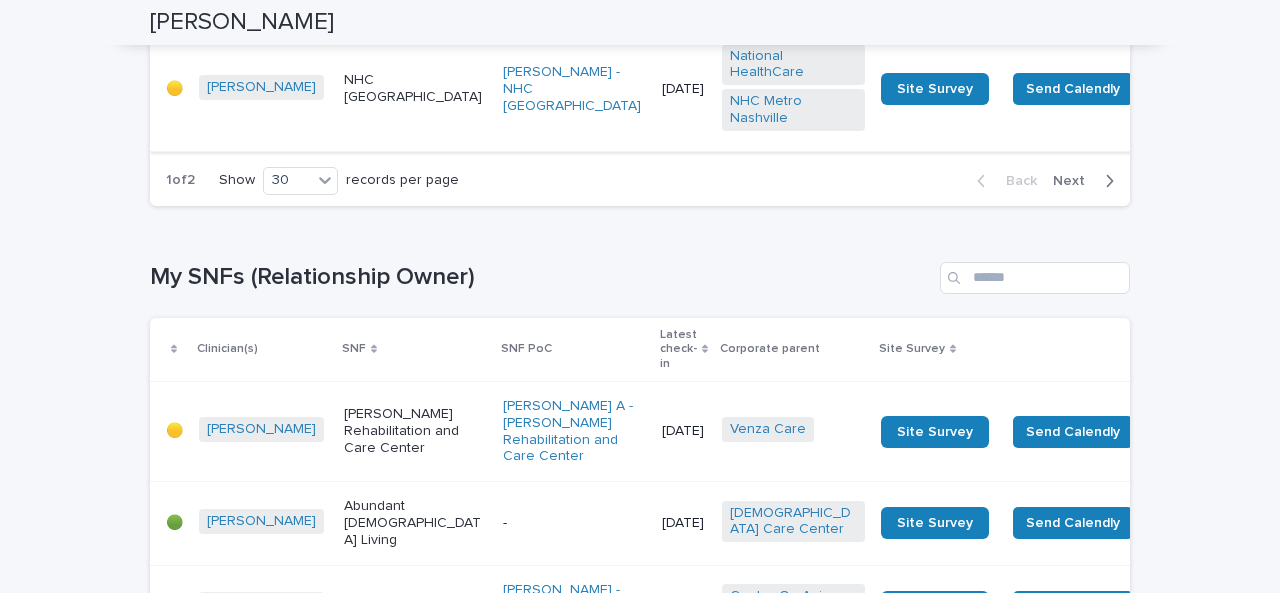 scroll, scrollTop: 3385, scrollLeft: 0, axis: vertical 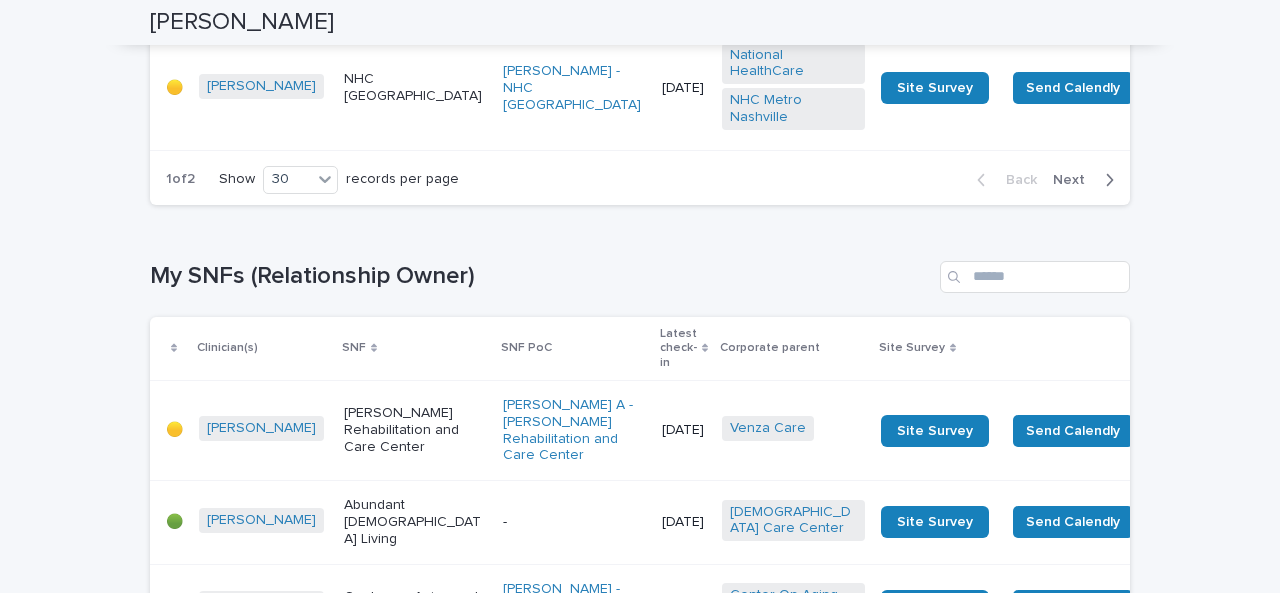 click on "Next" at bounding box center (1075, 180) 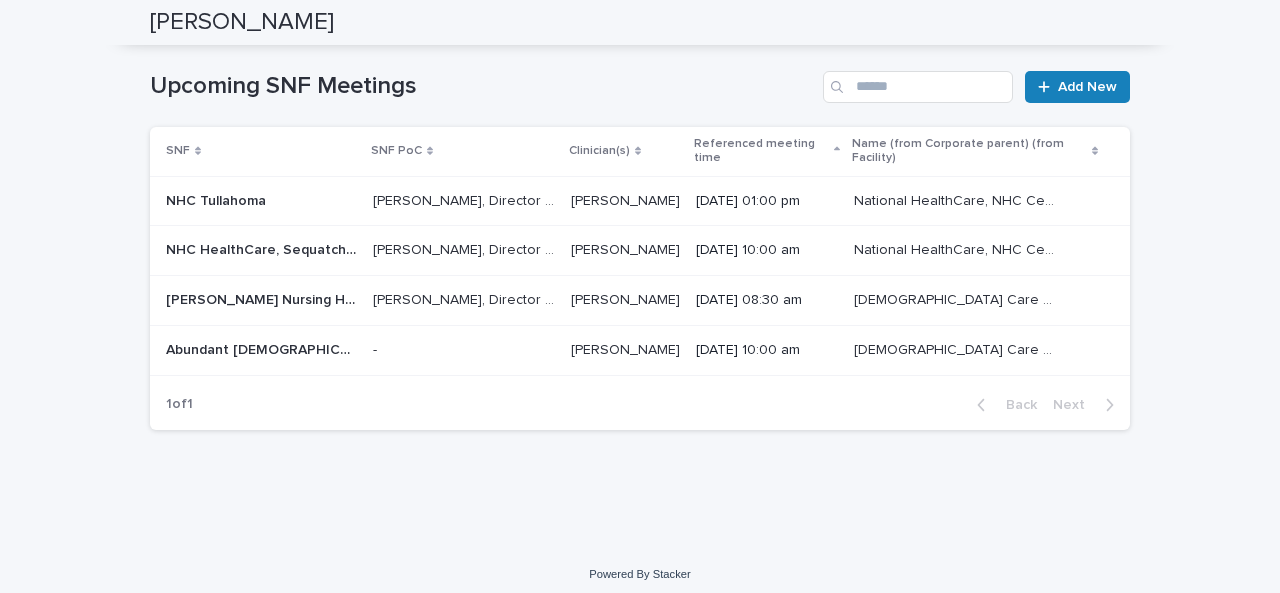 scroll, scrollTop: 5708, scrollLeft: 0, axis: vertical 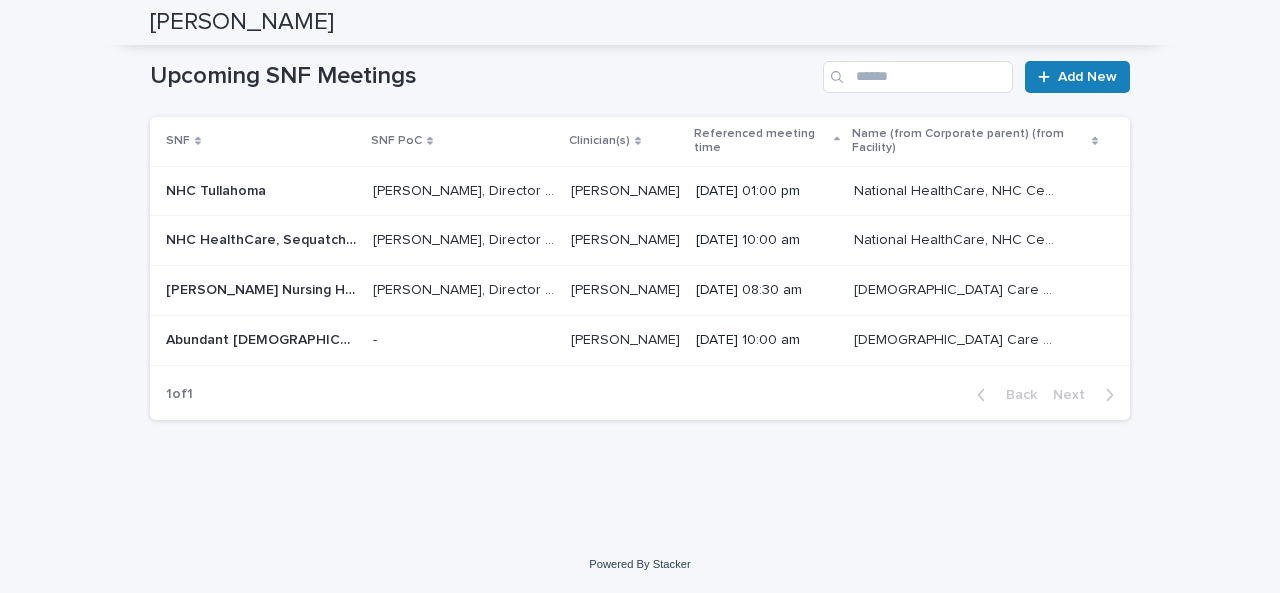 click on "Next" at bounding box center [1075, -20] 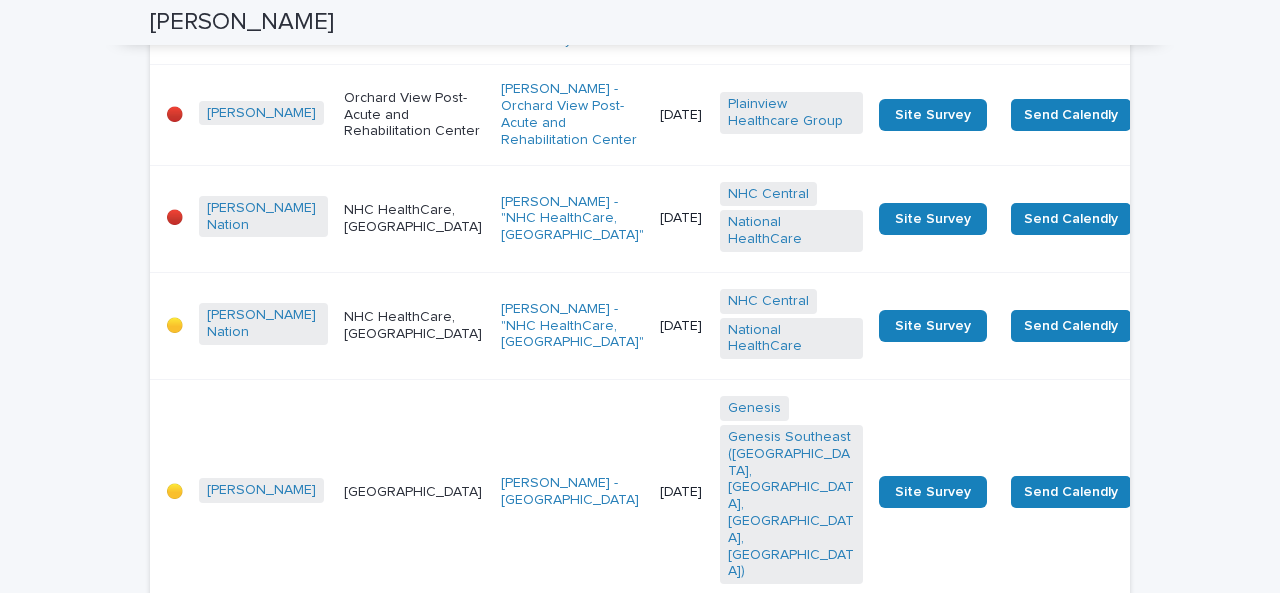 scroll, scrollTop: 2790, scrollLeft: 0, axis: vertical 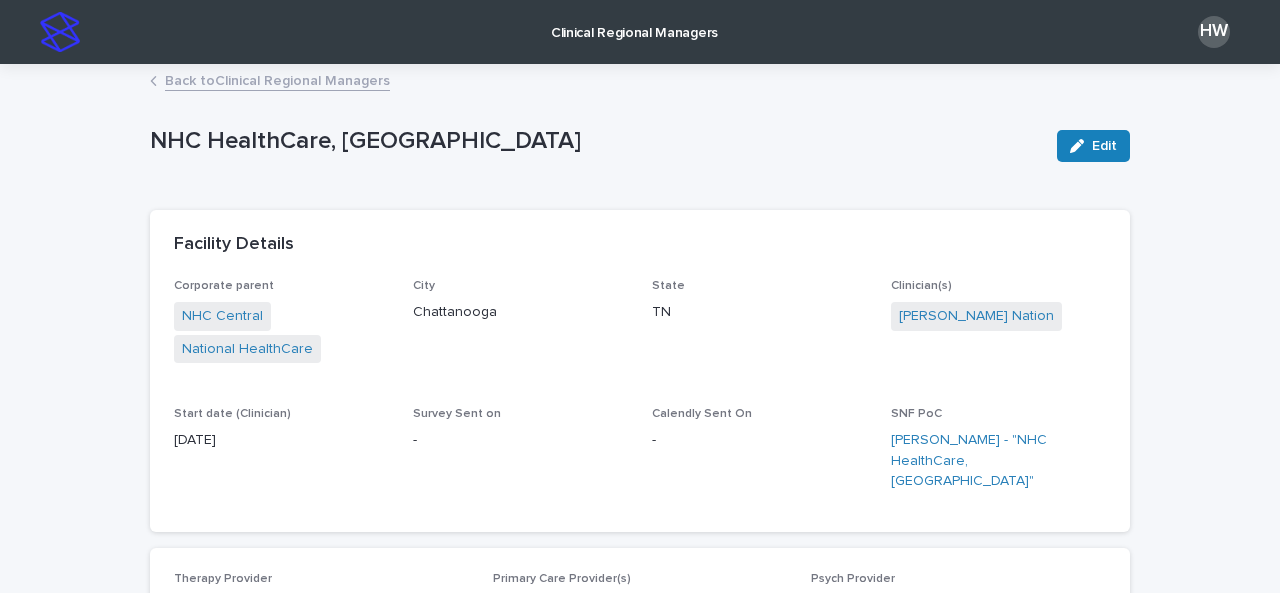 click on "Back to  Clinical Regional Managers" at bounding box center [277, 79] 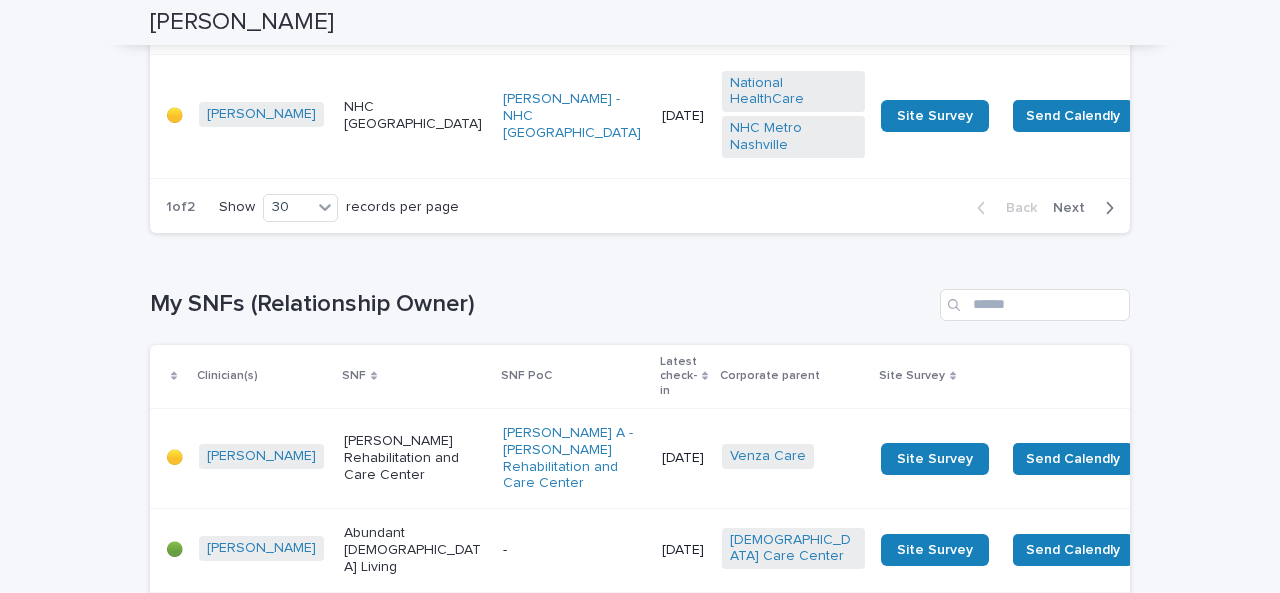 scroll, scrollTop: 3377, scrollLeft: 0, axis: vertical 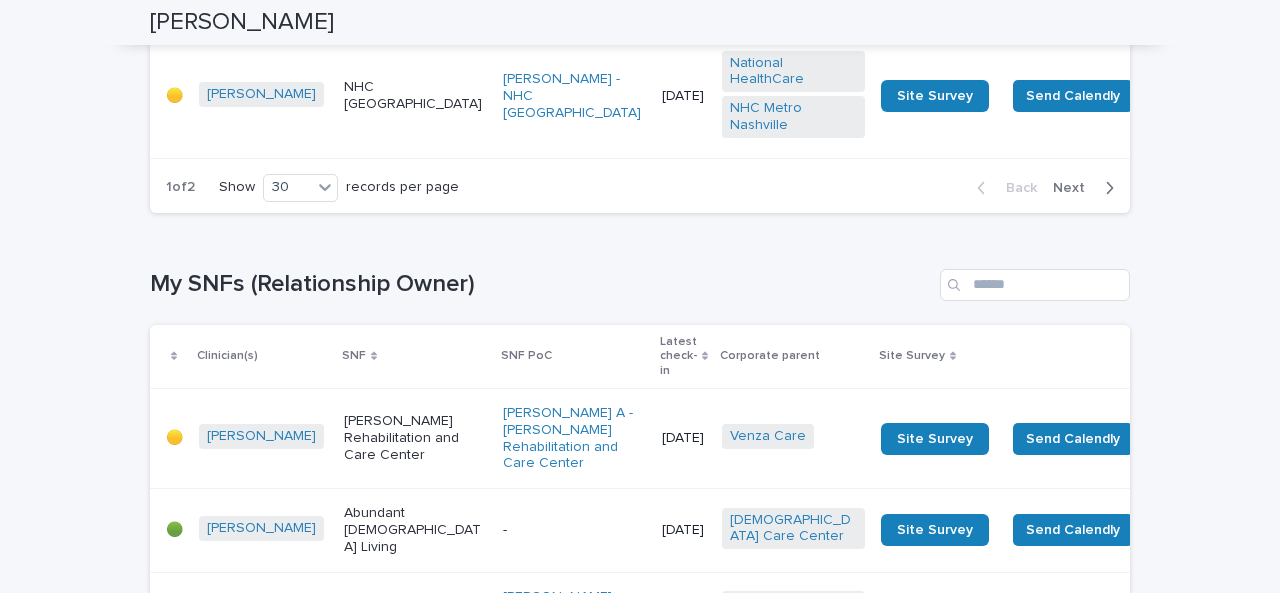click on "Next" at bounding box center (1075, 188) 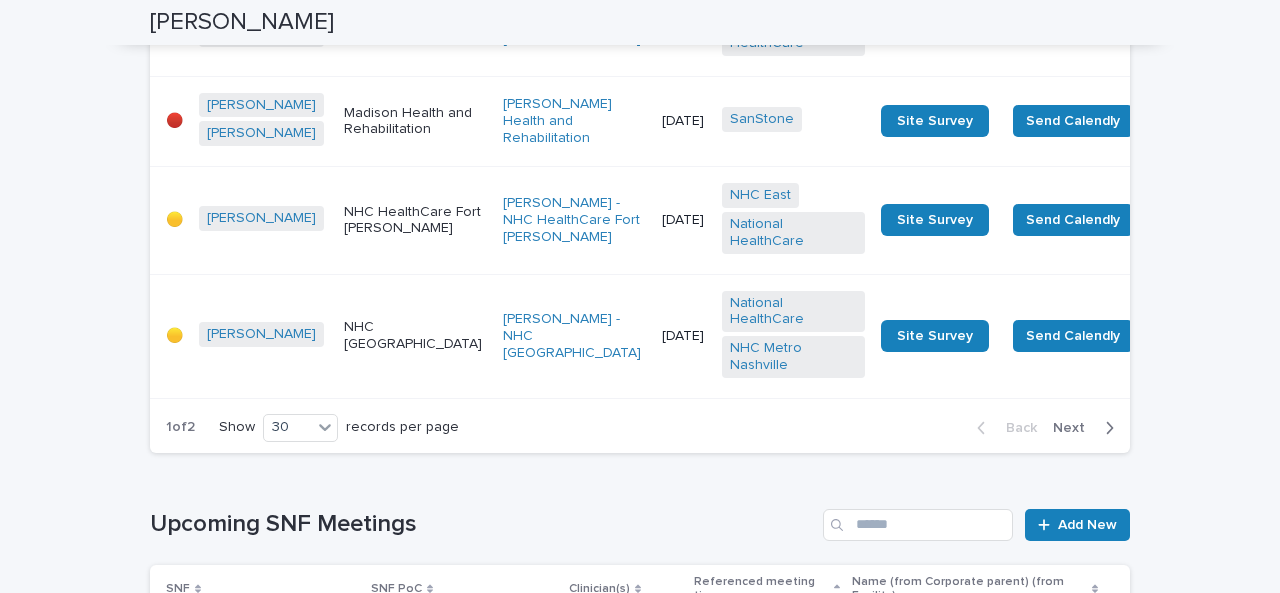 scroll, scrollTop: 5580, scrollLeft: 0, axis: vertical 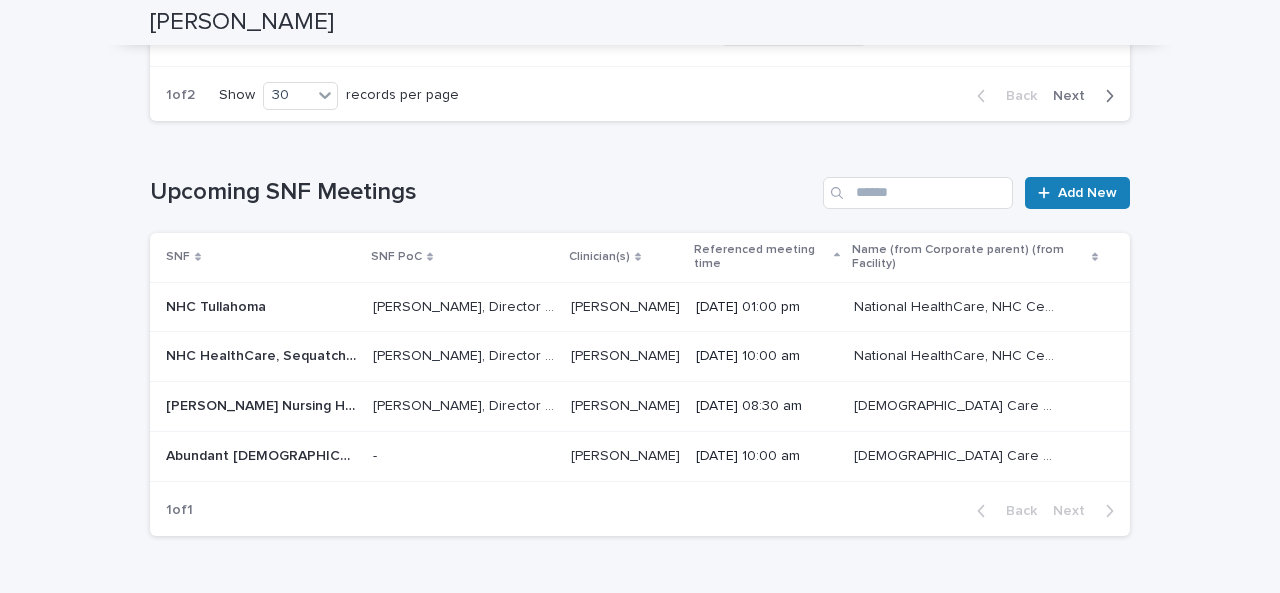 click on "Next" at bounding box center [1075, 96] 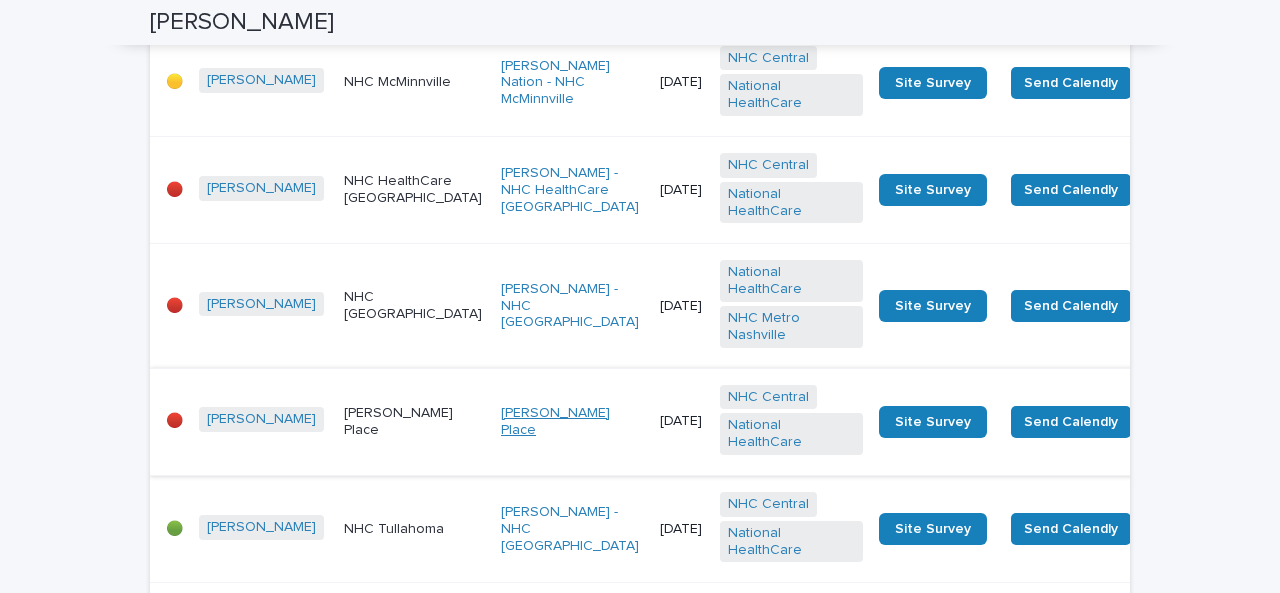 scroll, scrollTop: 3788, scrollLeft: 0, axis: vertical 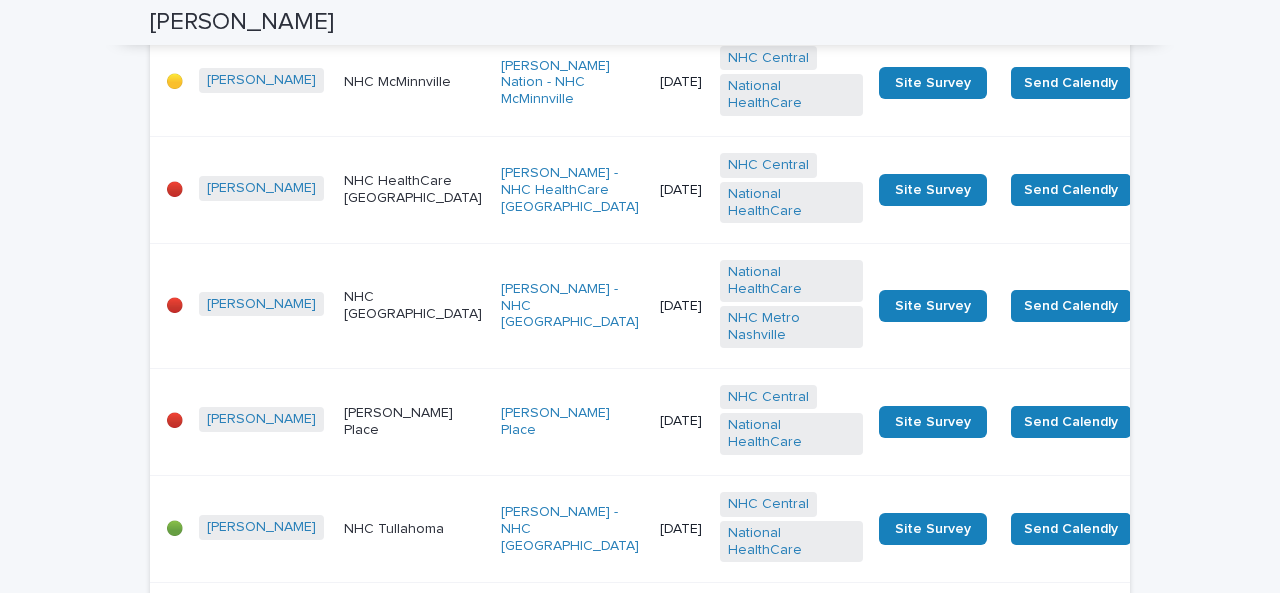 click on "[PERSON_NAME] Place" at bounding box center [414, 422] 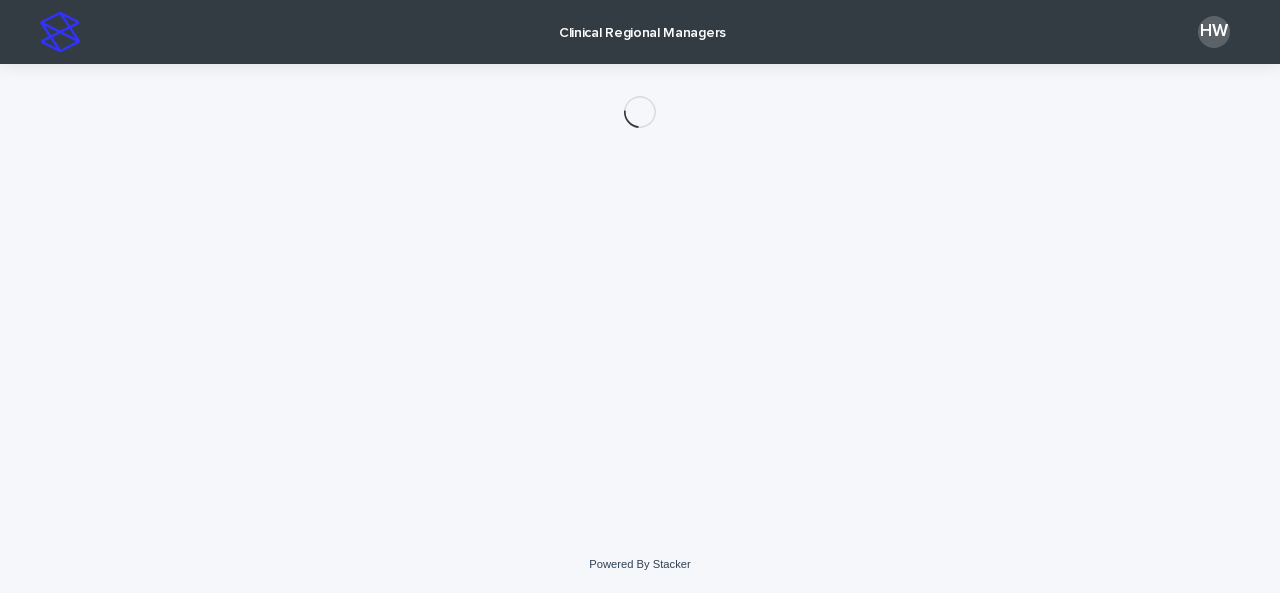 scroll, scrollTop: 0, scrollLeft: 0, axis: both 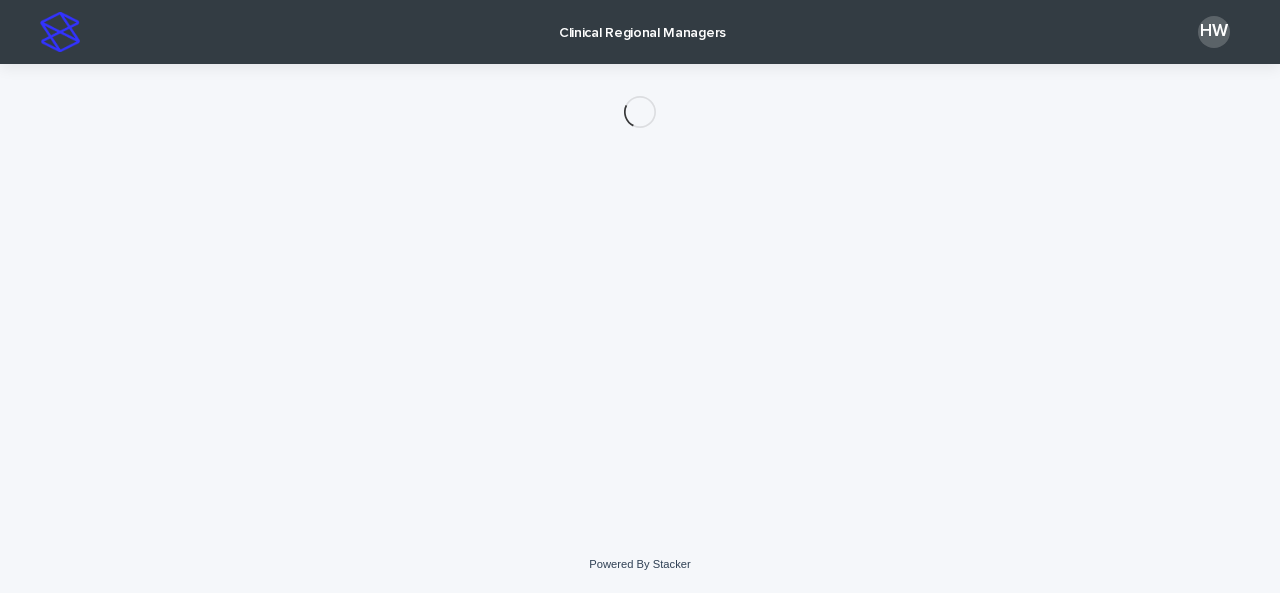 click on "Loading... Saving… Loading... Saving…" at bounding box center (640, 275) 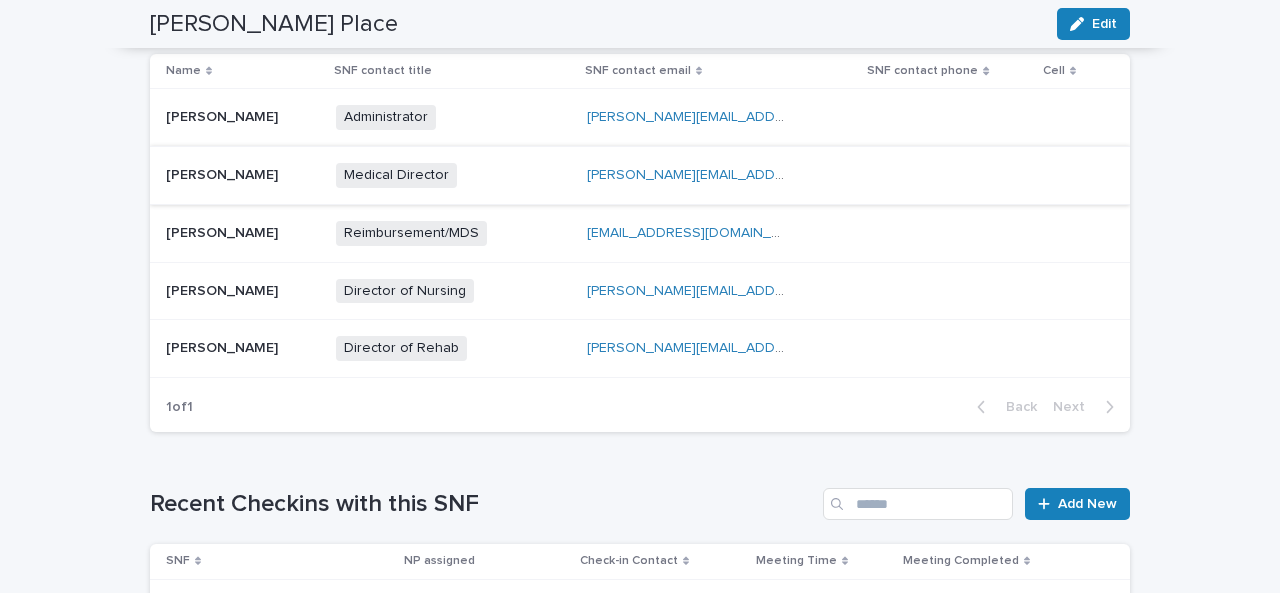 scroll, scrollTop: 0, scrollLeft: 0, axis: both 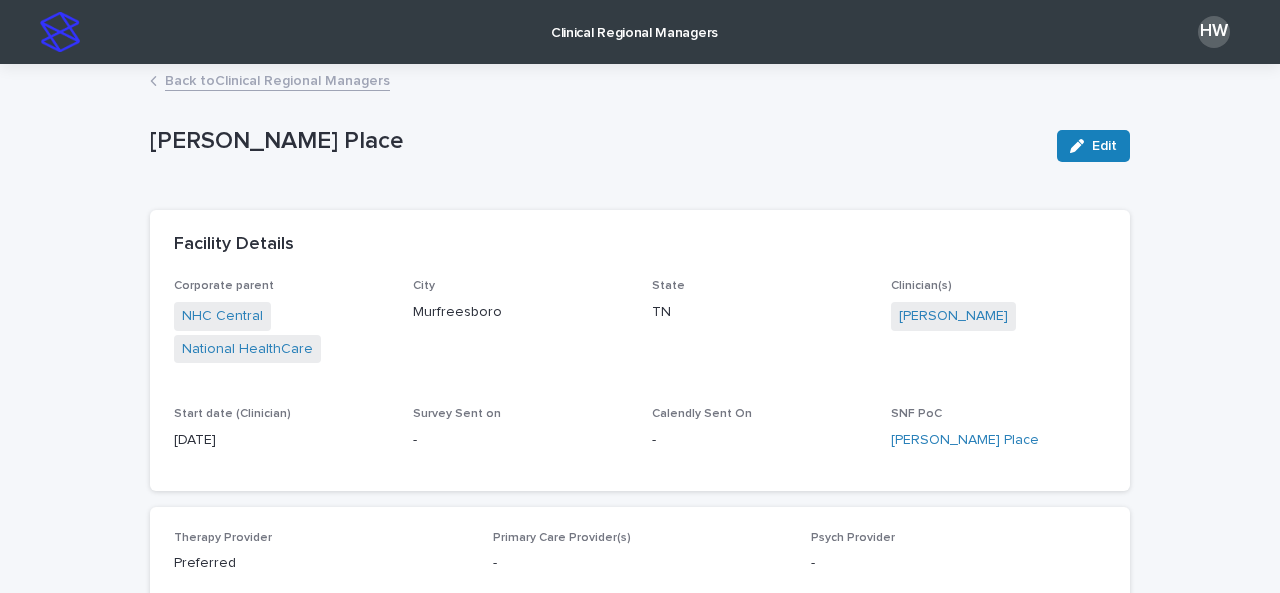 click on "Clinical Regional Managers" at bounding box center (634, 21) 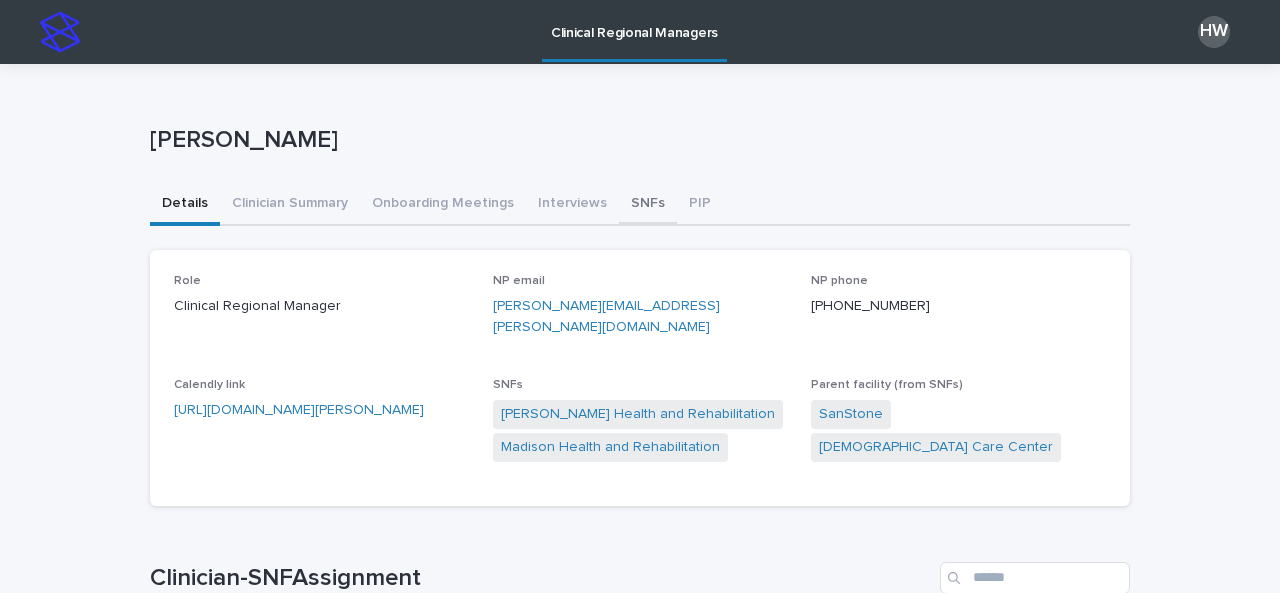 click on "SNFs" at bounding box center [648, 205] 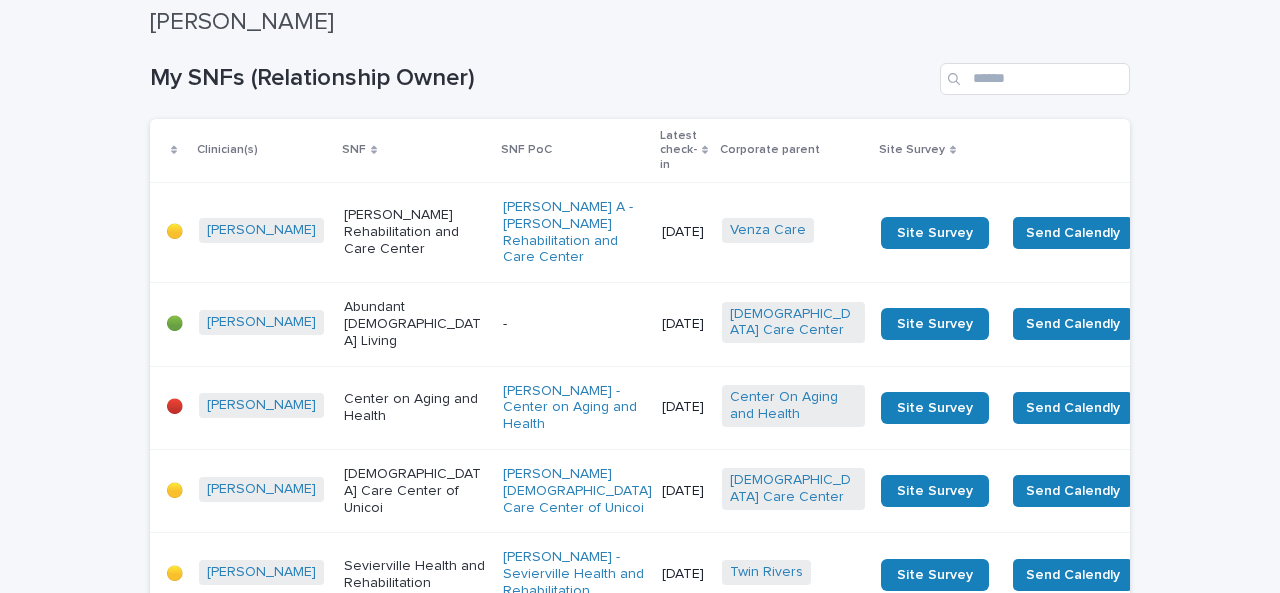 scroll, scrollTop: 3582, scrollLeft: 0, axis: vertical 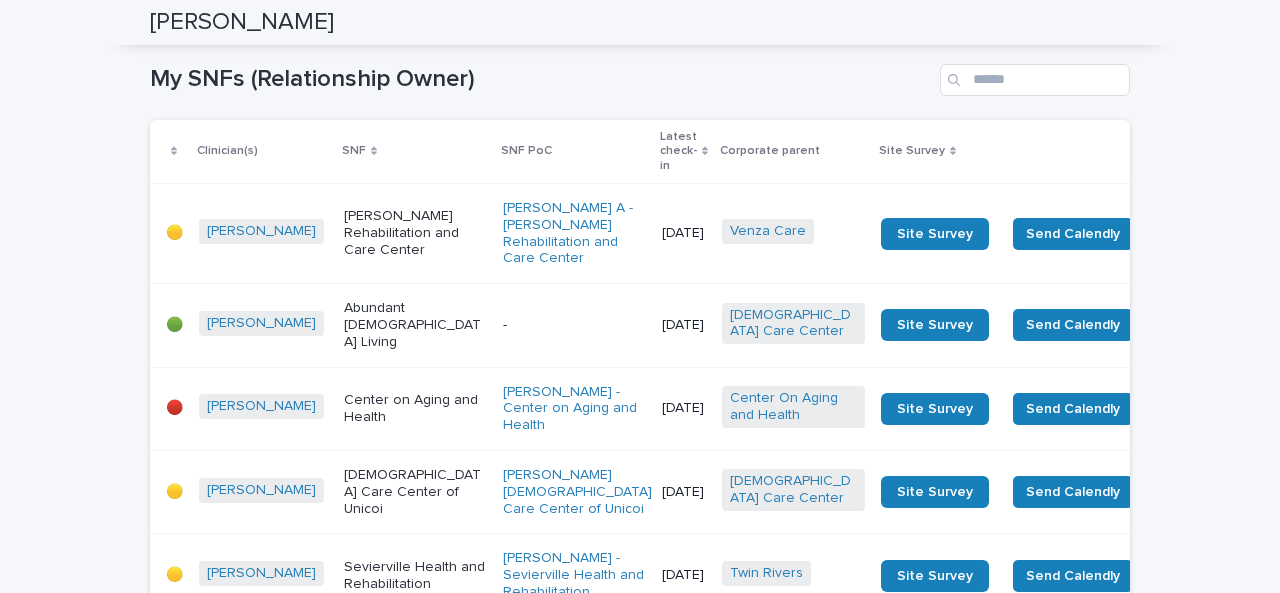 click on "Next" at bounding box center [1075, -17] 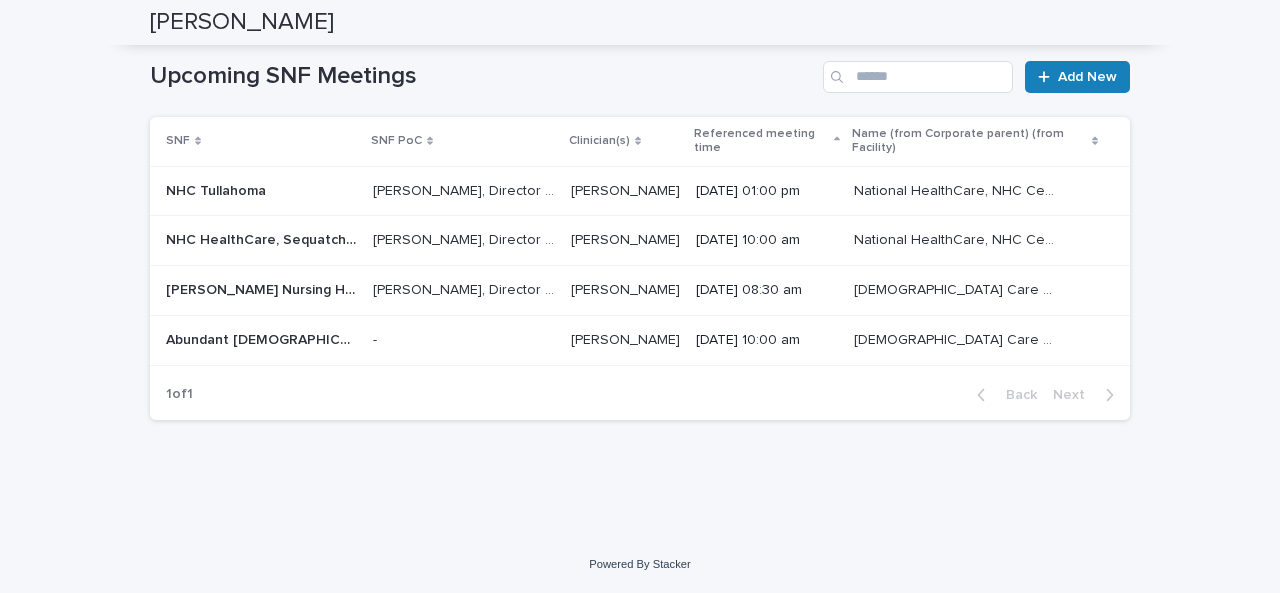 scroll, scrollTop: 5620, scrollLeft: 0, axis: vertical 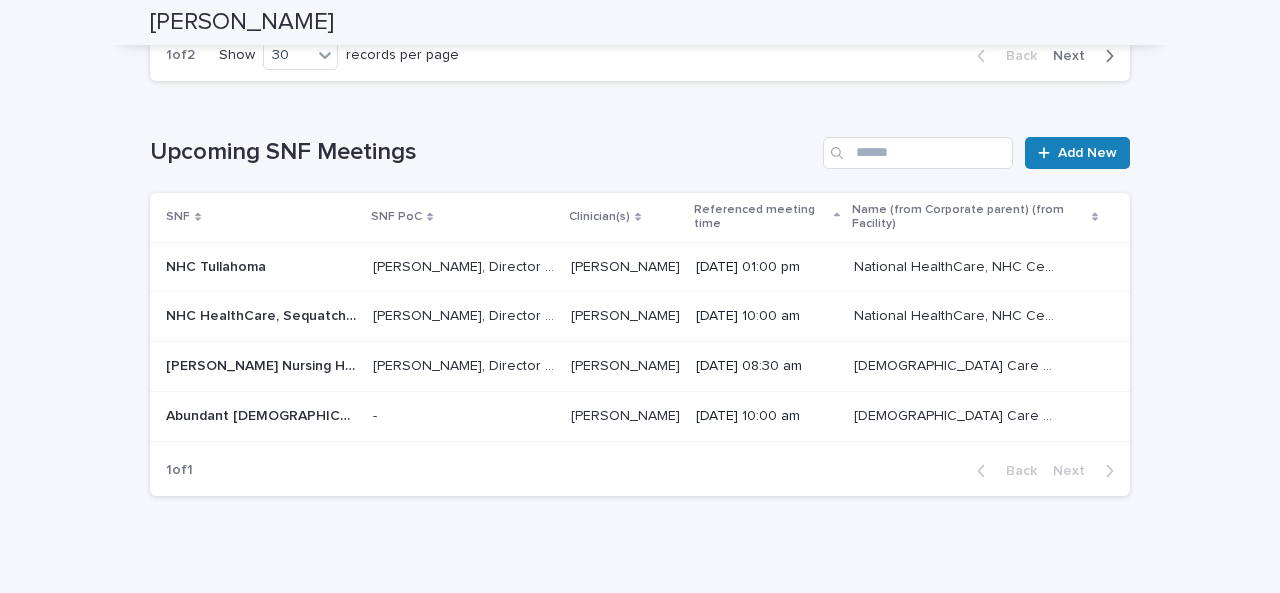 click on "Next" at bounding box center (1075, 56) 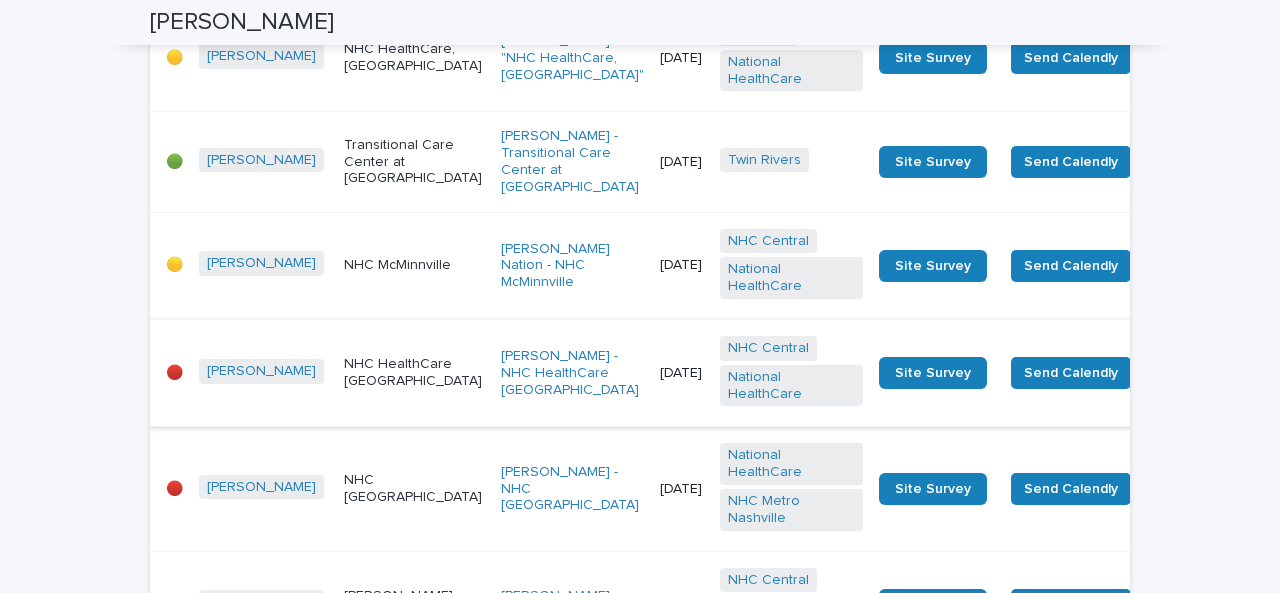 scroll, scrollTop: 3678, scrollLeft: 0, axis: vertical 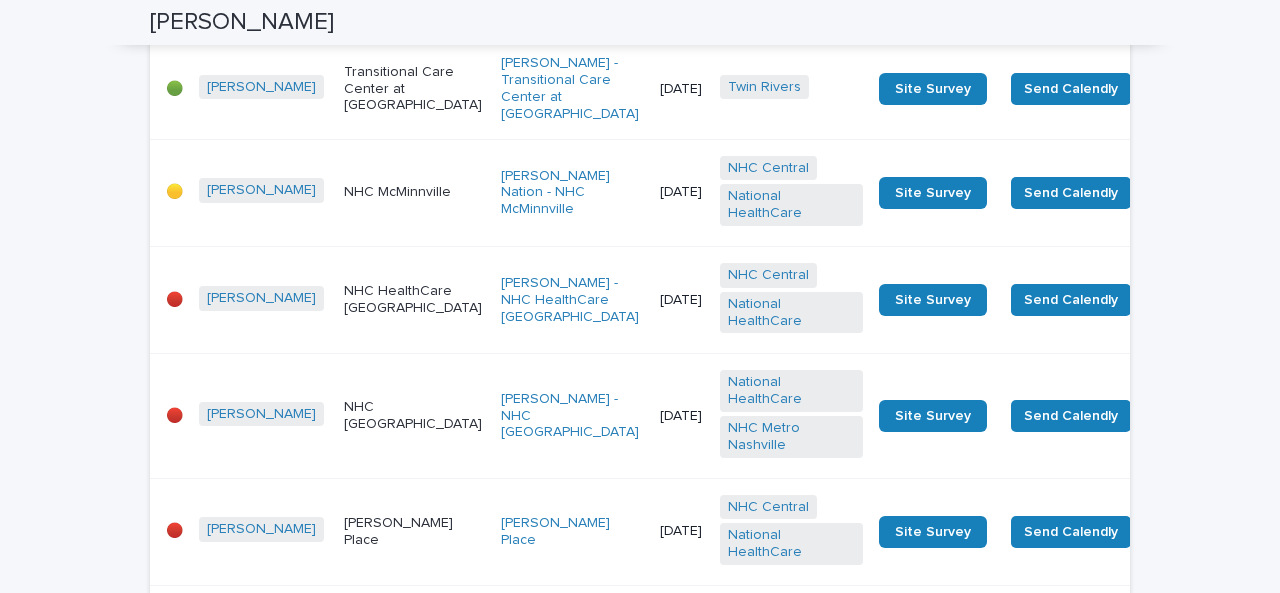 click on "NHC [GEOGRAPHIC_DATA]" at bounding box center (414, 416) 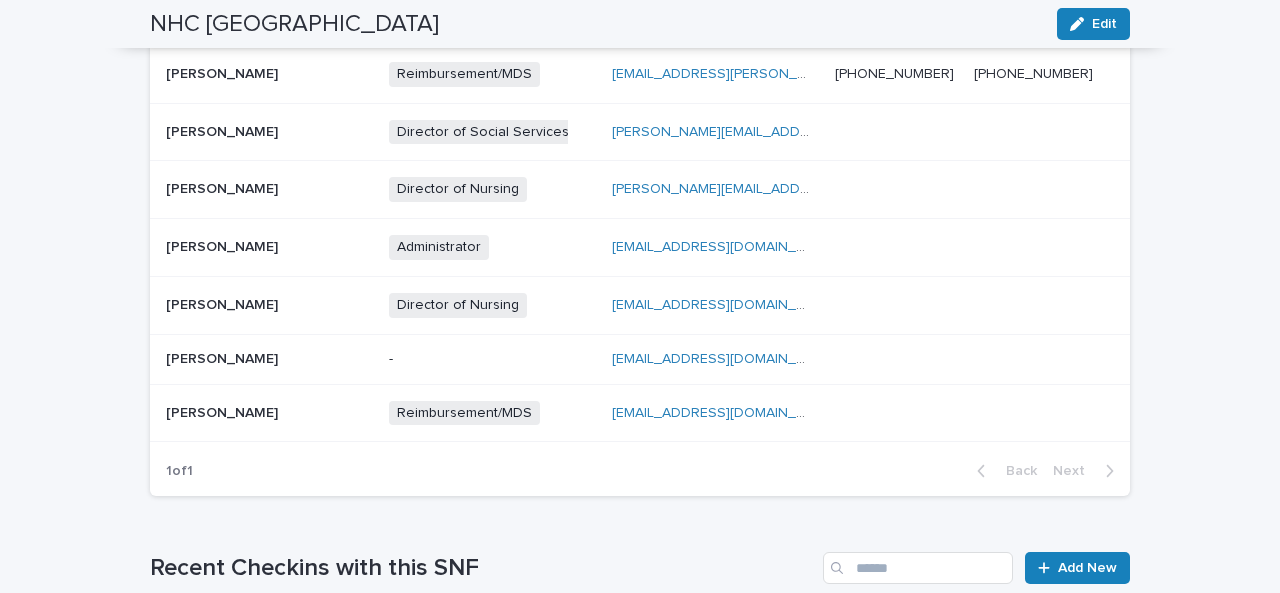 scroll, scrollTop: 0, scrollLeft: 0, axis: both 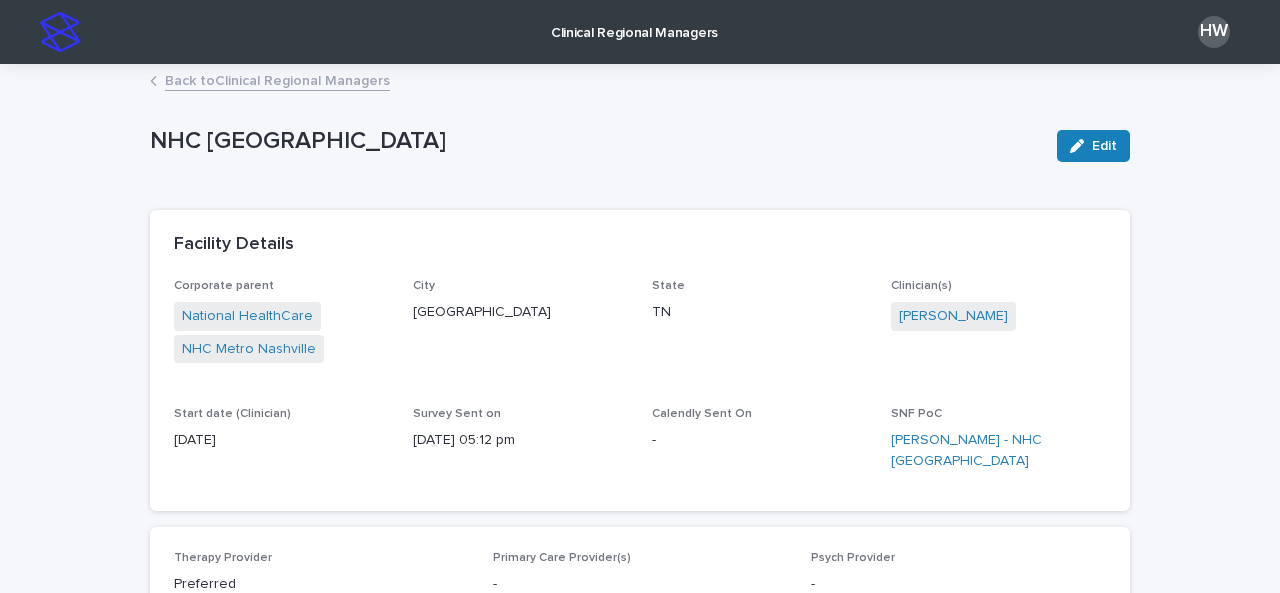 click on "Back to  Clinical Regional Managers" at bounding box center (277, 79) 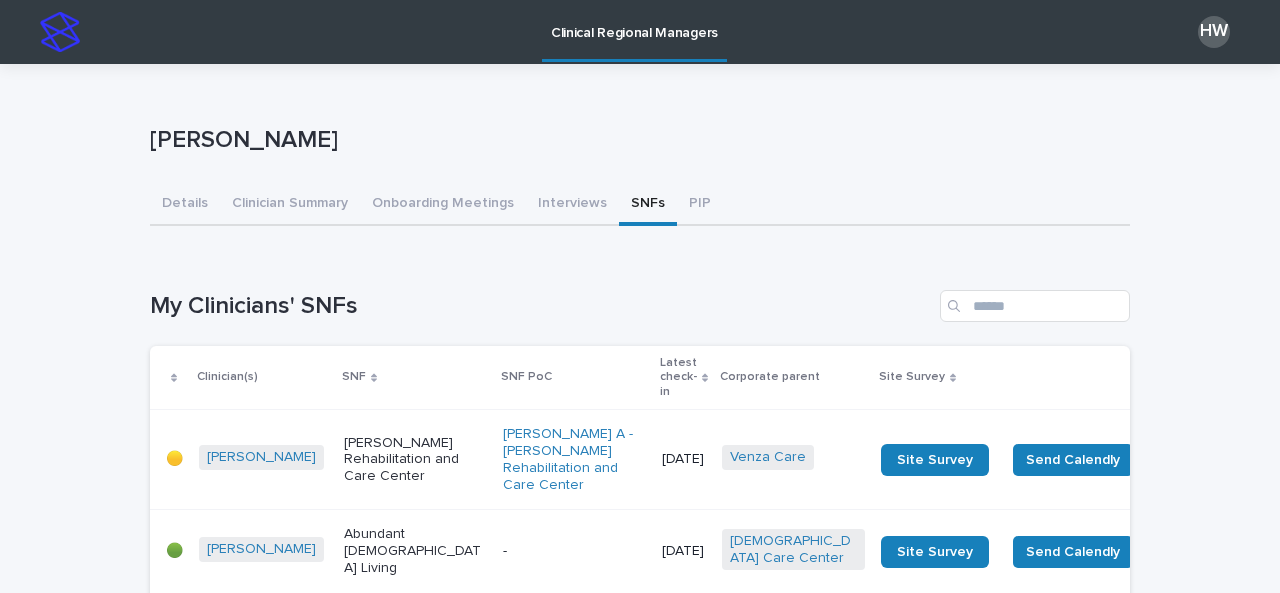 click on "Send Calendly Send Survey" at bounding box center [1139, 3473] 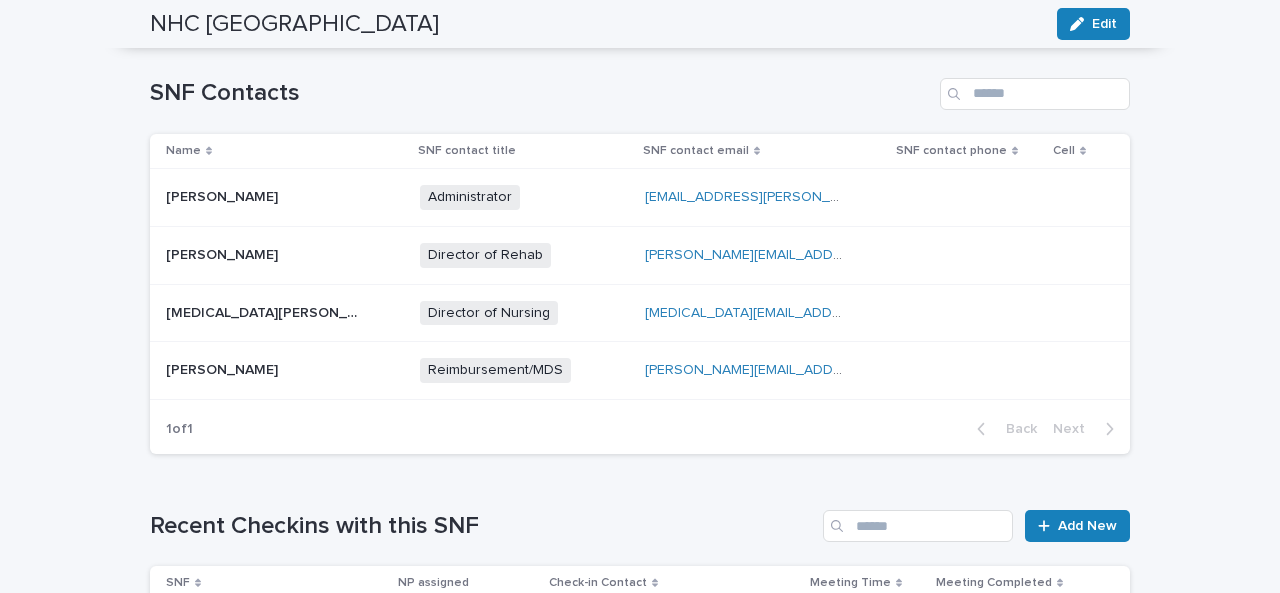 scroll, scrollTop: 0, scrollLeft: 0, axis: both 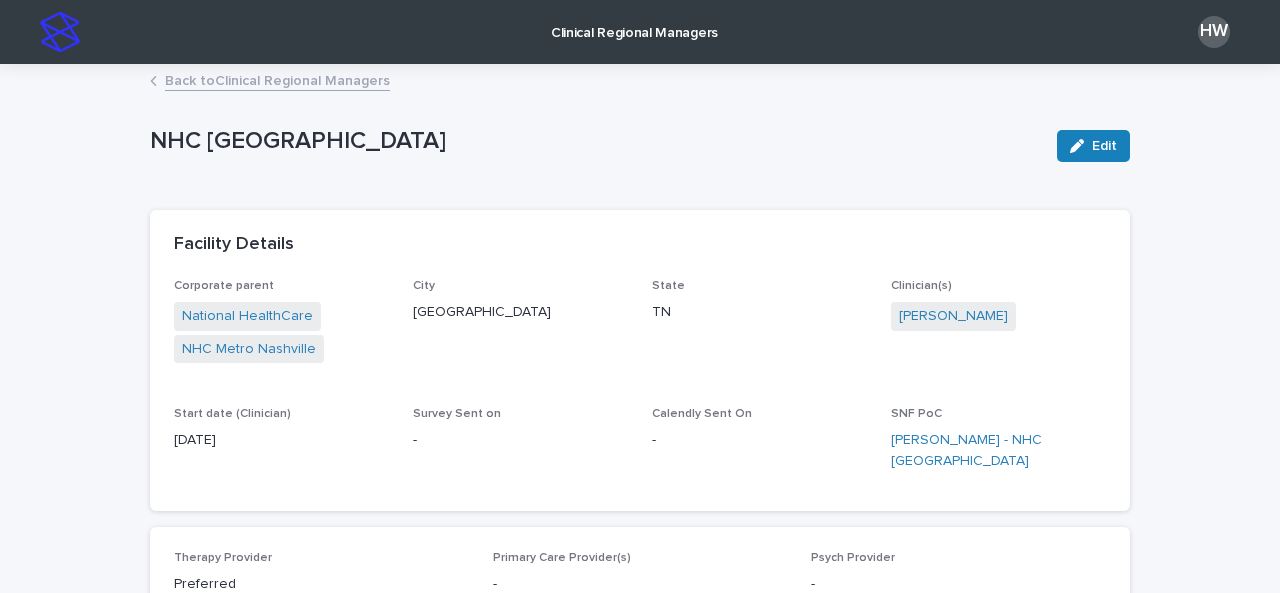 click on "Back to  Clinical Regional Managers" at bounding box center [277, 79] 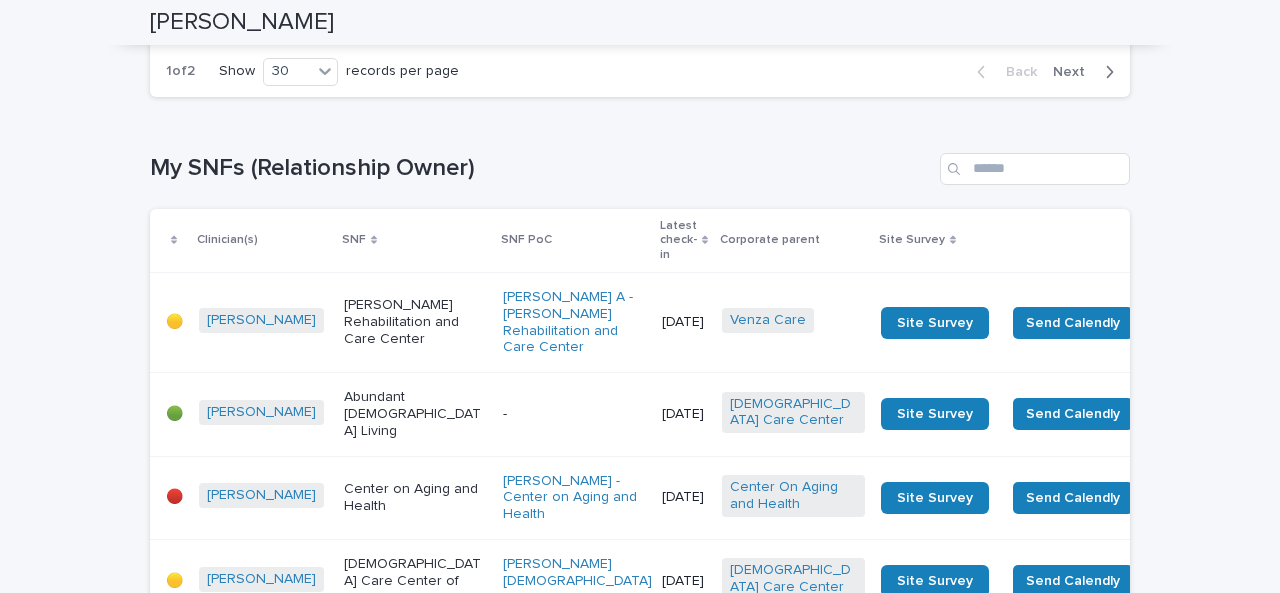 scroll, scrollTop: 3492, scrollLeft: 0, axis: vertical 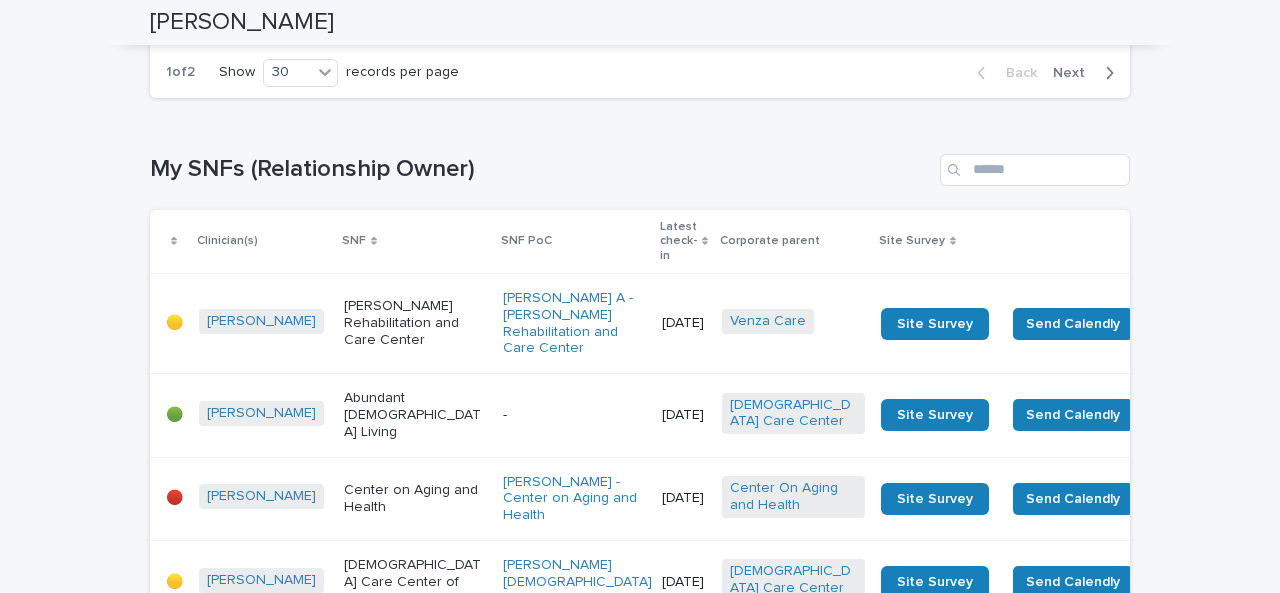 click on "Next" at bounding box center [1075, 73] 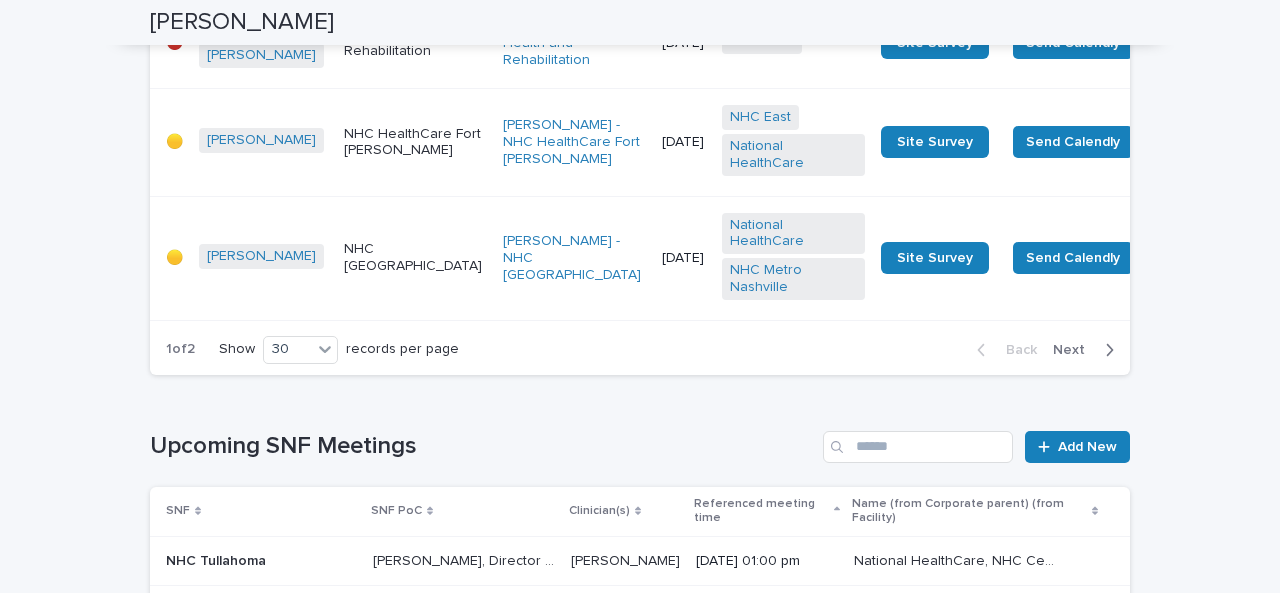 scroll, scrollTop: 5328, scrollLeft: 0, axis: vertical 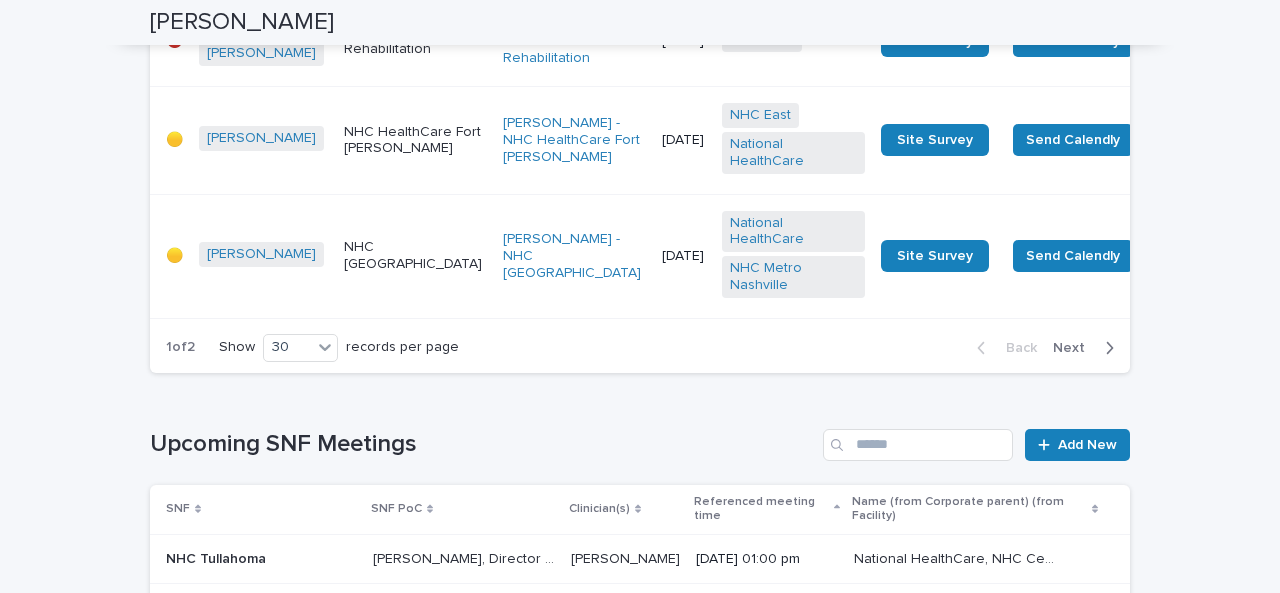 click on "Next" at bounding box center (1075, 348) 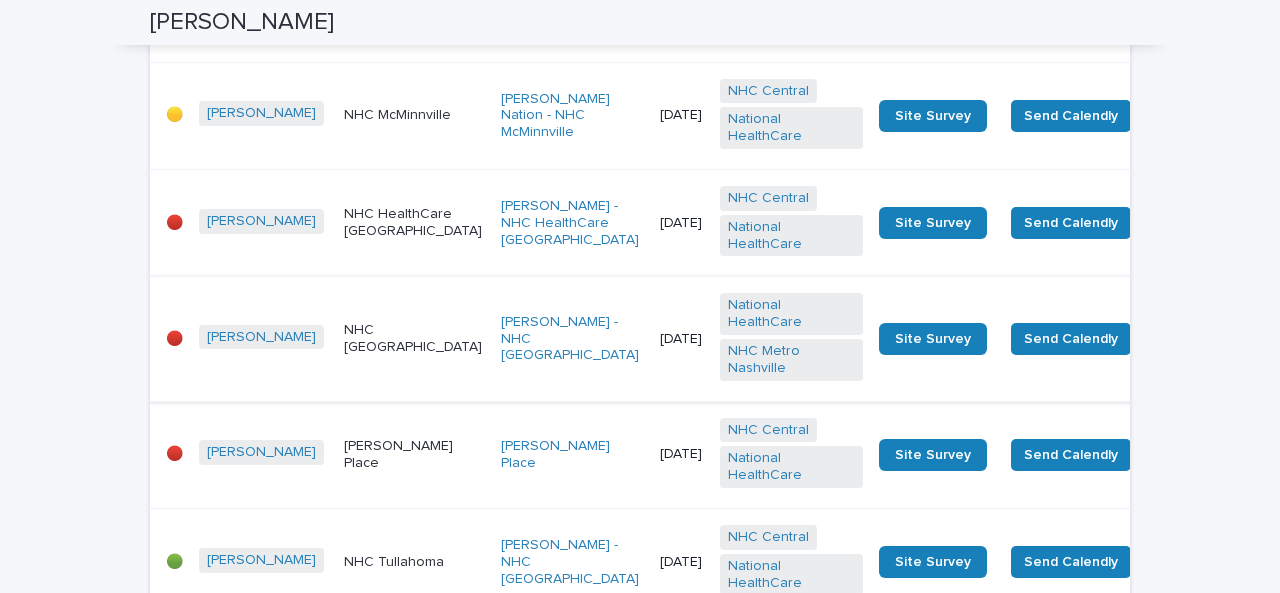 scroll, scrollTop: 3671, scrollLeft: 0, axis: vertical 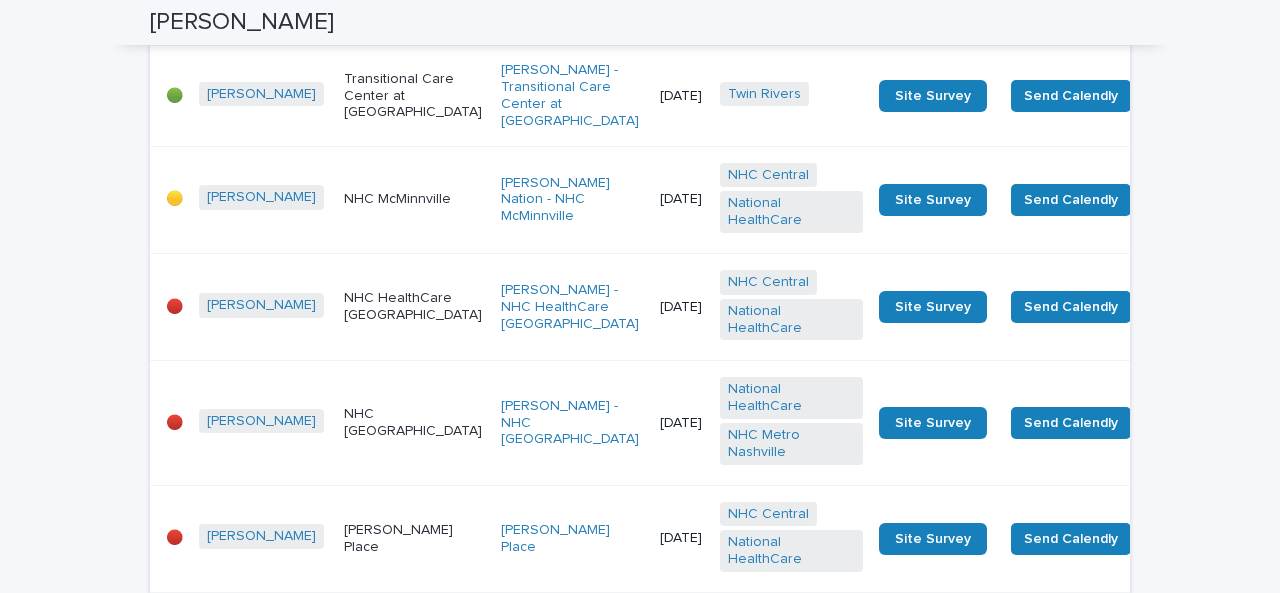 click on "NHC HealthCare [GEOGRAPHIC_DATA]" at bounding box center (414, 307) 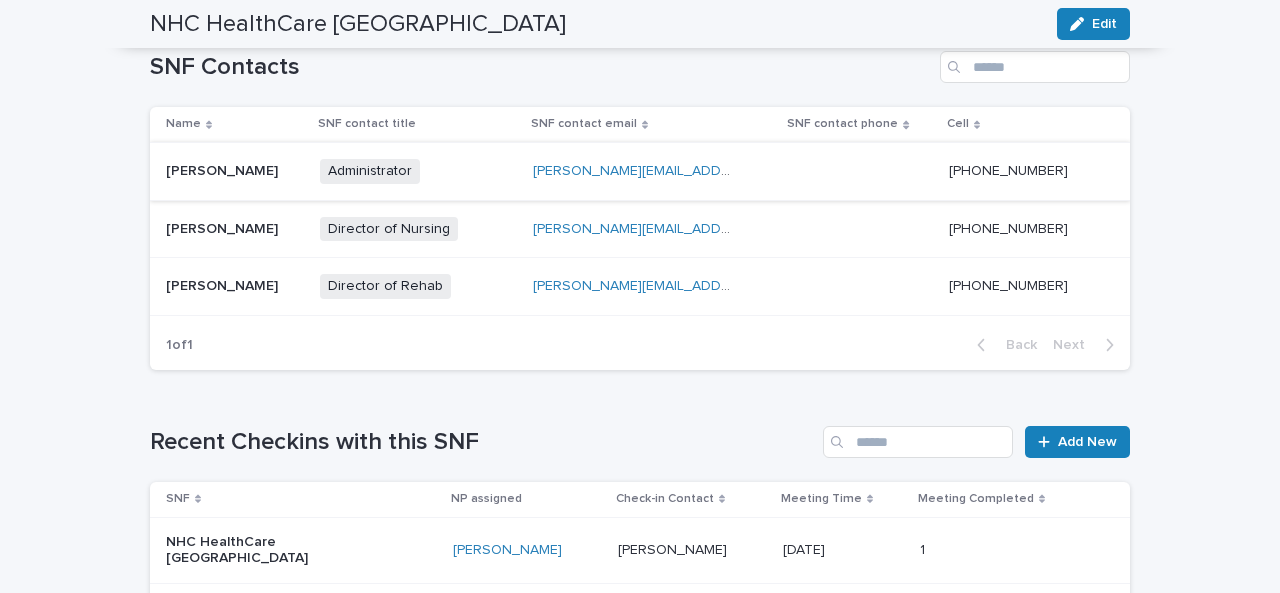 scroll, scrollTop: 0, scrollLeft: 0, axis: both 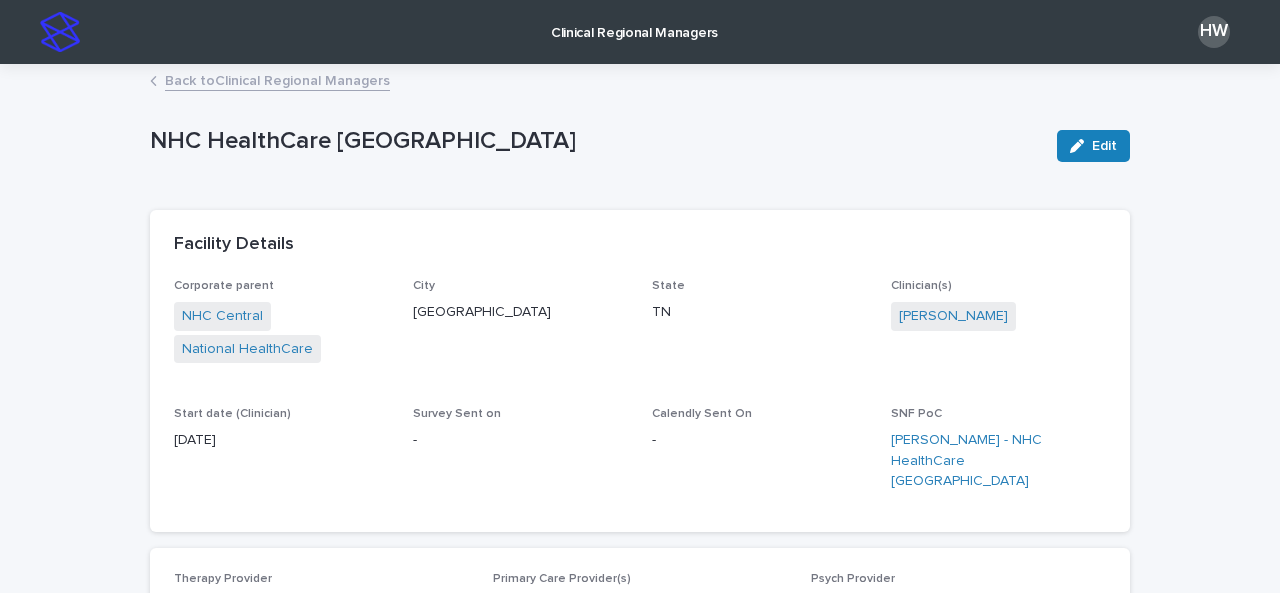 click on "Back to  Clinical Regional Managers" at bounding box center (277, 79) 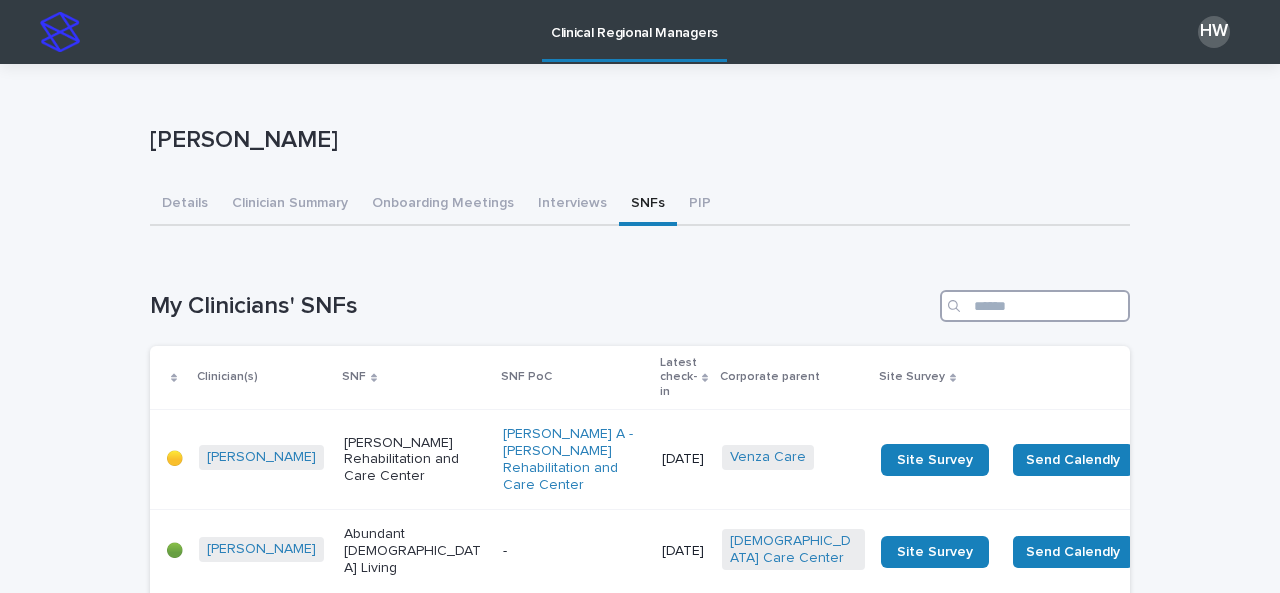 click at bounding box center (1035, 306) 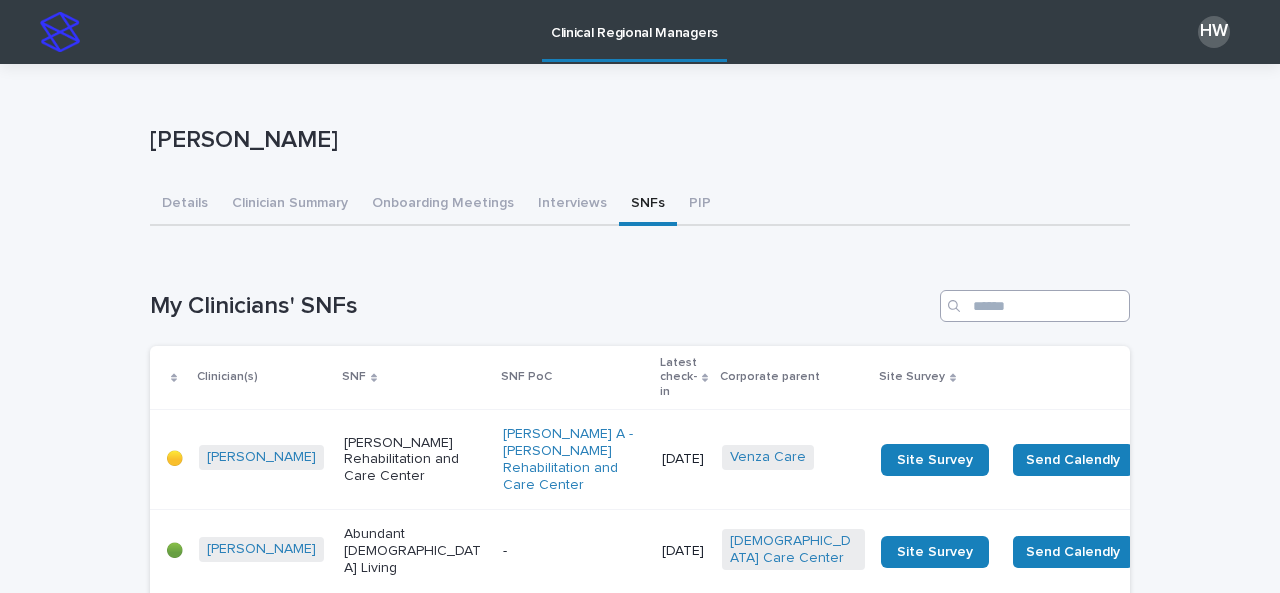 click on "Next" at bounding box center [1075, 3565] 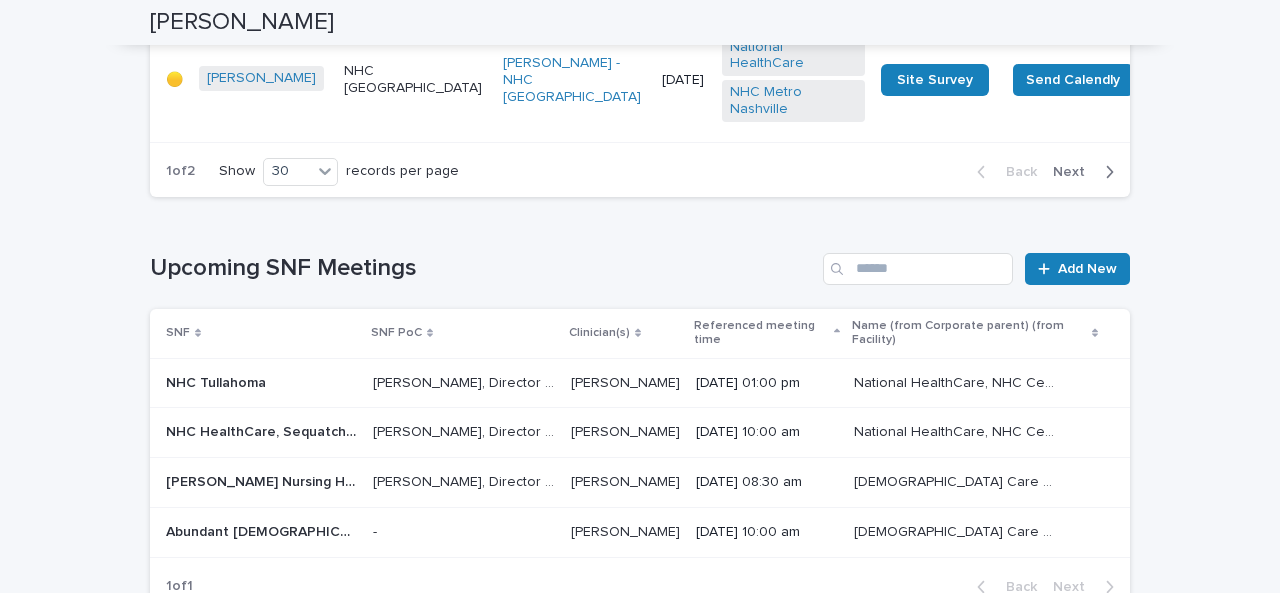 scroll, scrollTop: 5504, scrollLeft: 0, axis: vertical 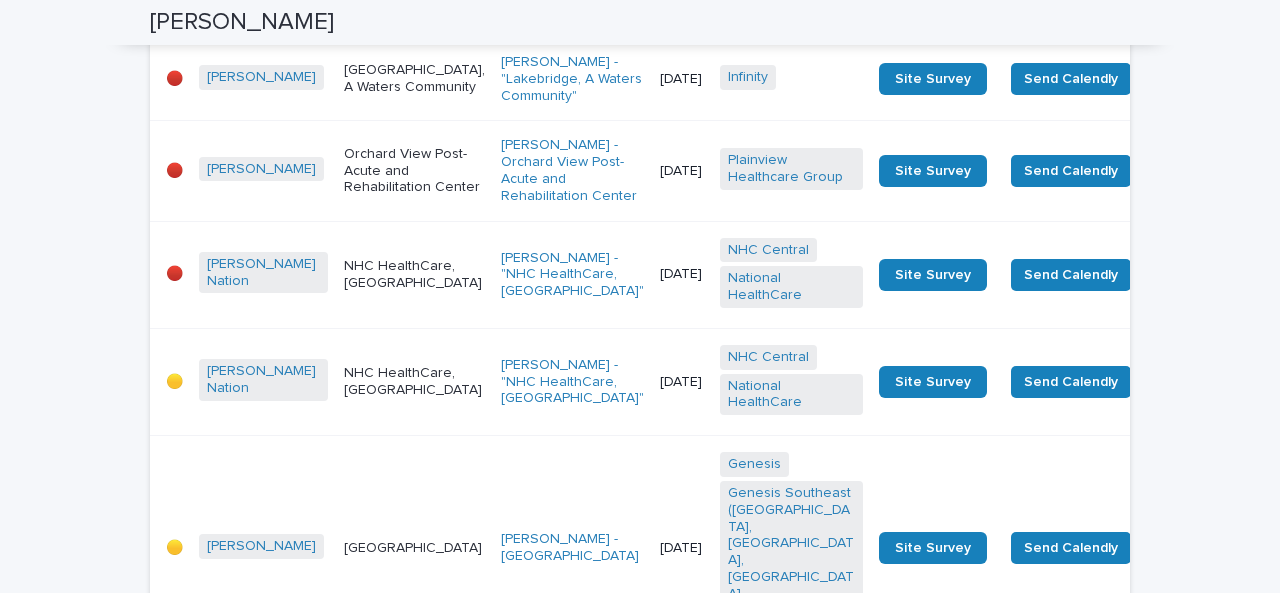 click on "NHC HealthCare, [GEOGRAPHIC_DATA]" at bounding box center (414, 275) 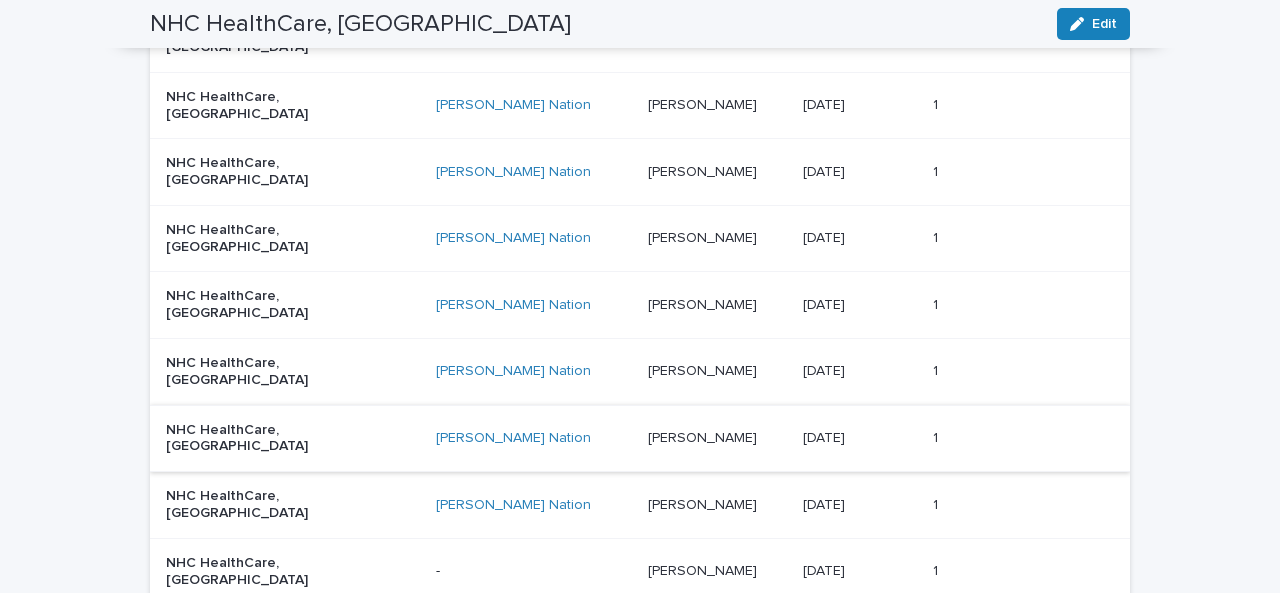 scroll, scrollTop: 1165, scrollLeft: 0, axis: vertical 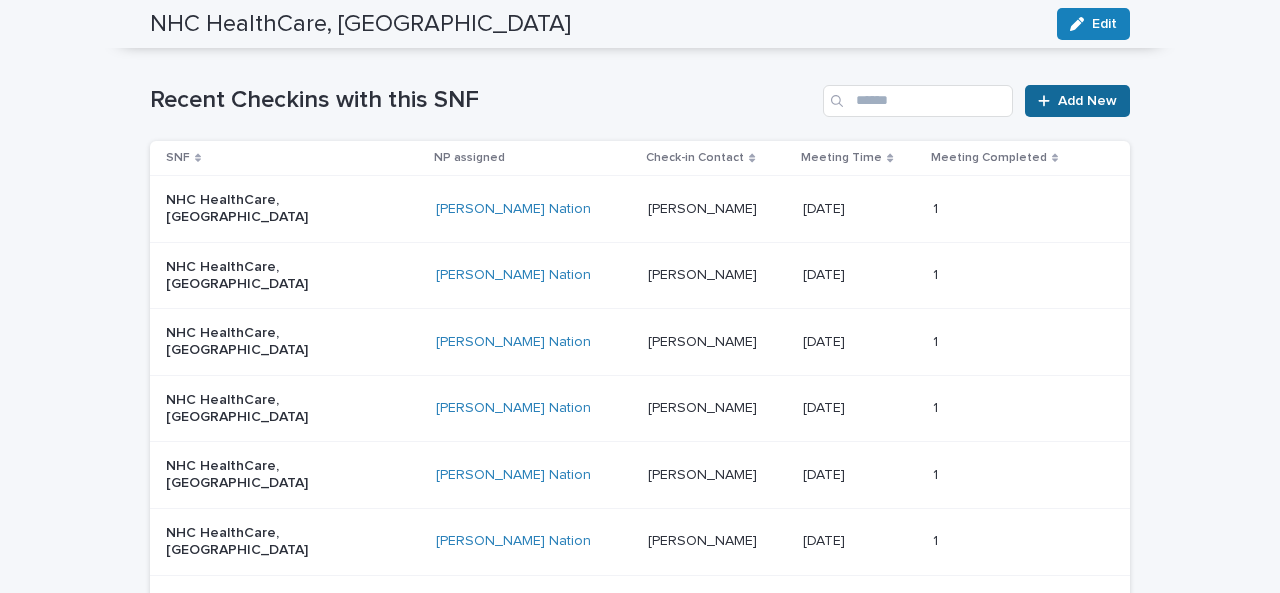 click on "Add New" at bounding box center [1087, 101] 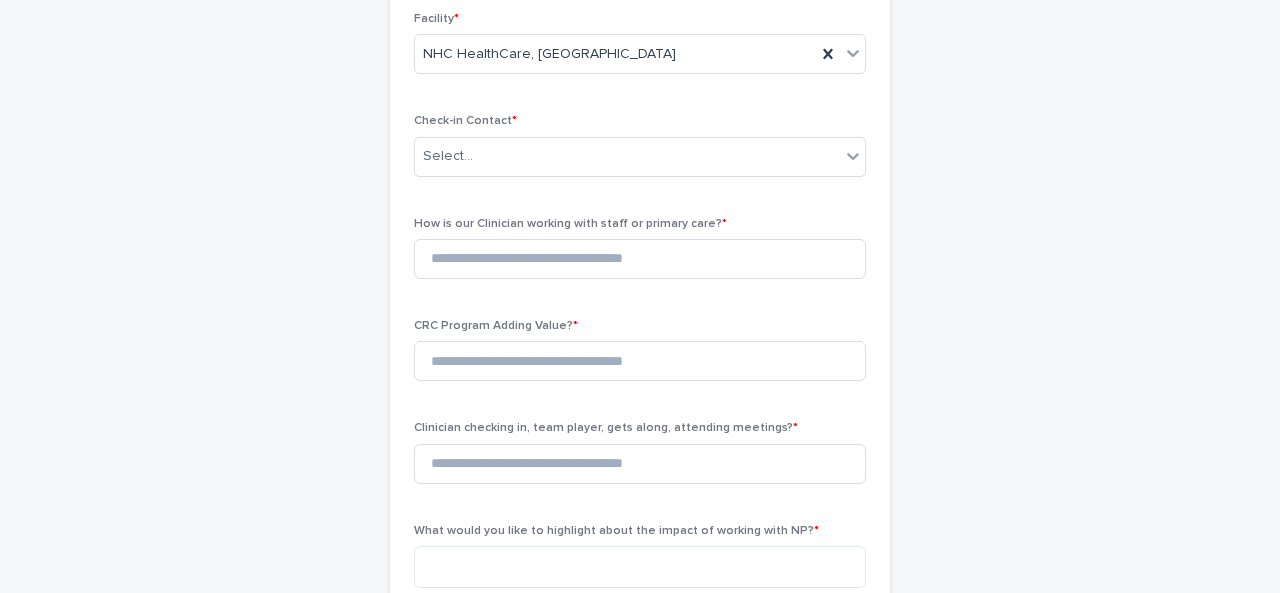 scroll, scrollTop: 290, scrollLeft: 0, axis: vertical 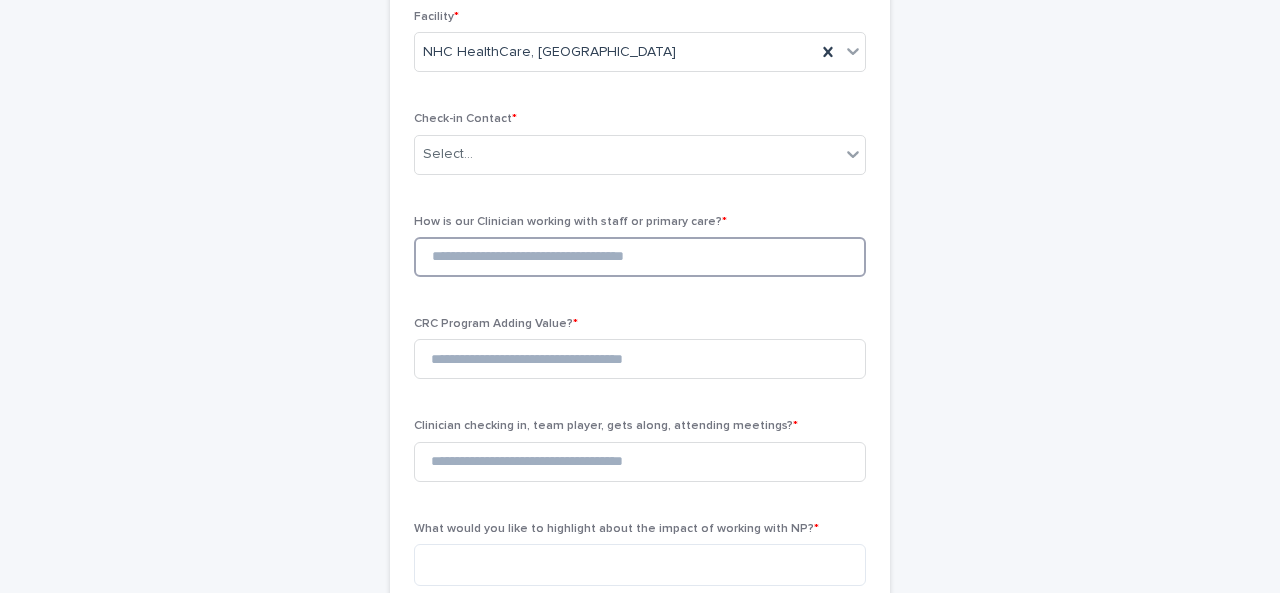 click at bounding box center (640, 257) 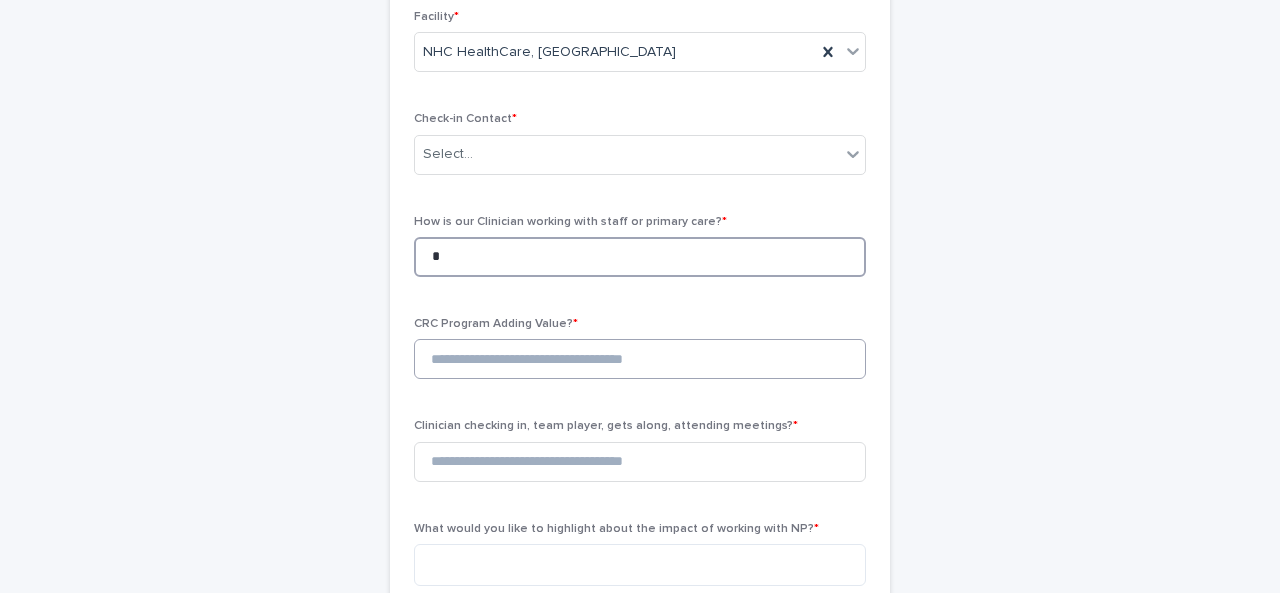 type on "*" 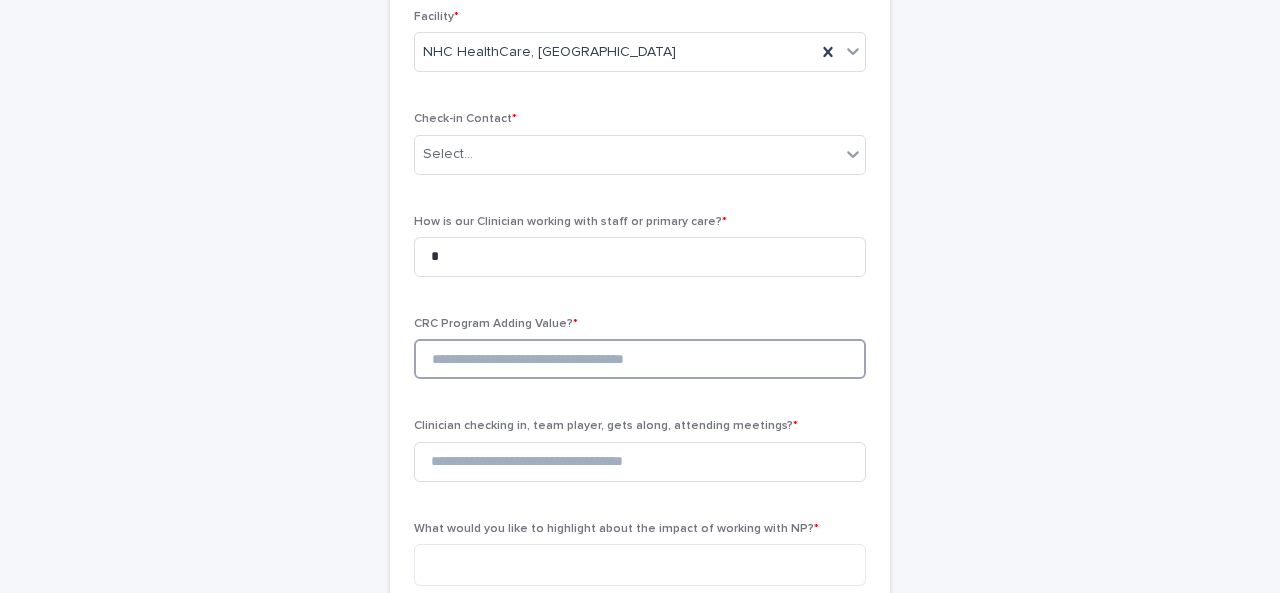click at bounding box center (640, 359) 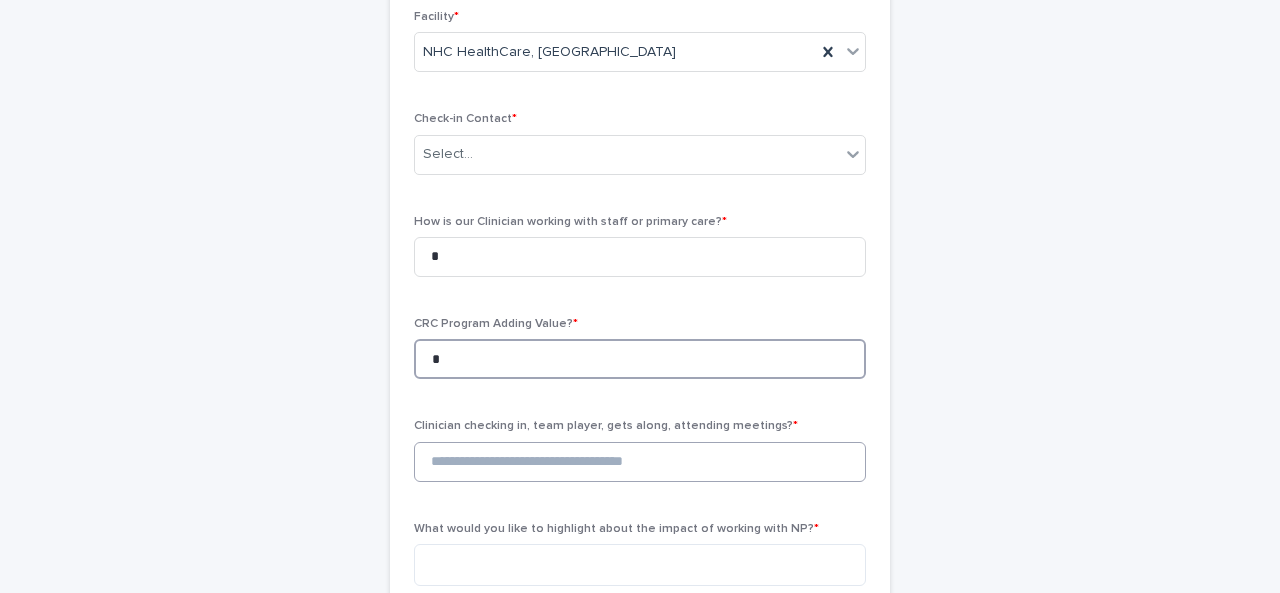 type on "*" 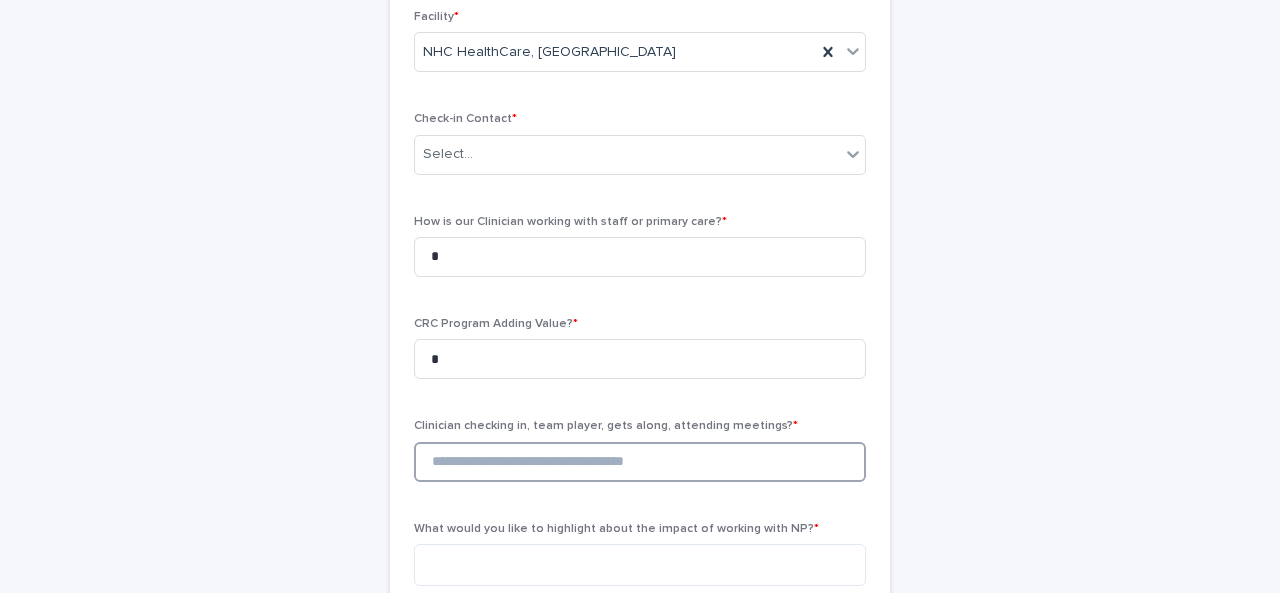 click at bounding box center (640, 462) 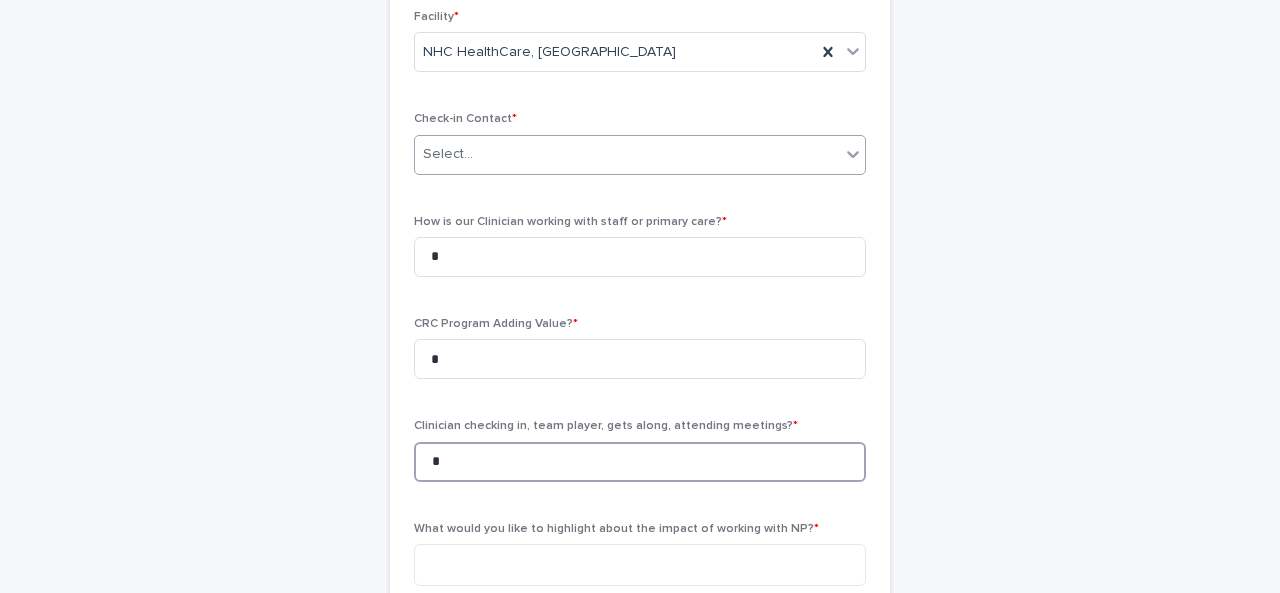 type on "*" 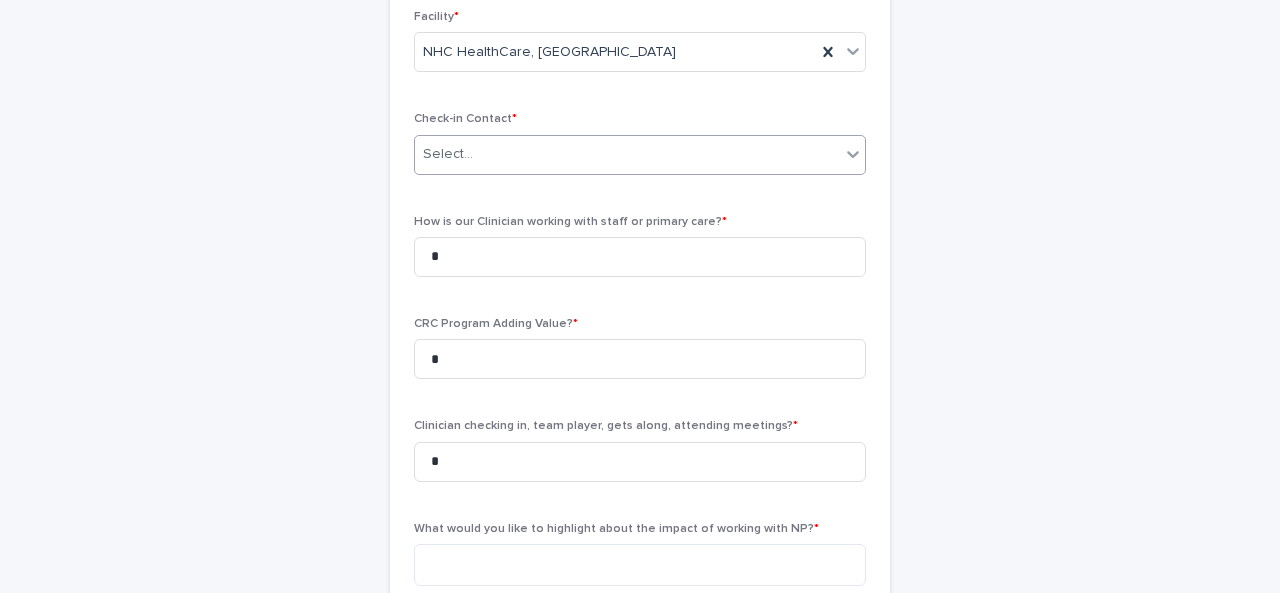 click at bounding box center [476, 154] 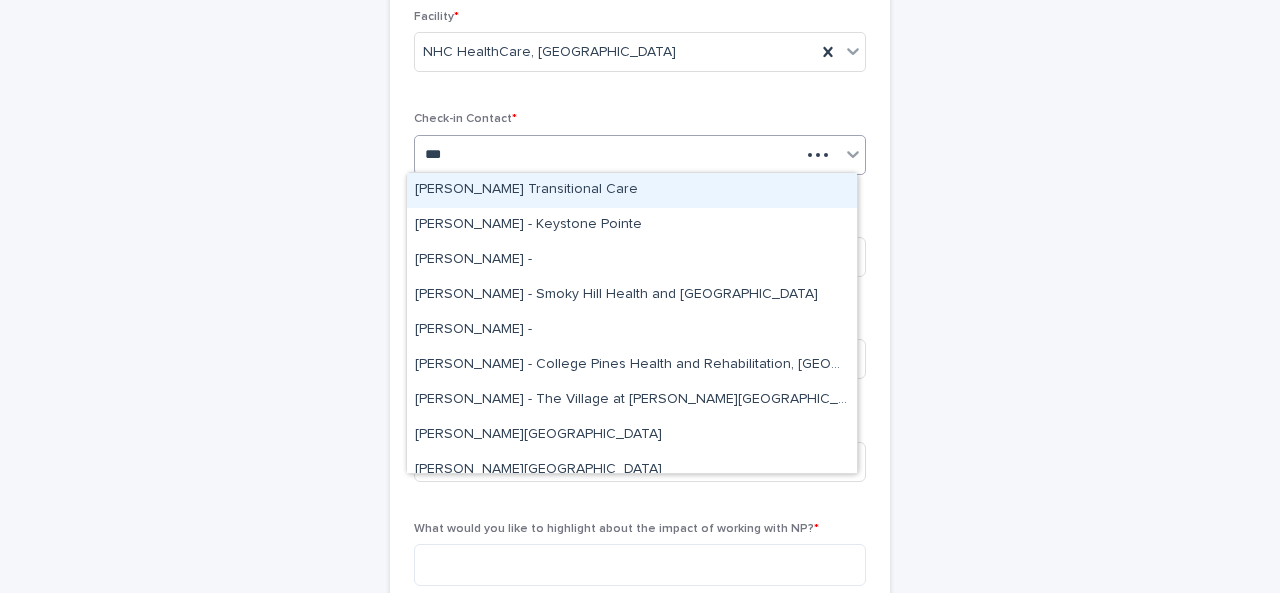 type on "****" 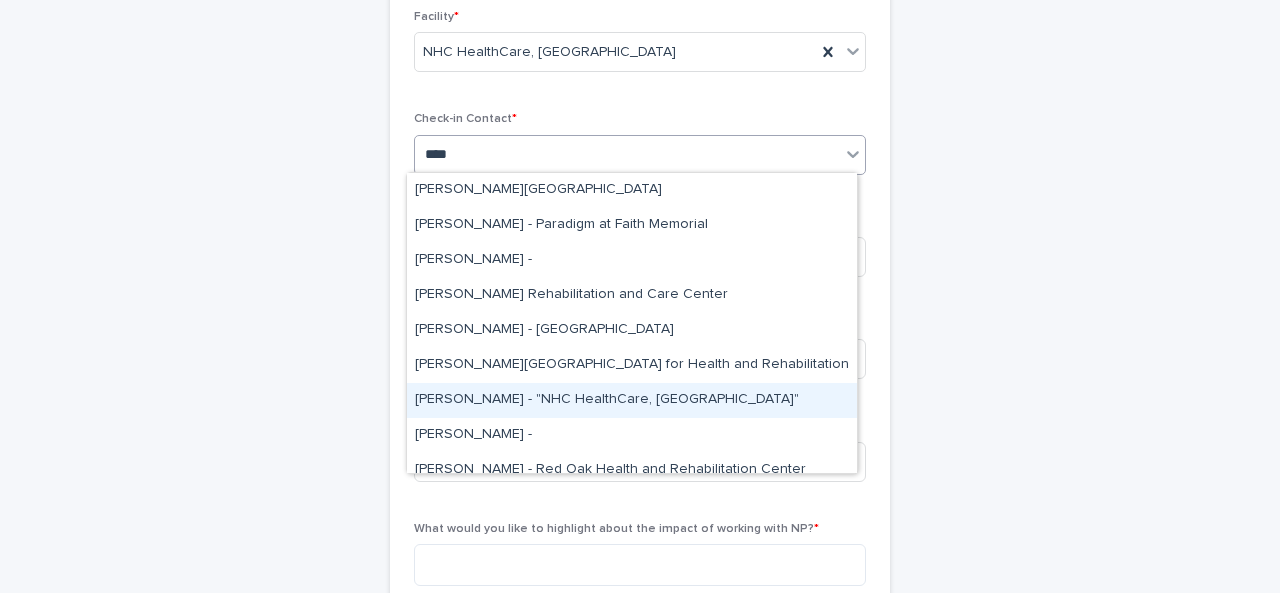 click on "[PERSON_NAME] - "NHC HealthCare, [GEOGRAPHIC_DATA]"" at bounding box center [632, 400] 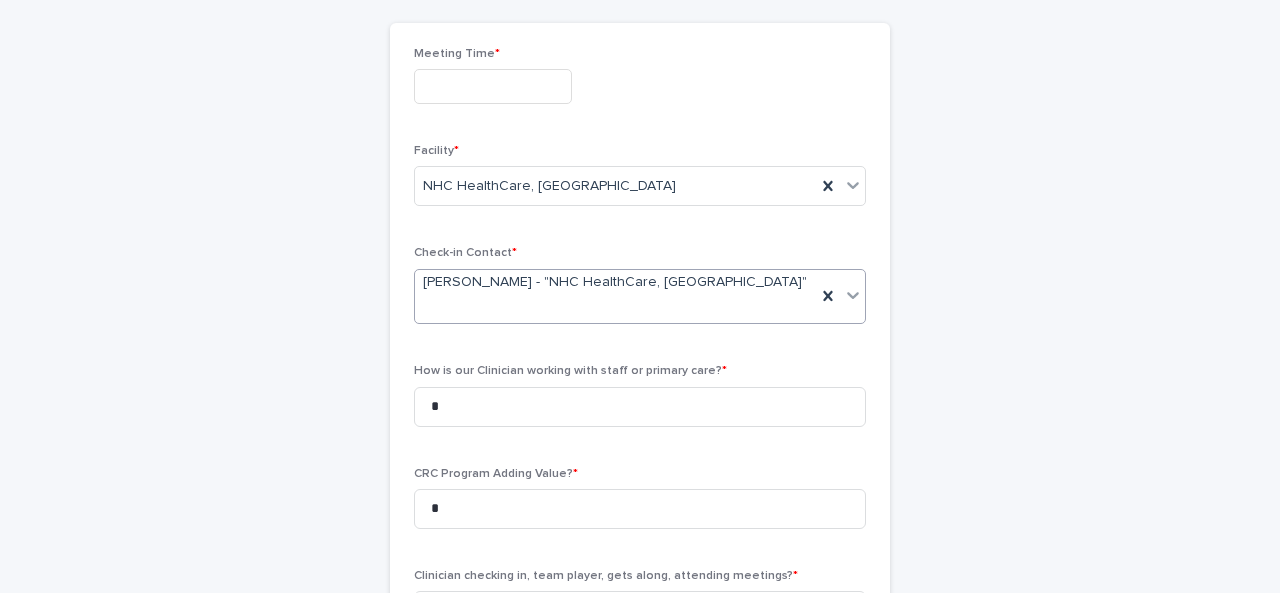 scroll, scrollTop: 154, scrollLeft: 0, axis: vertical 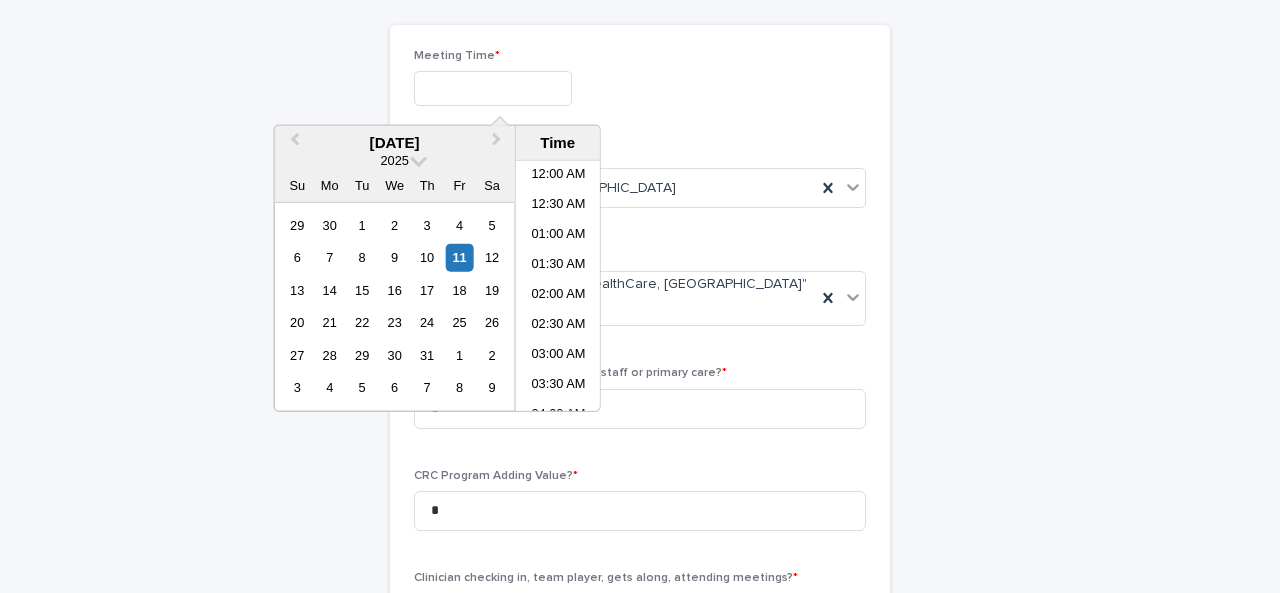 click at bounding box center (493, 88) 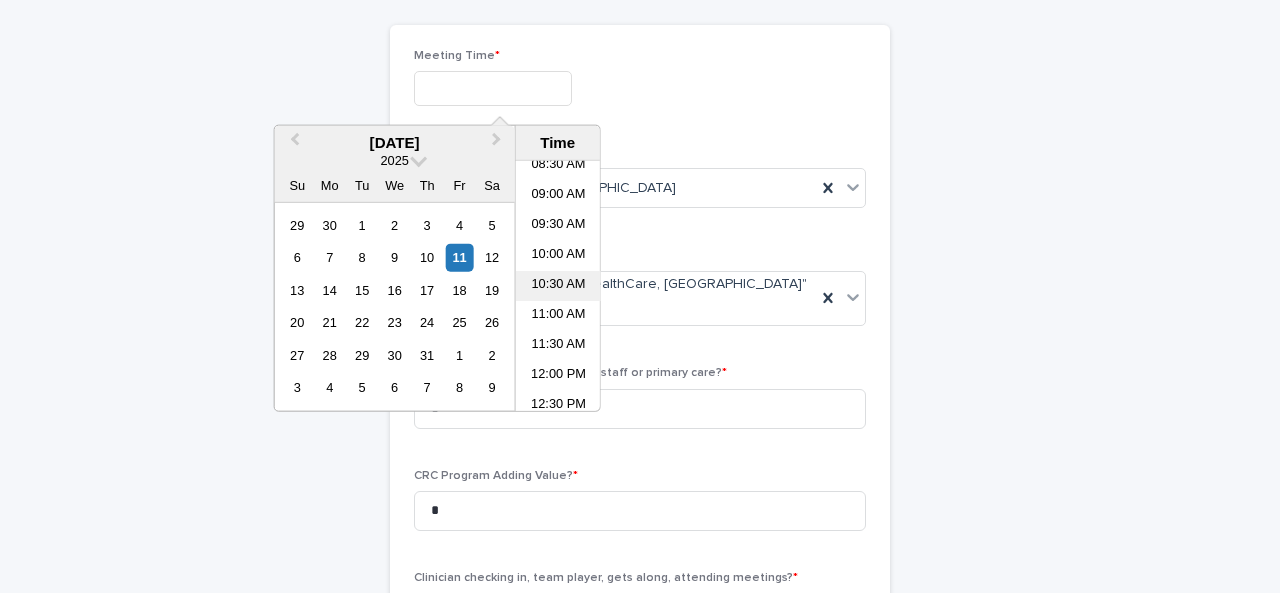 click on "10:30 AM" at bounding box center (558, 286) 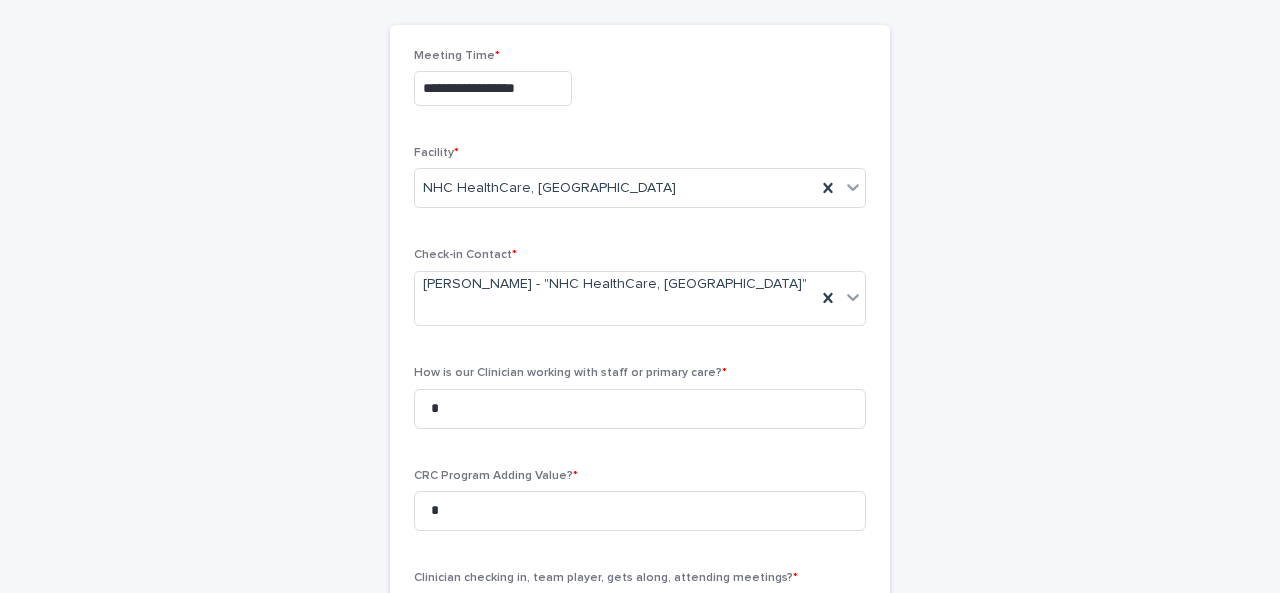 scroll, scrollTop: 510, scrollLeft: 0, axis: vertical 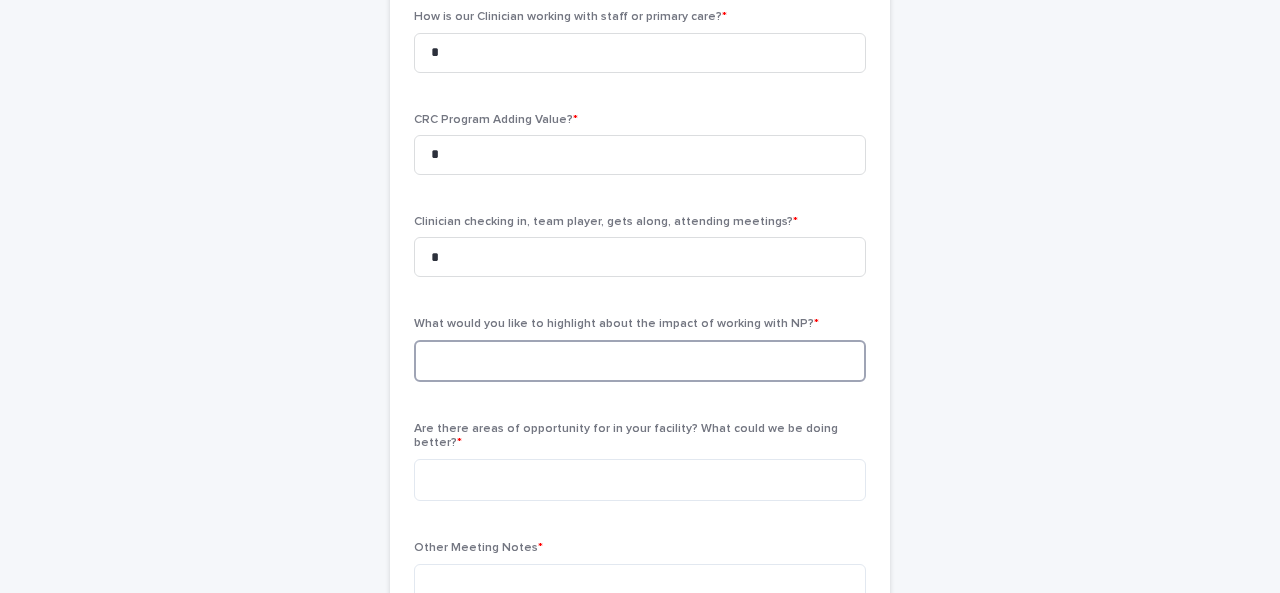 click at bounding box center (640, 361) 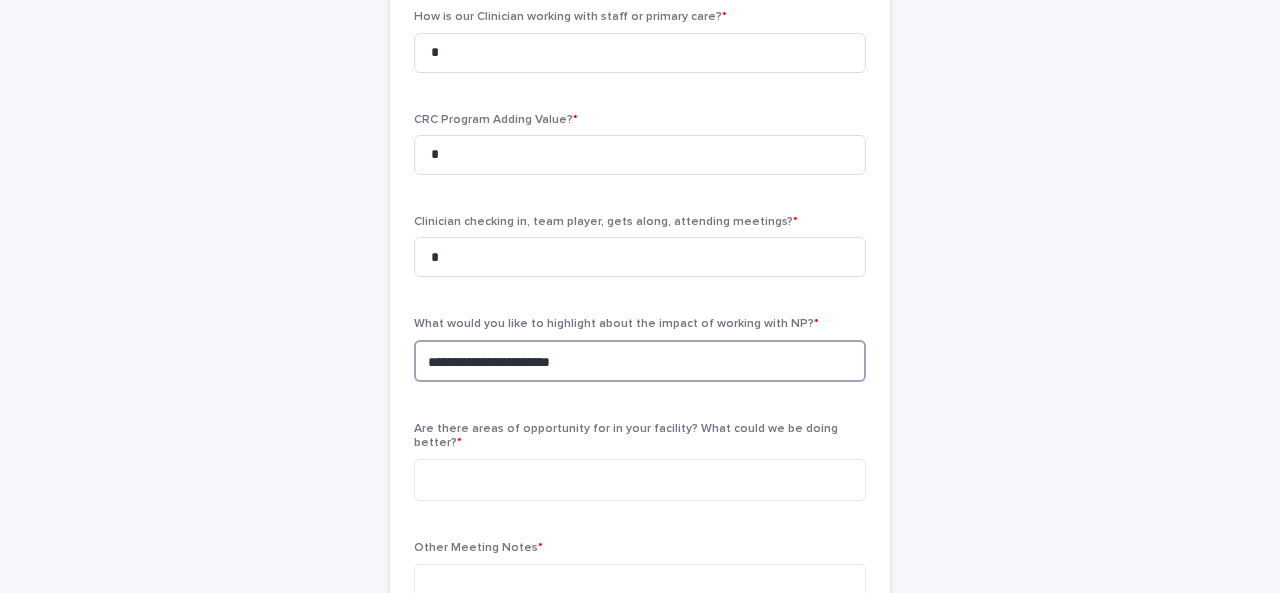 type on "**********" 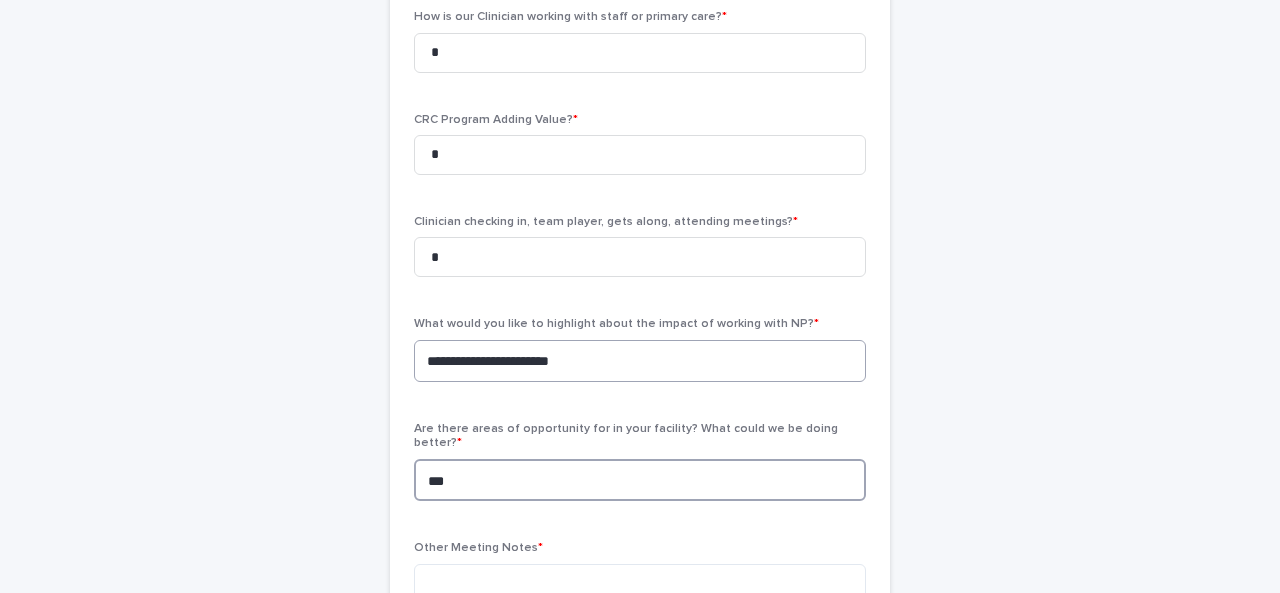 type on "***" 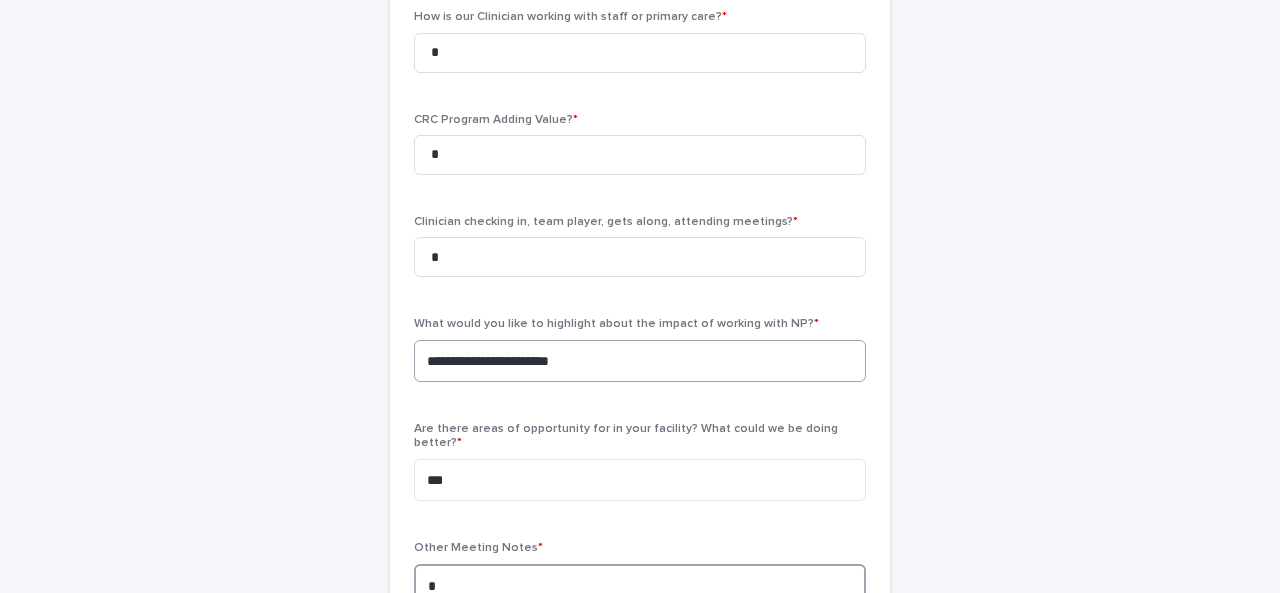 type on "*" 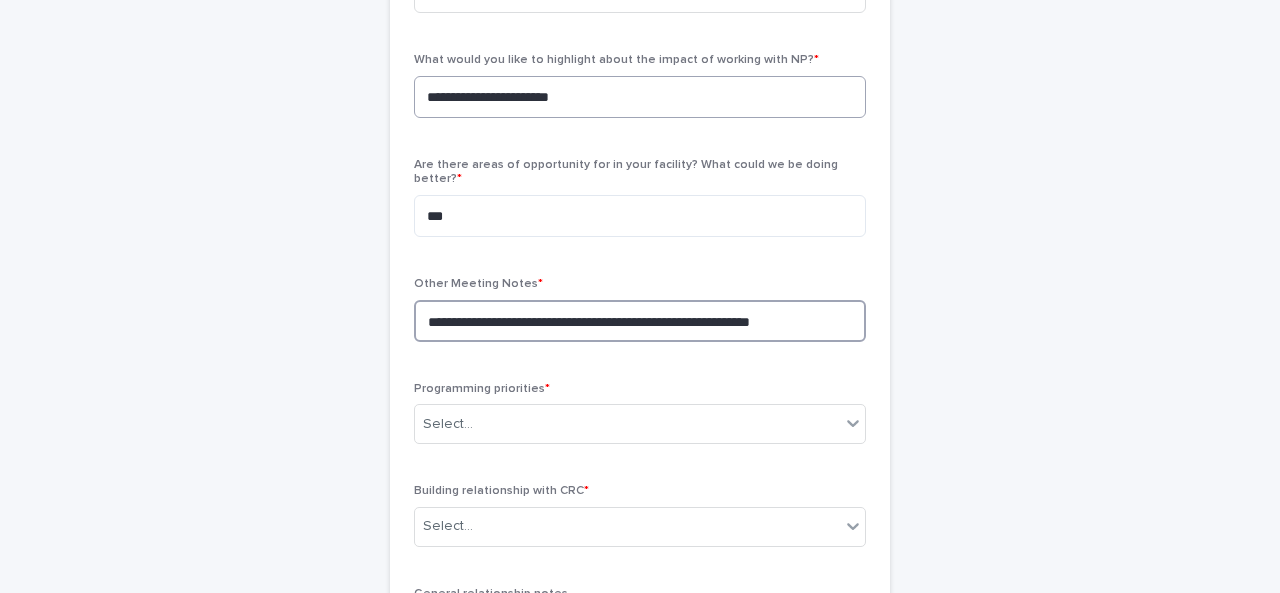scroll, scrollTop: 786, scrollLeft: 0, axis: vertical 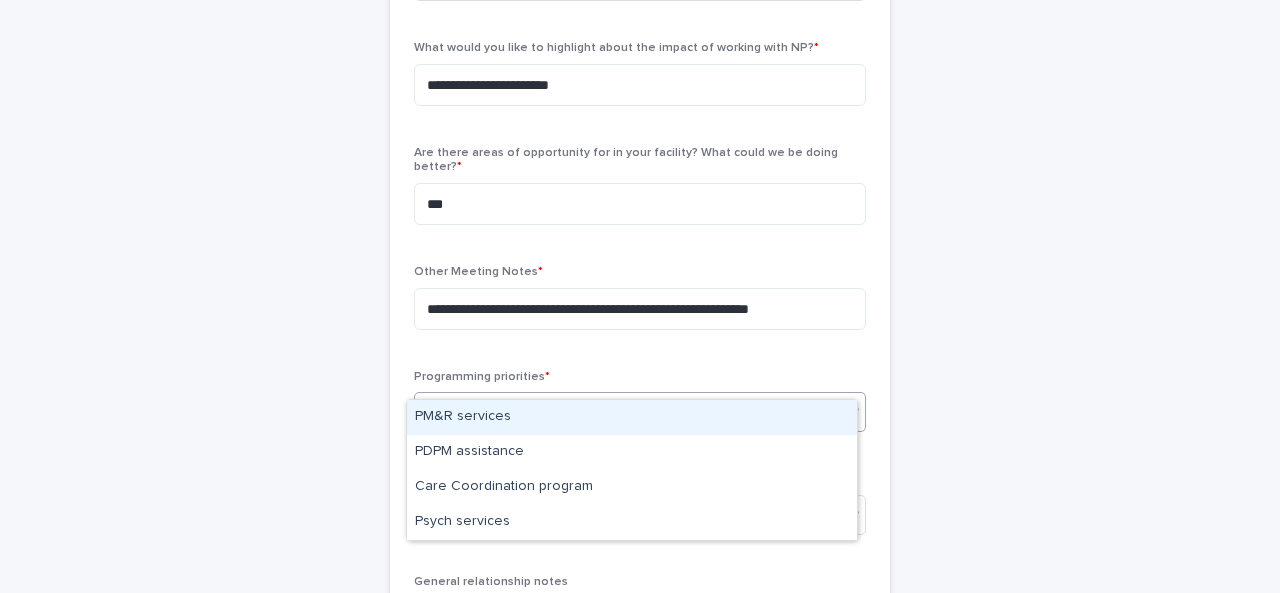 click on "Select..." at bounding box center [627, 412] 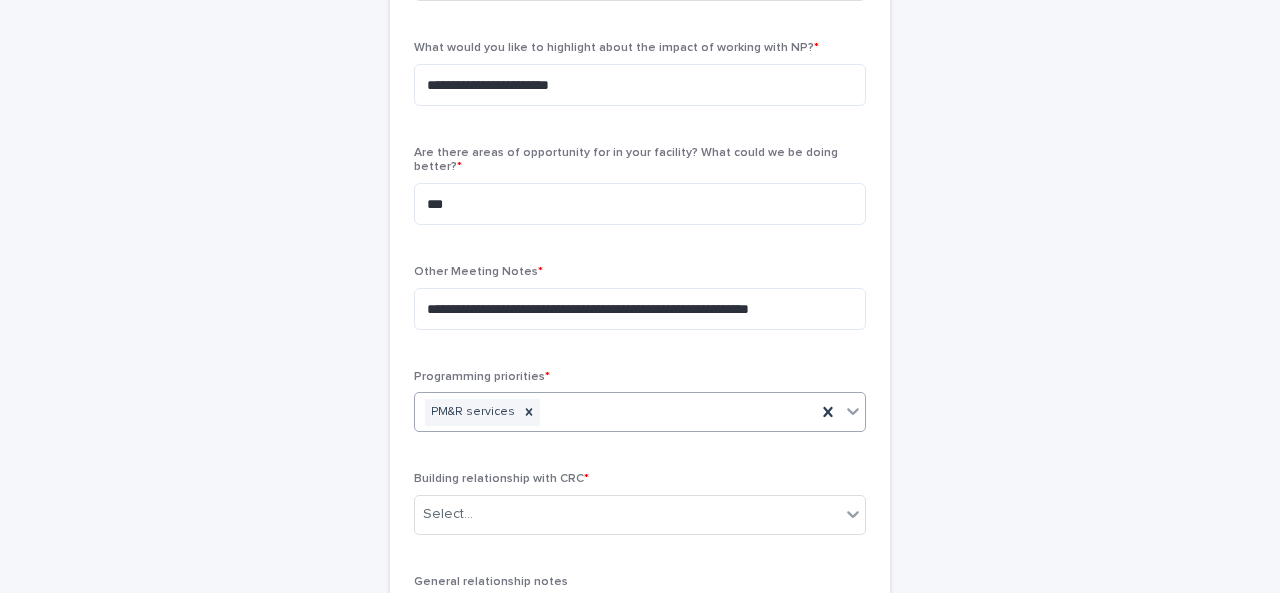 click on "PM&R services" at bounding box center [615, 412] 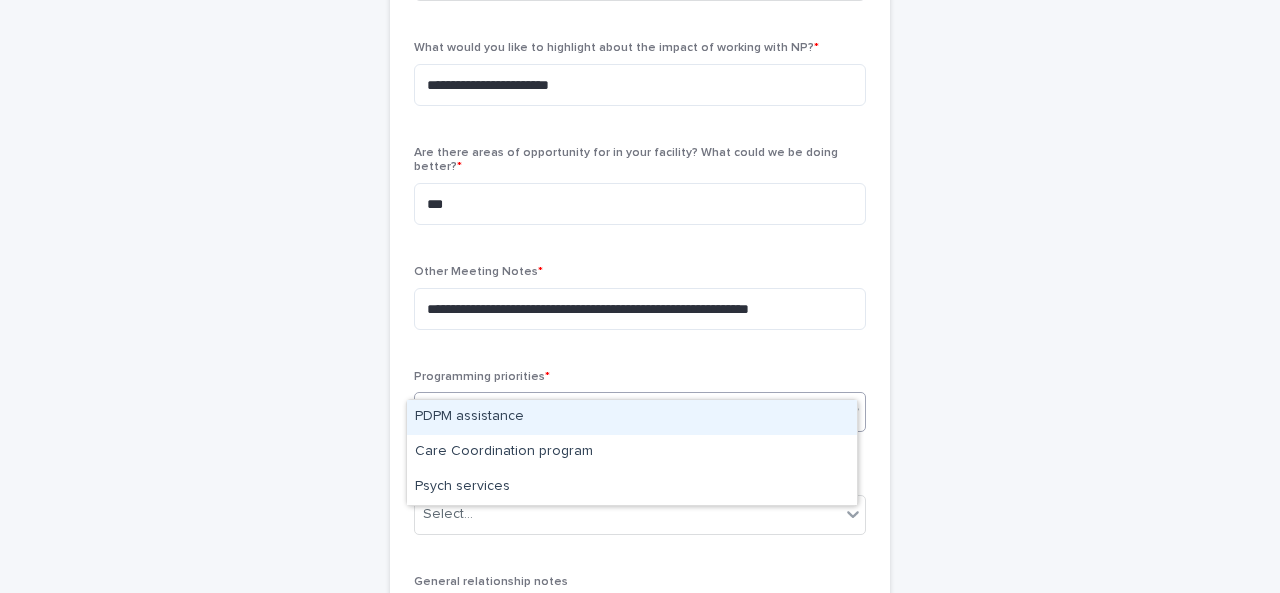 click on "PDPM assistance" at bounding box center [632, 417] 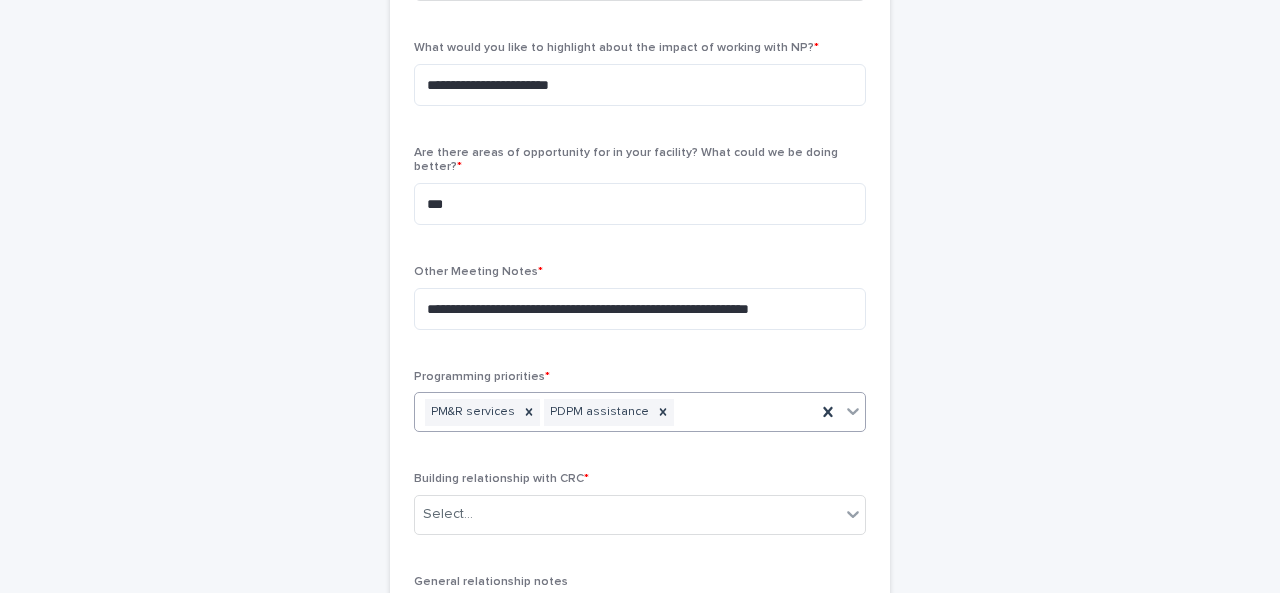 click at bounding box center (663, 412) 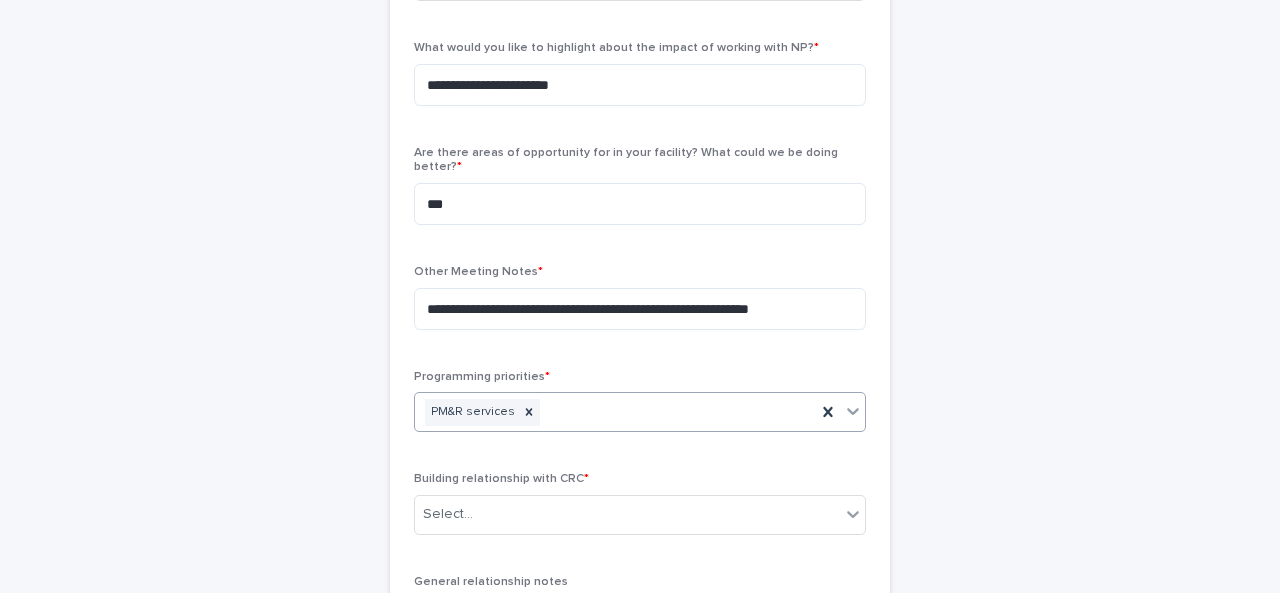 click on "PM&R services" at bounding box center [615, 412] 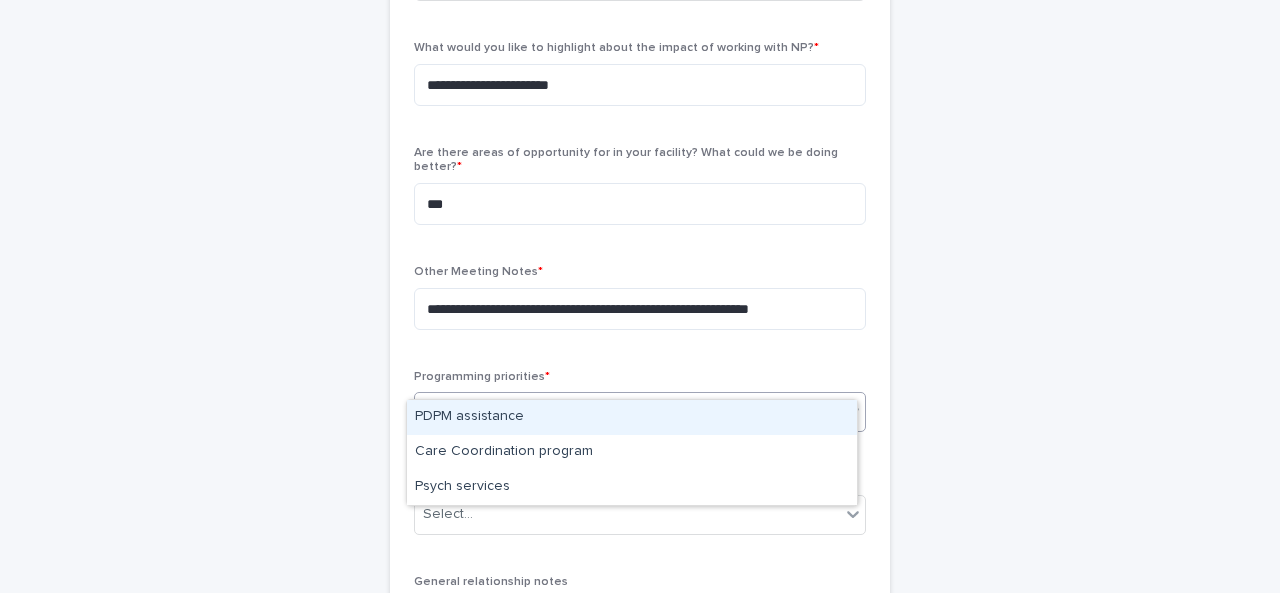 click on "PDPM assistance" at bounding box center [632, 417] 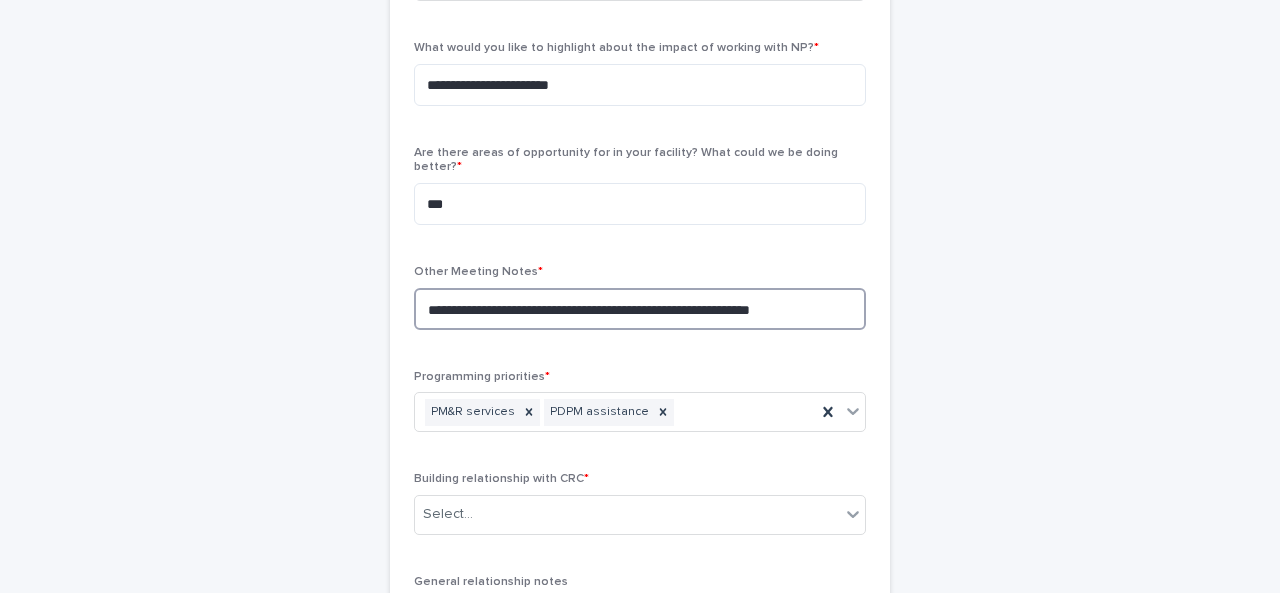 click on "**********" at bounding box center (640, 309) 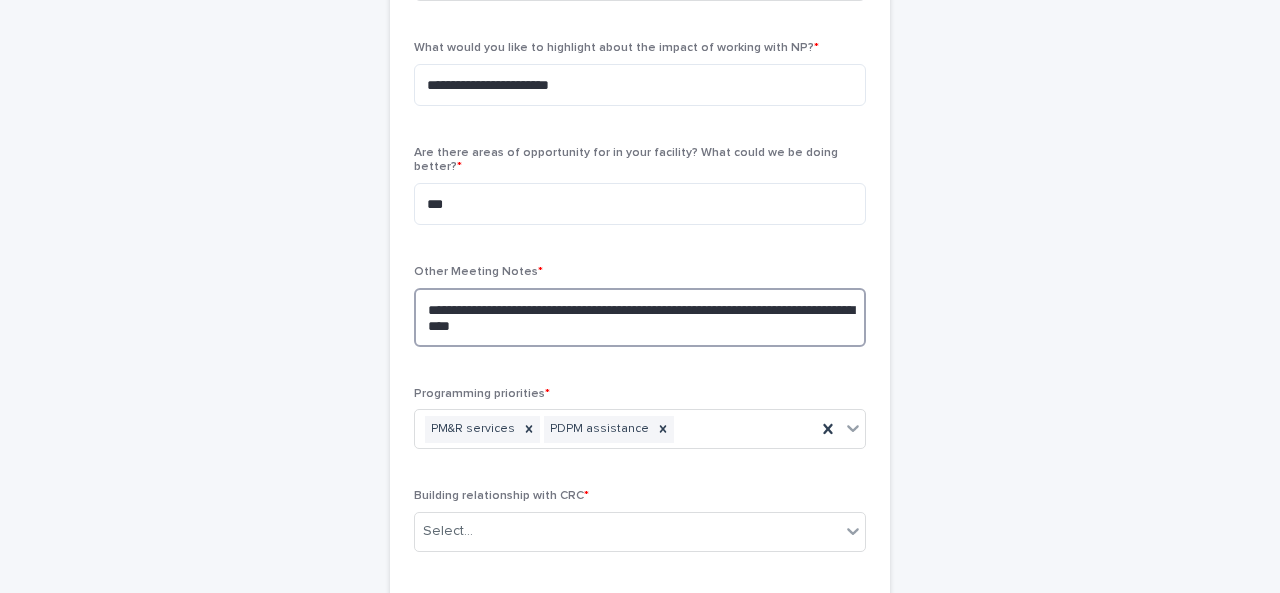 click on "**********" at bounding box center (640, 317) 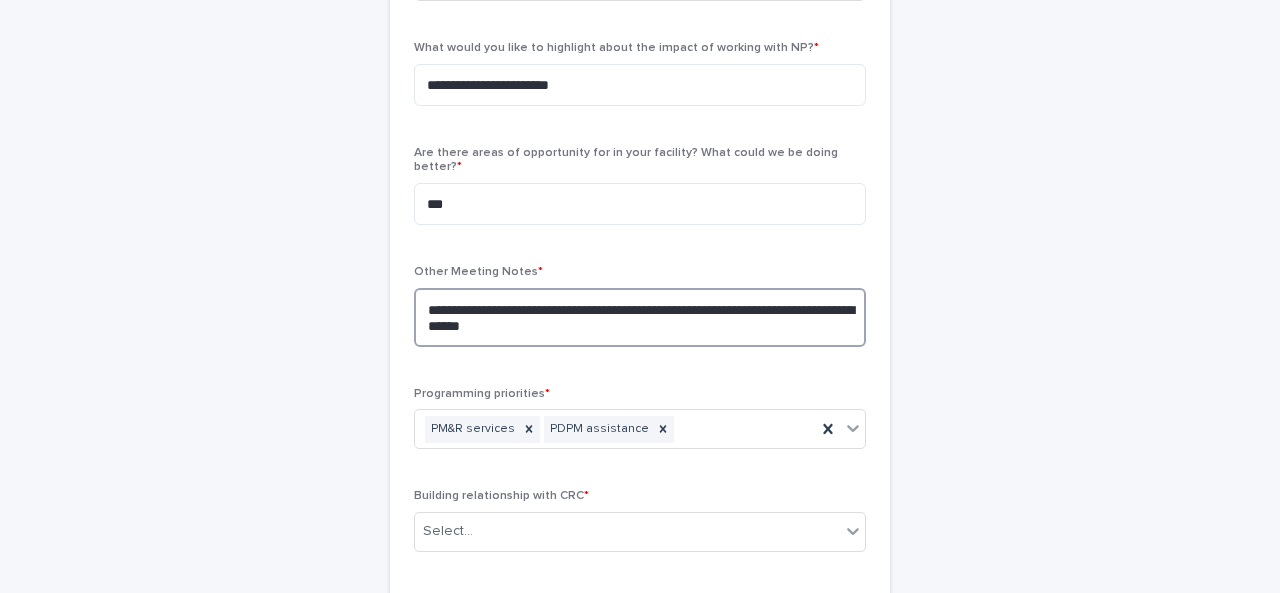 click on "**********" at bounding box center [640, 317] 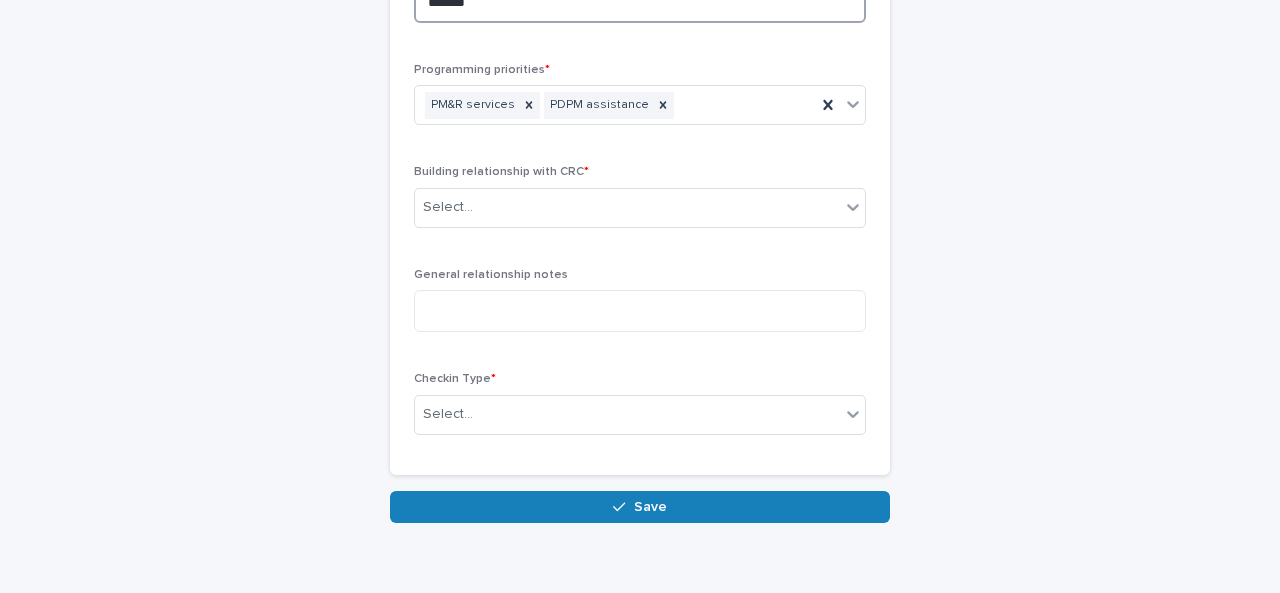 scroll, scrollTop: 1114, scrollLeft: 0, axis: vertical 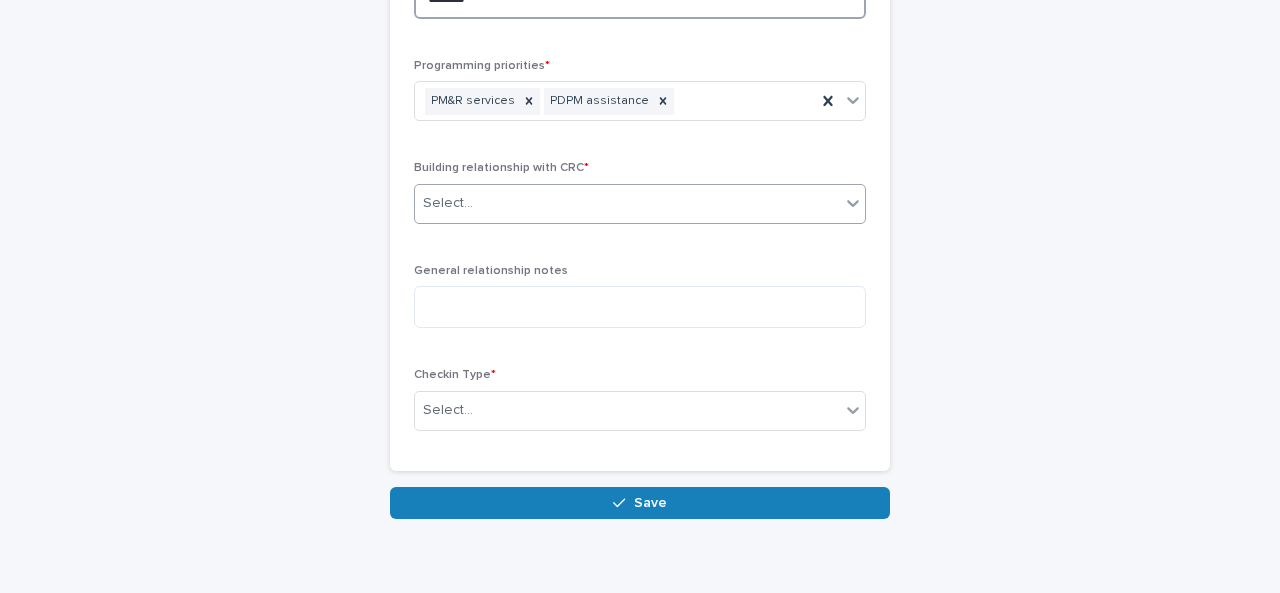 type on "**********" 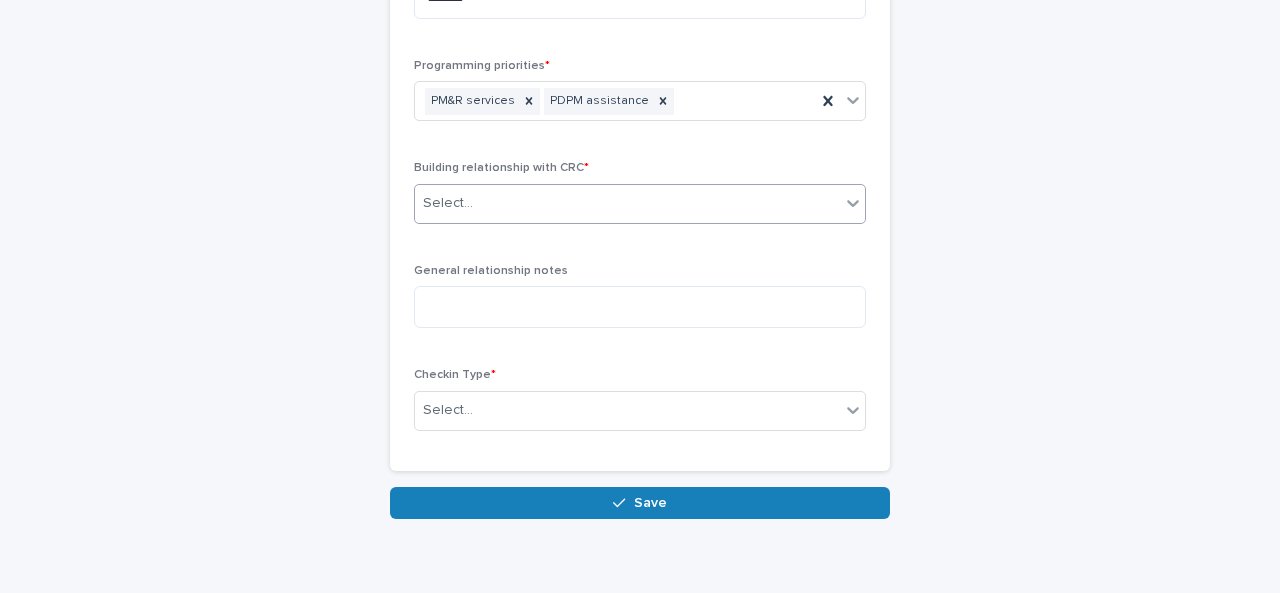 click on "Select..." at bounding box center (627, 203) 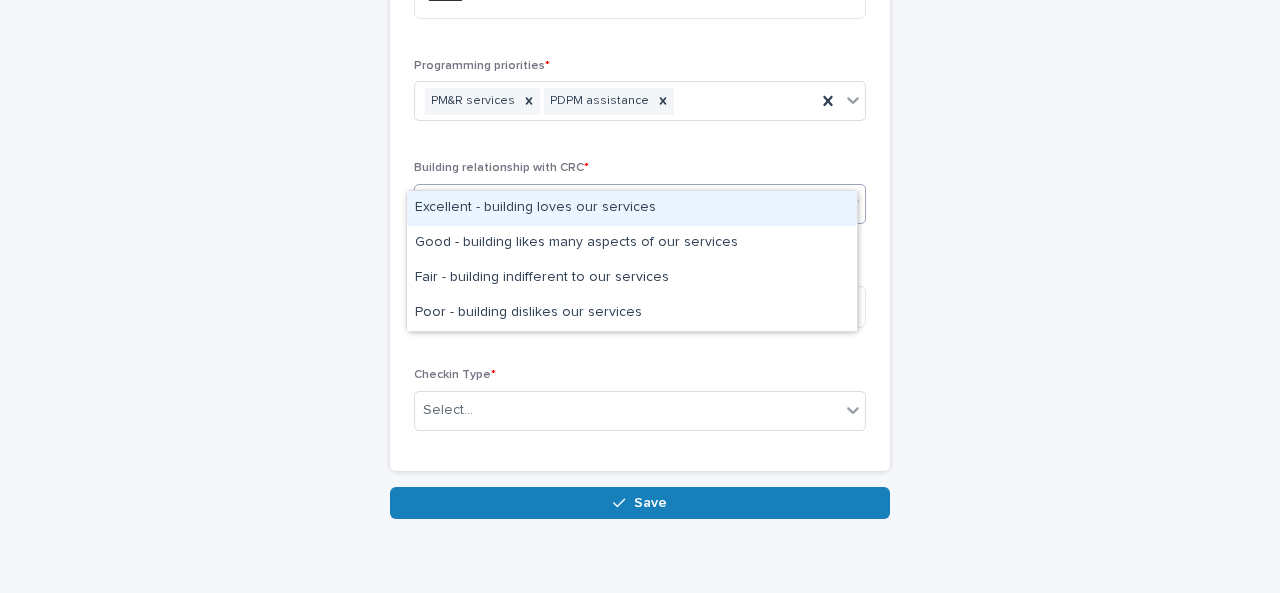 click on "Excellent - building loves our services" at bounding box center [632, 208] 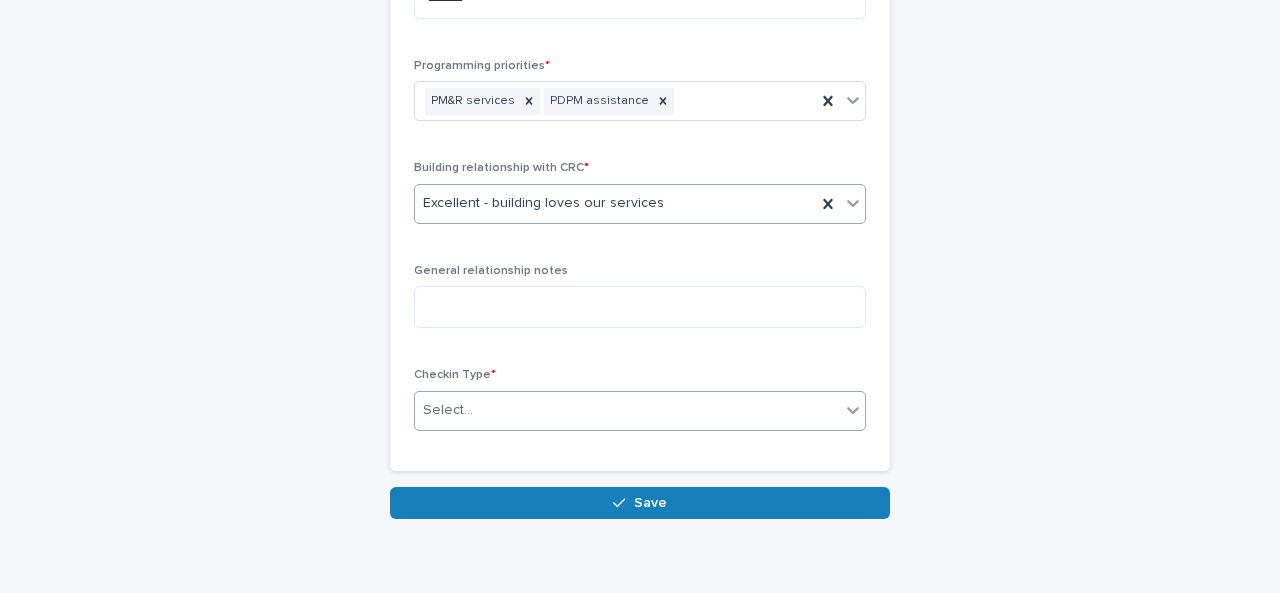 click on "Select..." at bounding box center (627, 410) 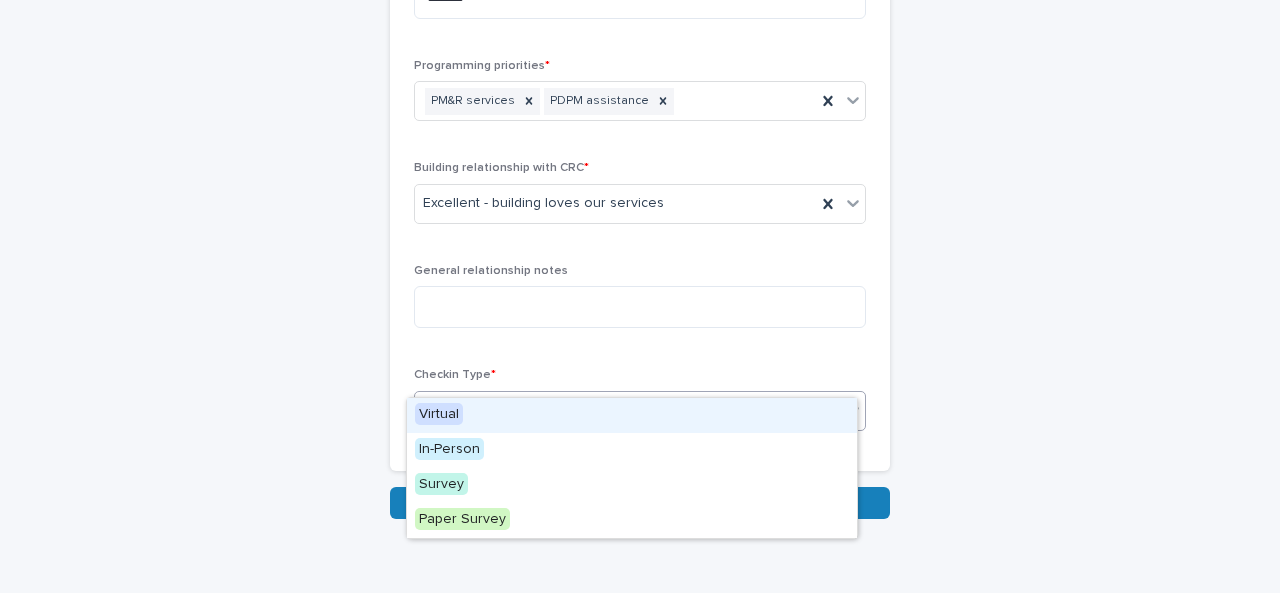click on "Virtual" at bounding box center [439, 414] 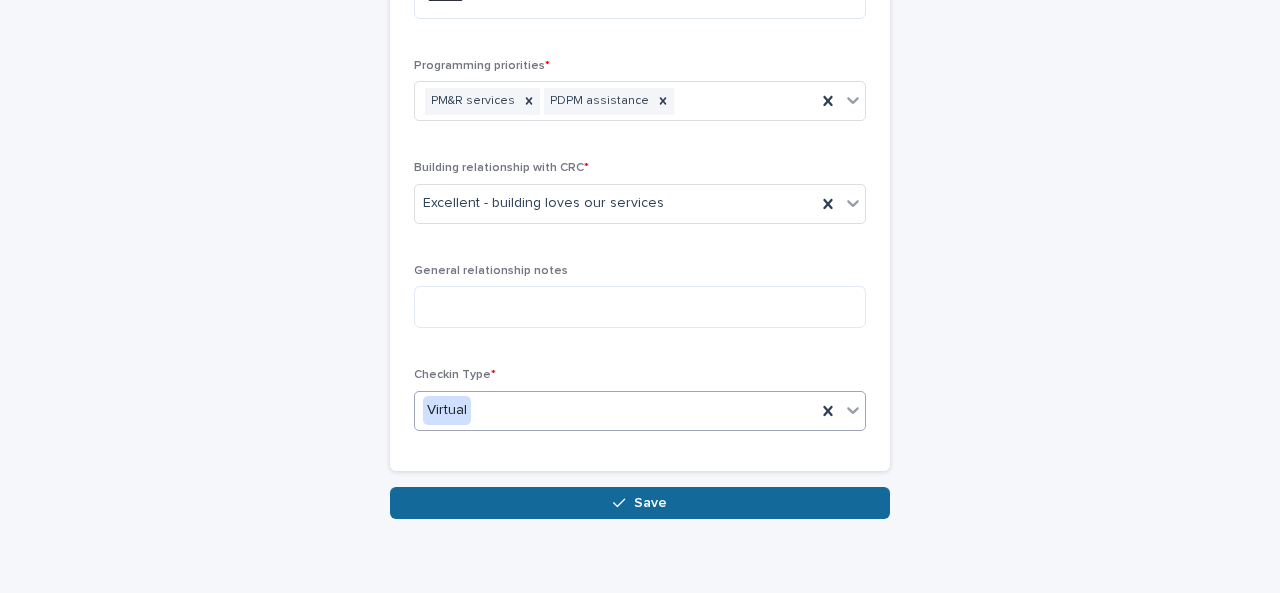 click on "Save" at bounding box center [640, 503] 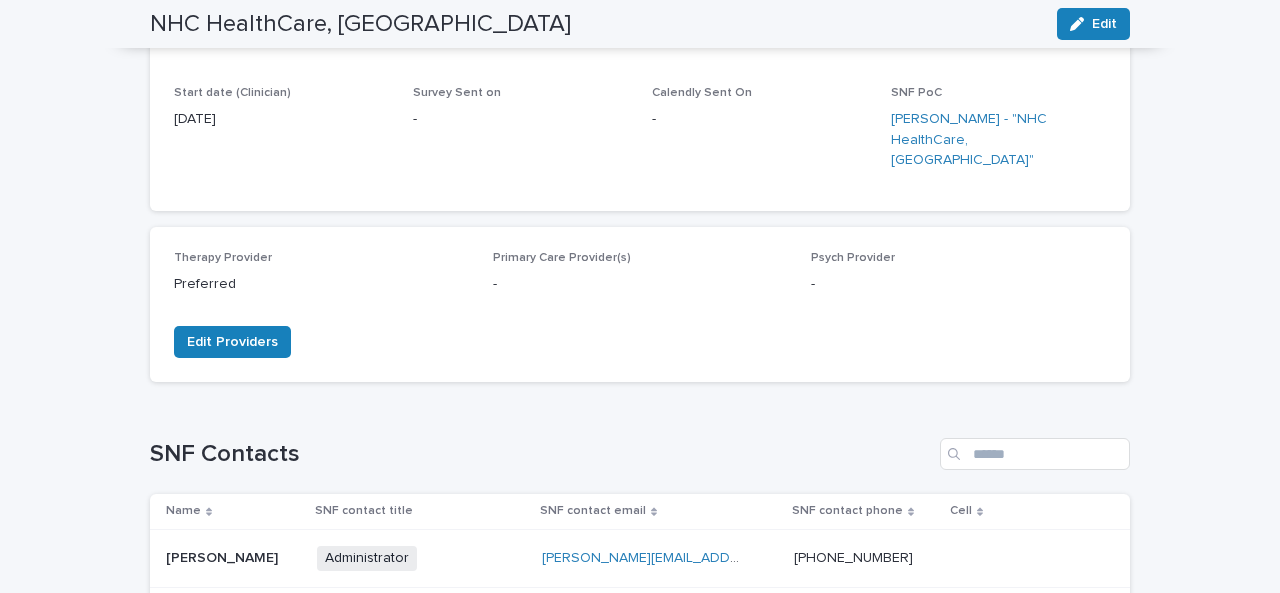 scroll, scrollTop: 0, scrollLeft: 0, axis: both 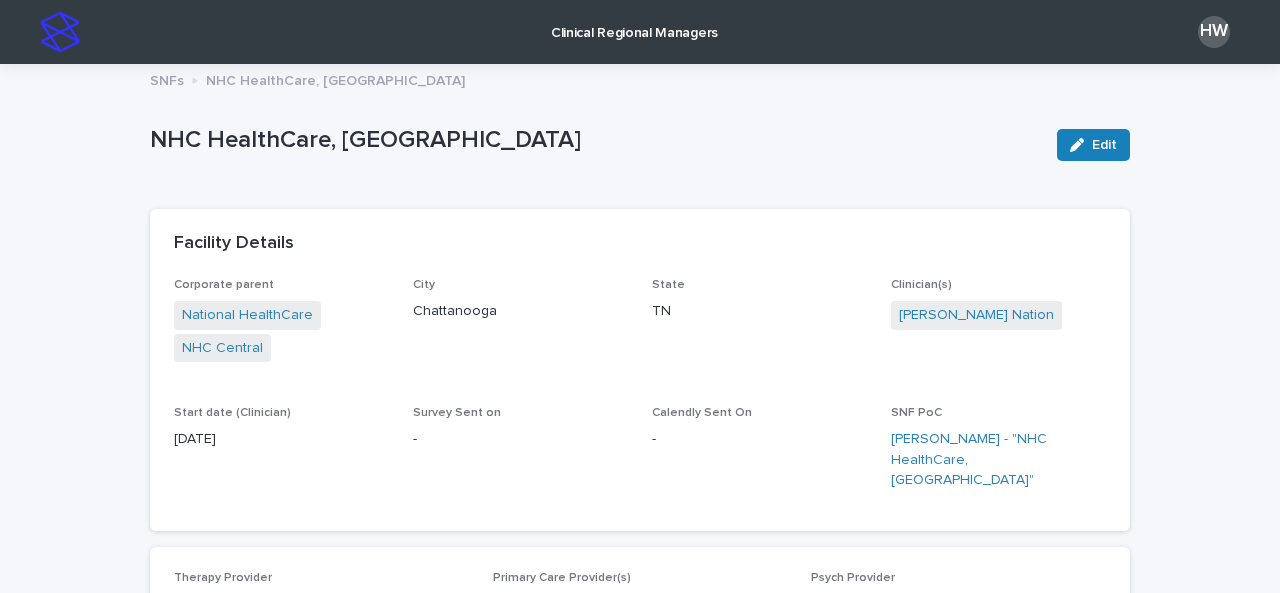 click on "Clinical Regional Managers" at bounding box center [634, 21] 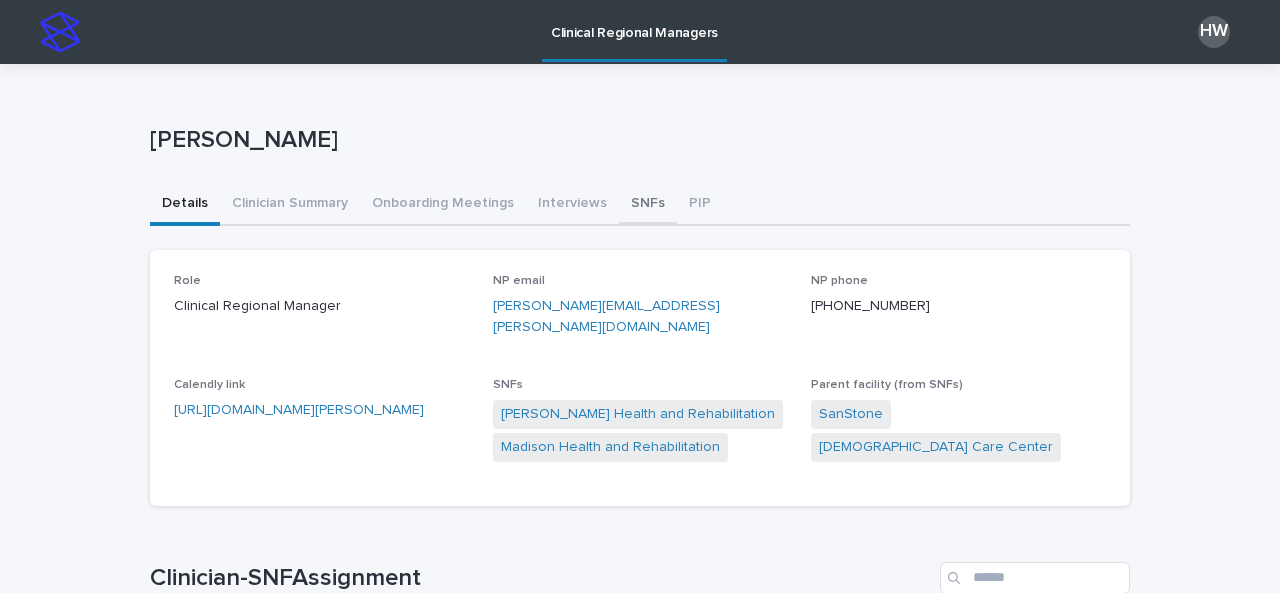 click on "SNFs" at bounding box center [648, 205] 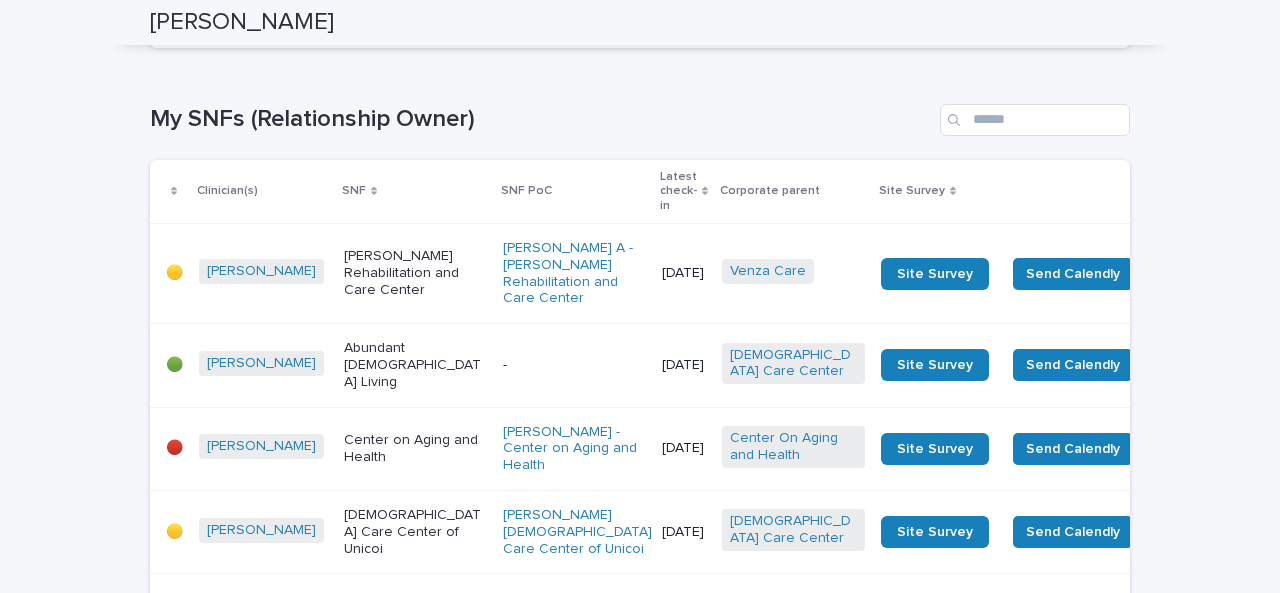 scroll, scrollTop: 3541, scrollLeft: 0, axis: vertical 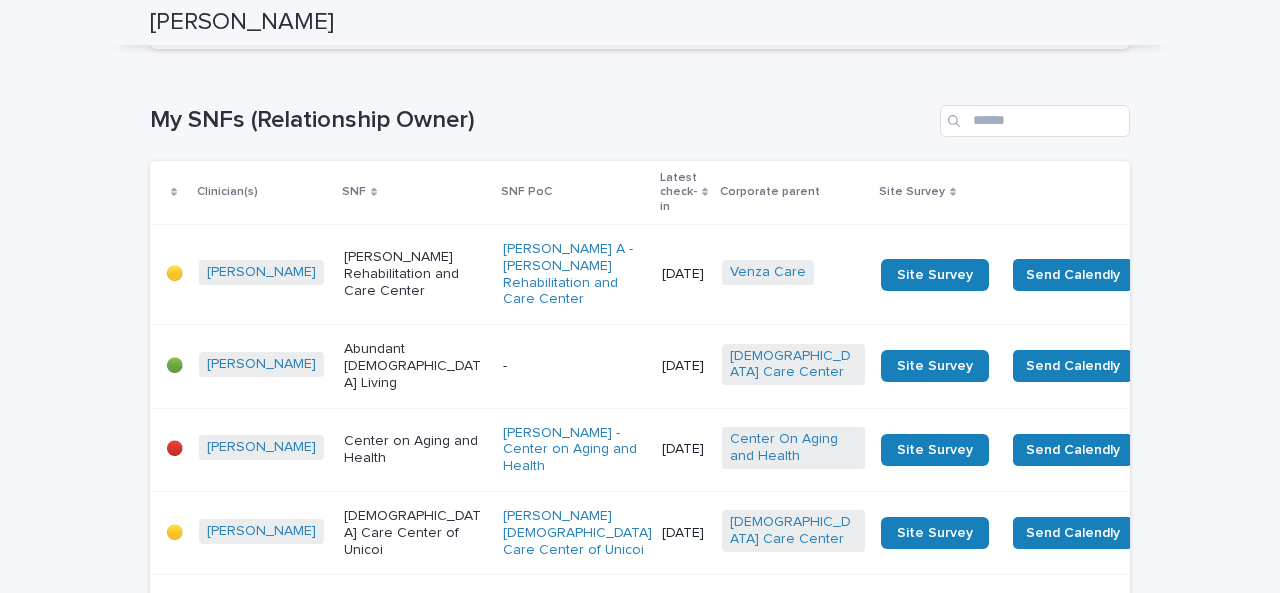 click on "Next" at bounding box center (1075, 24) 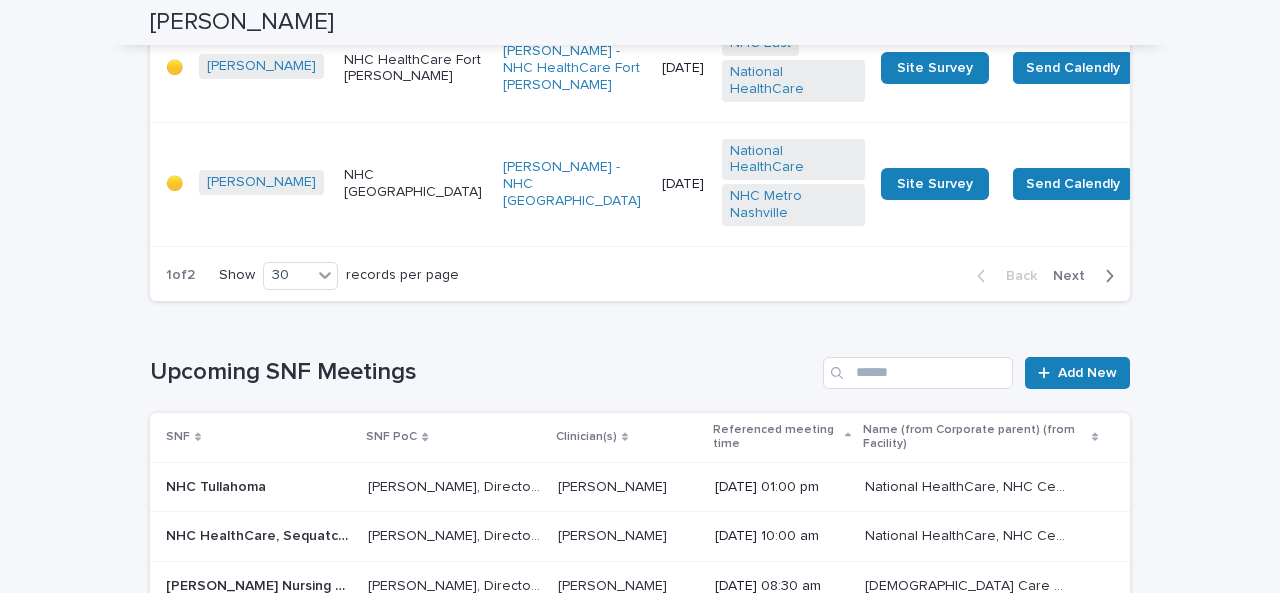 scroll, scrollTop: 5404, scrollLeft: 0, axis: vertical 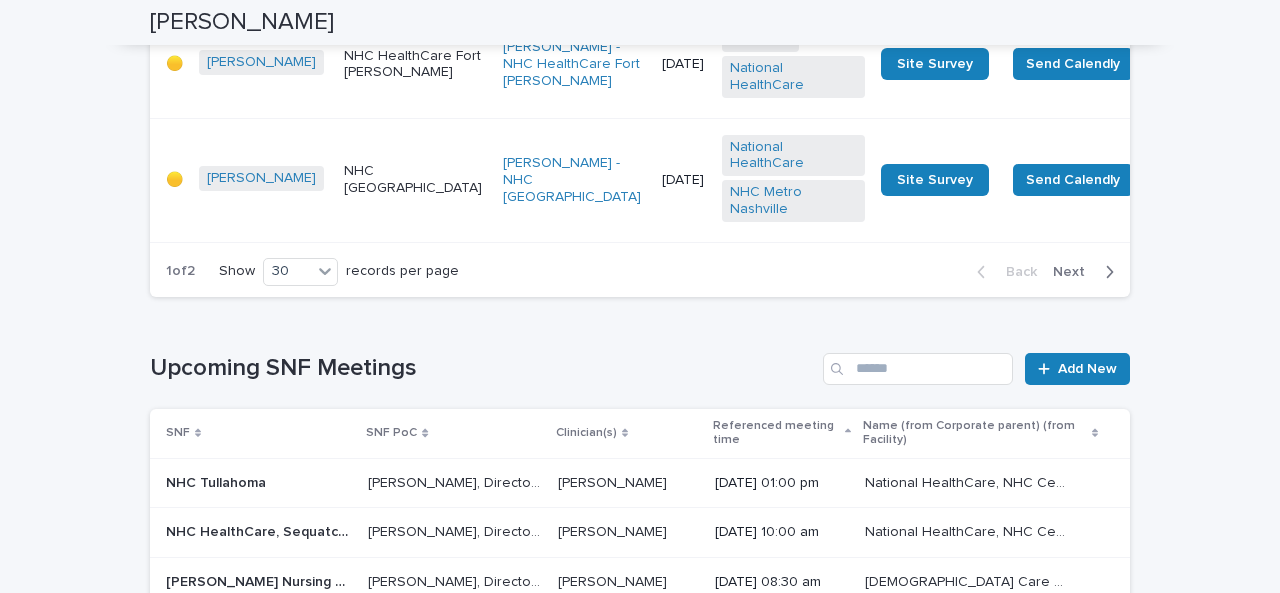 click on "Next" at bounding box center [1075, 272] 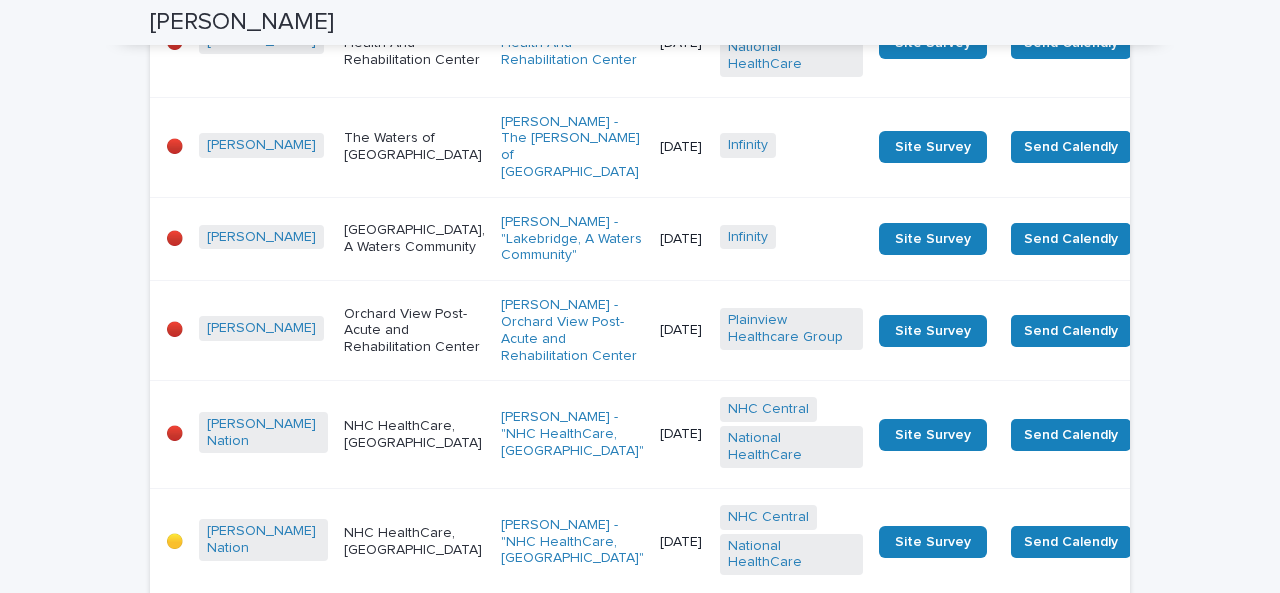scroll, scrollTop: 232, scrollLeft: 0, axis: vertical 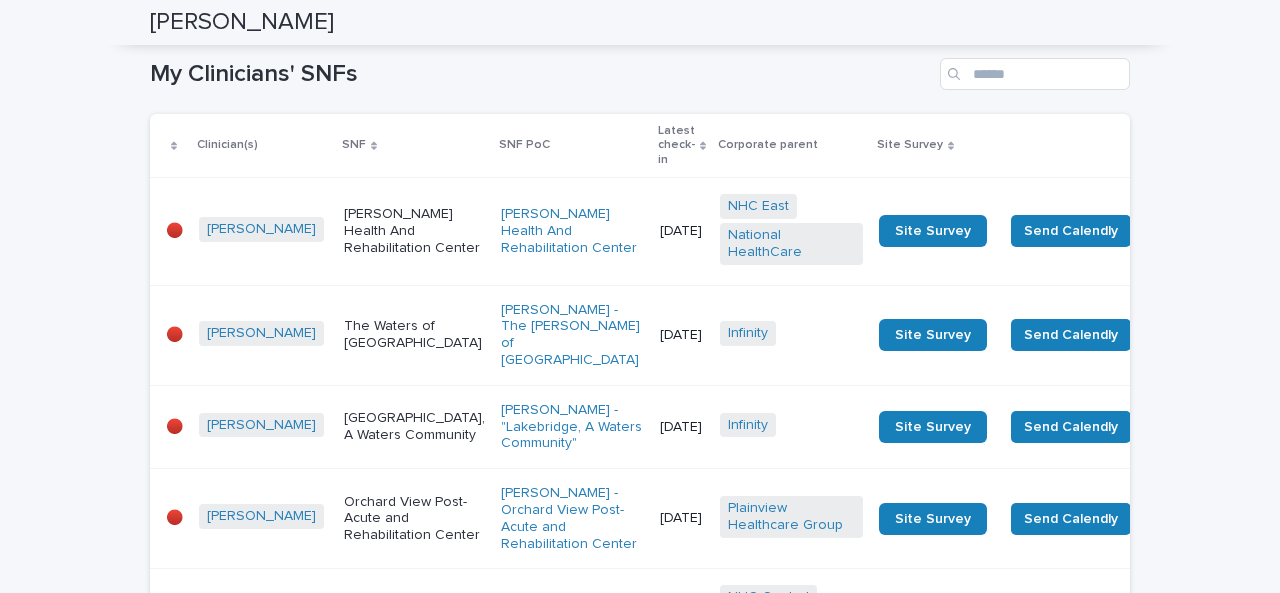 click on "[GEOGRAPHIC_DATA], A Waters Community" at bounding box center [414, 427] 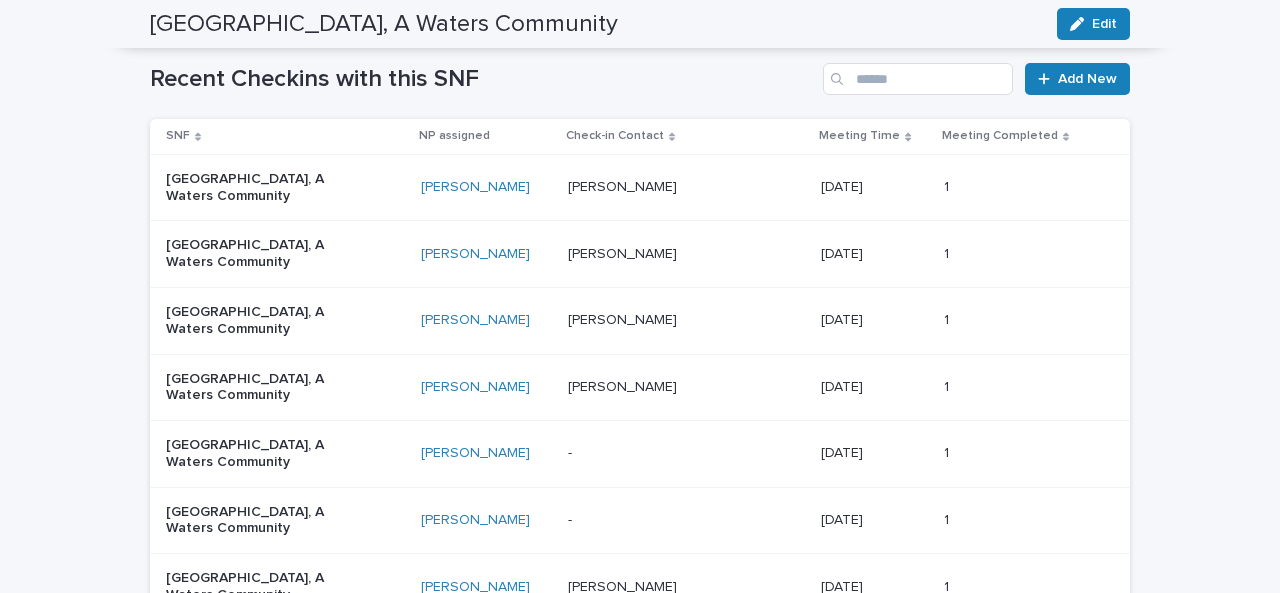 scroll, scrollTop: 1079, scrollLeft: 0, axis: vertical 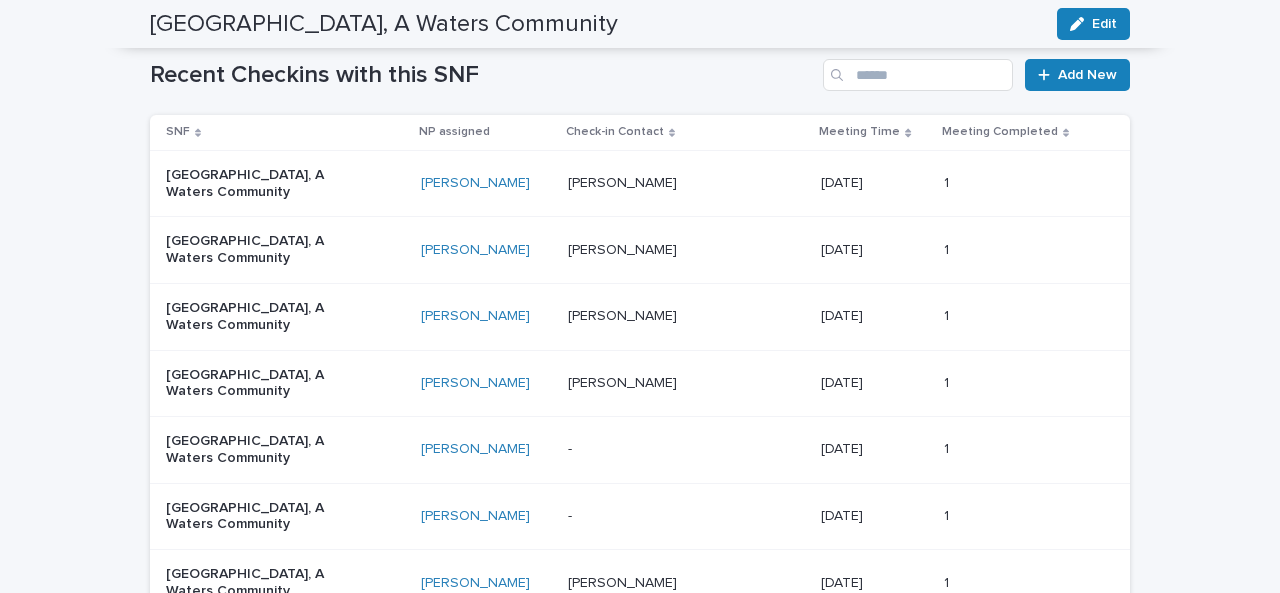 click on "Recent Checkins with this SNF Add New SNF NP assigned Check-in Contact Meeting Time Meeting Completed [GEOGRAPHIC_DATA], A Waters Community [PERSON_NAME]   [PERSON_NAME] [PERSON_NAME]   [DATE] [DATE]   1 1   [GEOGRAPHIC_DATA], A Waters Community [PERSON_NAME]   [PERSON_NAME] [PERSON_NAME]   [DATE] [DATE]   1 1   [GEOGRAPHIC_DATA], A Waters Community [PERSON_NAME]   [PERSON_NAME] [PERSON_NAME]   [DATE] [DATE]   1 1   [GEOGRAPHIC_DATA], A Waters Community [PERSON_NAME]   [PERSON_NAME] [PERSON_NAME]   [DATE] [DATE]   1 1   [GEOGRAPHIC_DATA], A Waters Community [PERSON_NAME]   - -   [DATE] [DATE]   1 1   [GEOGRAPHIC_DATA], A Waters Community [PERSON_NAME]   - -   [DATE] [DATE]   1 1   [GEOGRAPHIC_DATA], A Waters Community [PERSON_NAME]   [PERSON_NAME] [PERSON_NAME]   [DATE] [DATE]   1 1   [GEOGRAPHIC_DATA], A Waters Community [PERSON_NAME]   [PERSON_NAME], [PERSON_NAME] [PERSON_NAME], [PERSON_NAME]   [DATE] [DATE]   2 2         2" at bounding box center [640, 431] 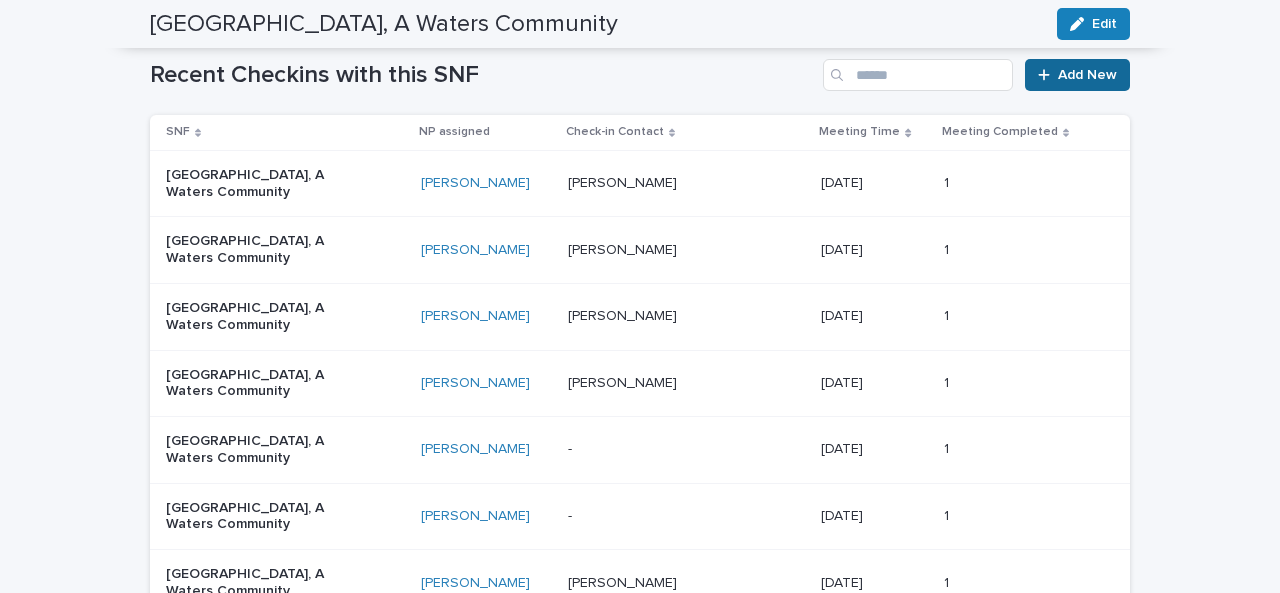 click on "Add New" at bounding box center (1087, 75) 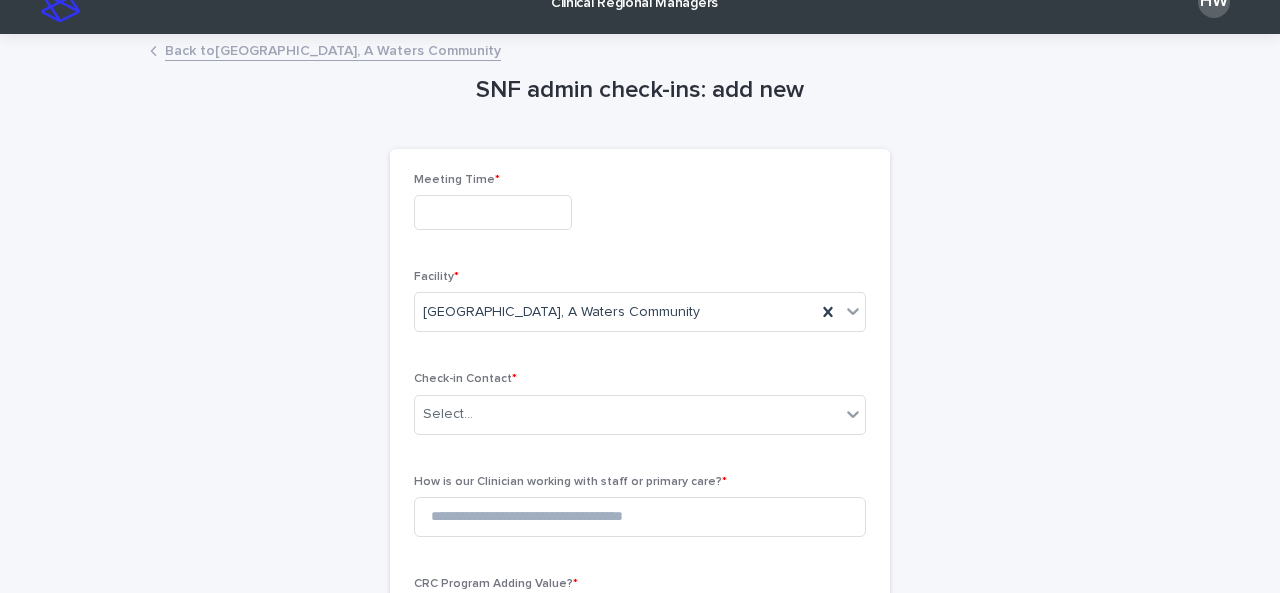 scroll, scrollTop: 10, scrollLeft: 0, axis: vertical 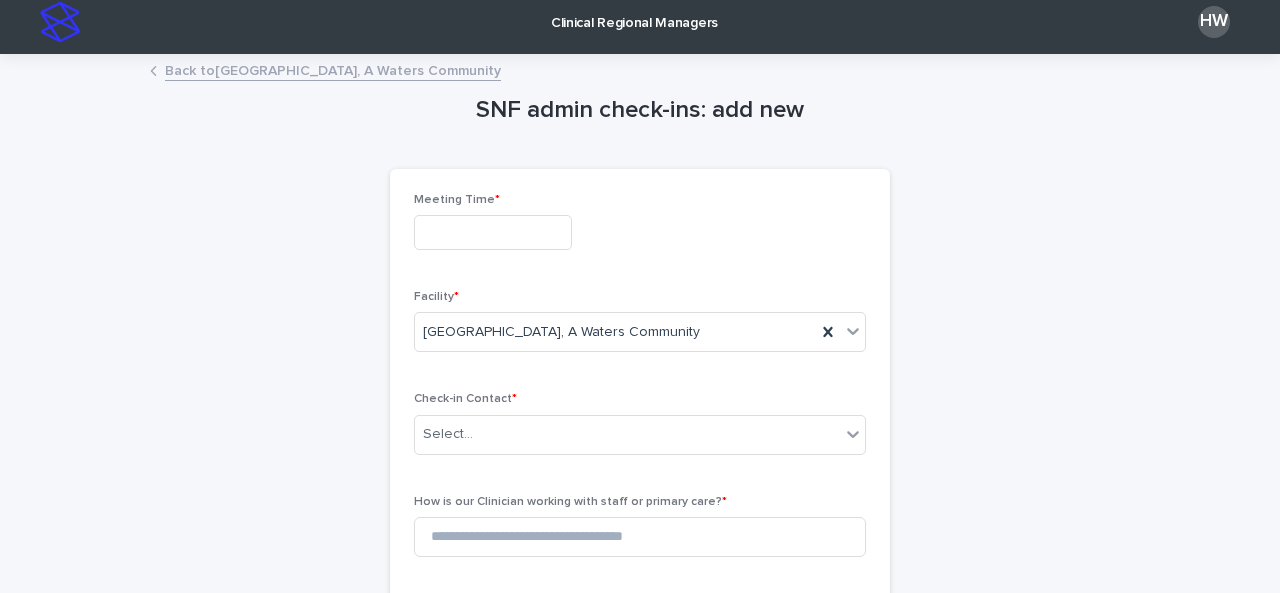 click at bounding box center (493, 232) 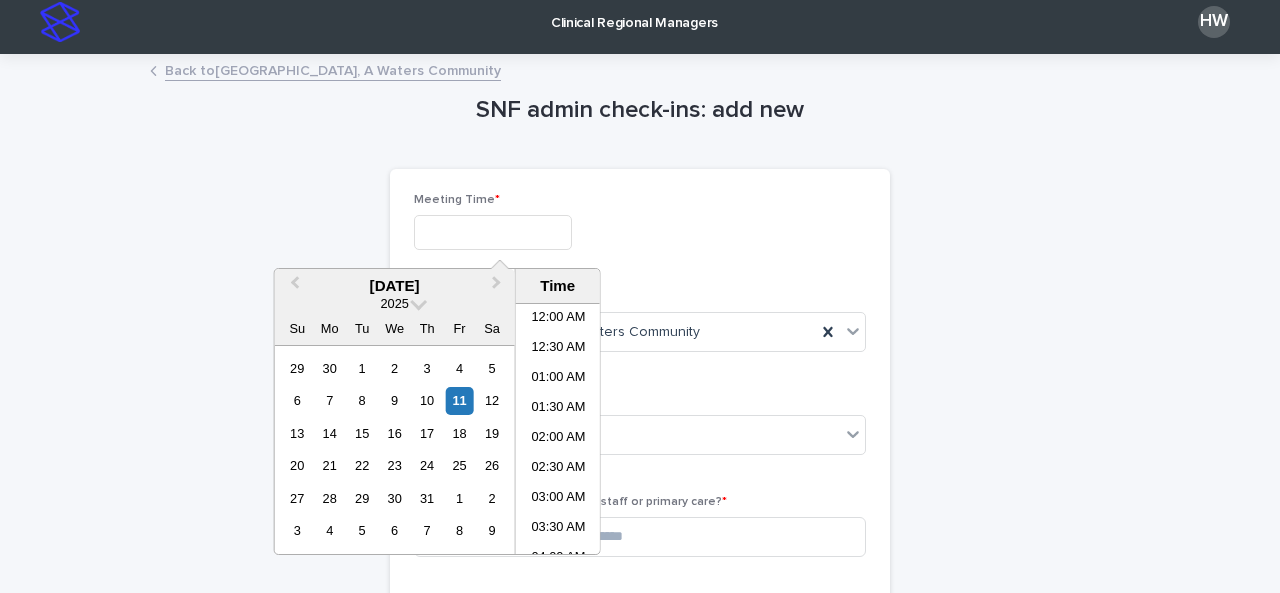 scroll, scrollTop: 520, scrollLeft: 0, axis: vertical 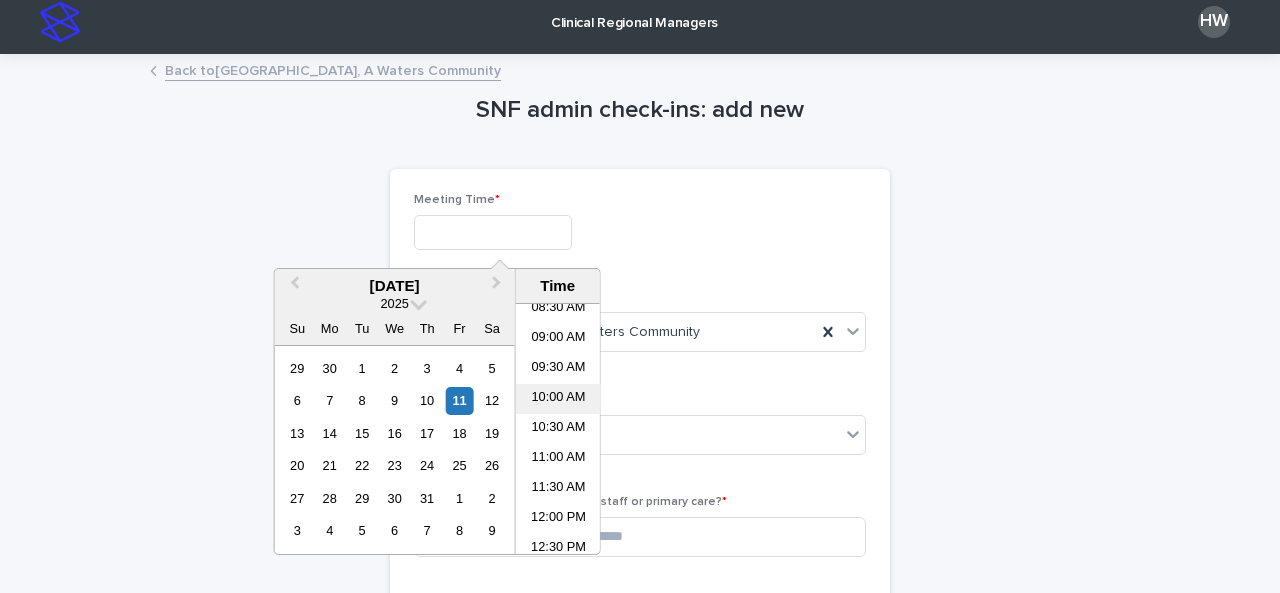 click on "10:00 AM" at bounding box center (558, 399) 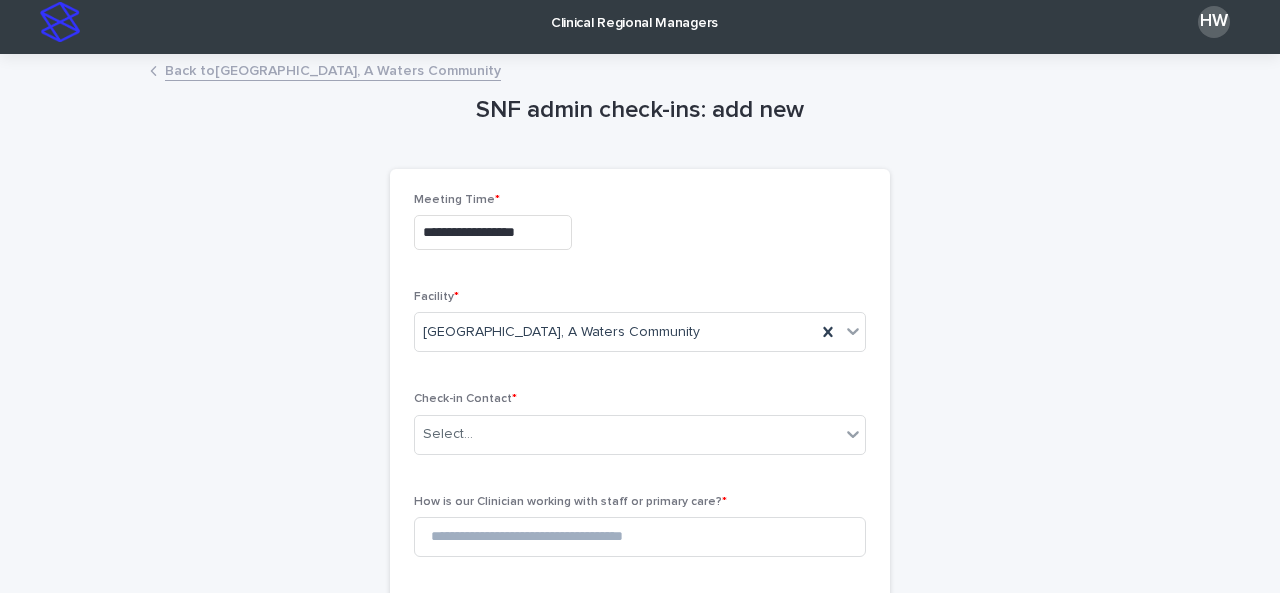 click on "**********" at bounding box center [493, 232] 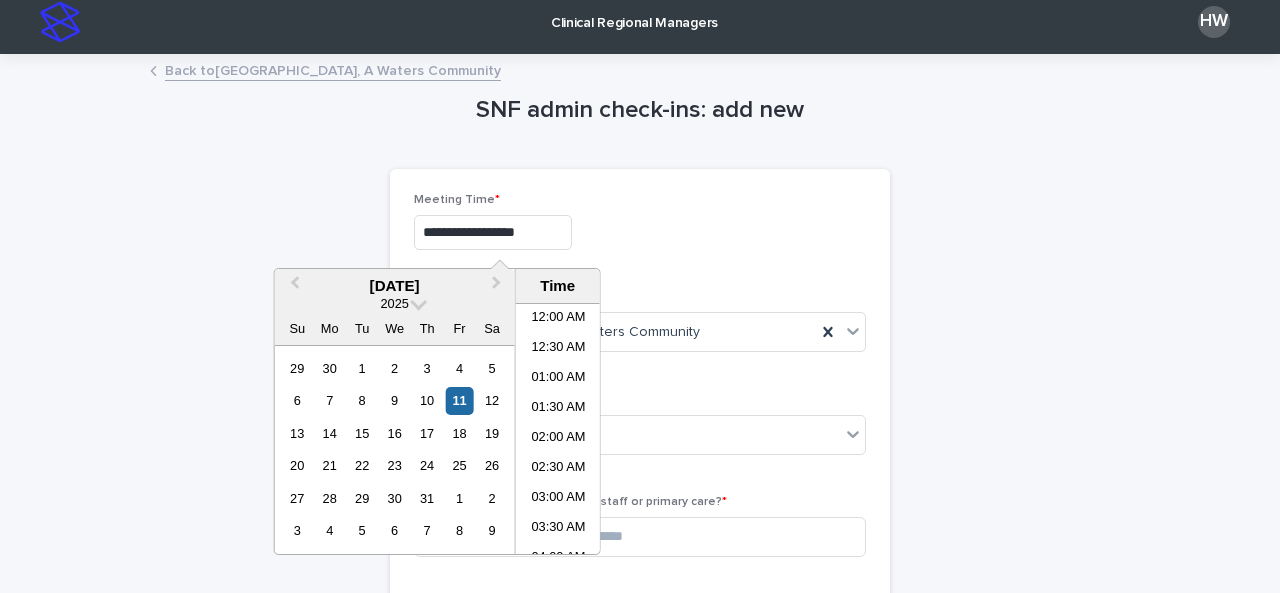 scroll, scrollTop: 490, scrollLeft: 0, axis: vertical 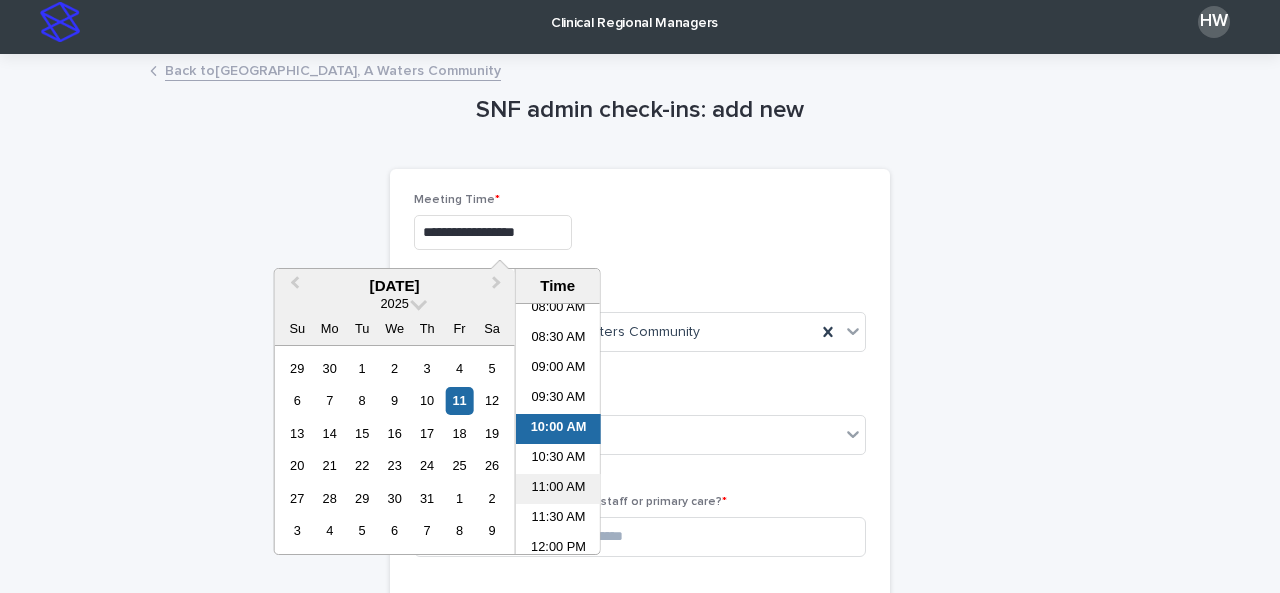 click on "11:00 AM" at bounding box center (558, 489) 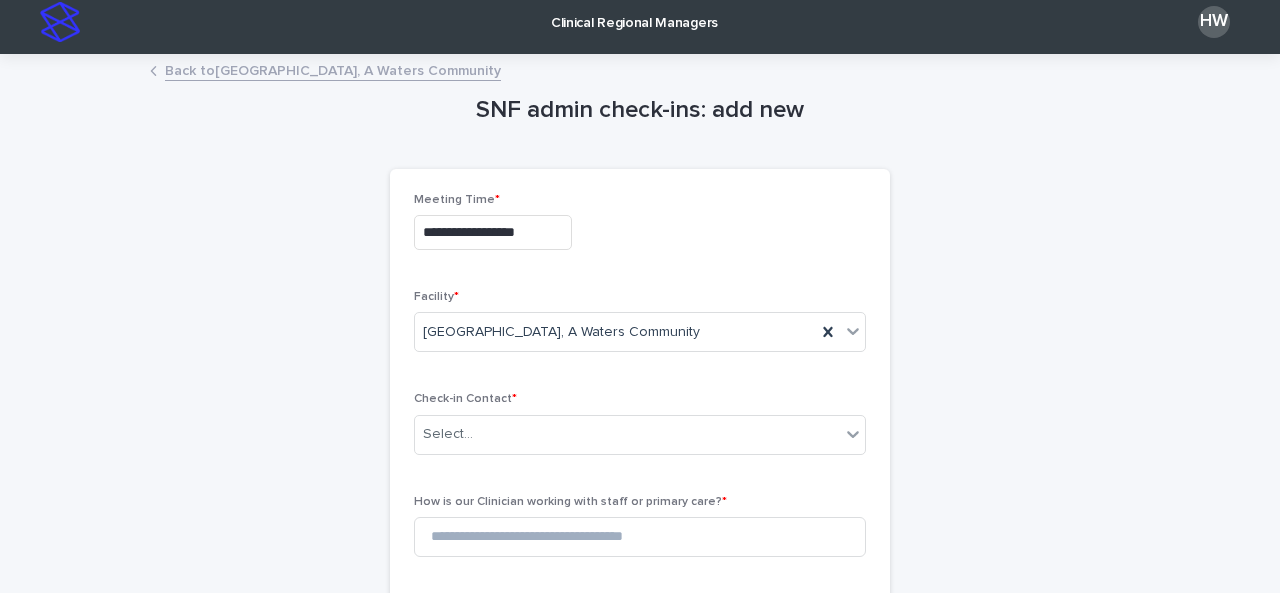 type on "**********" 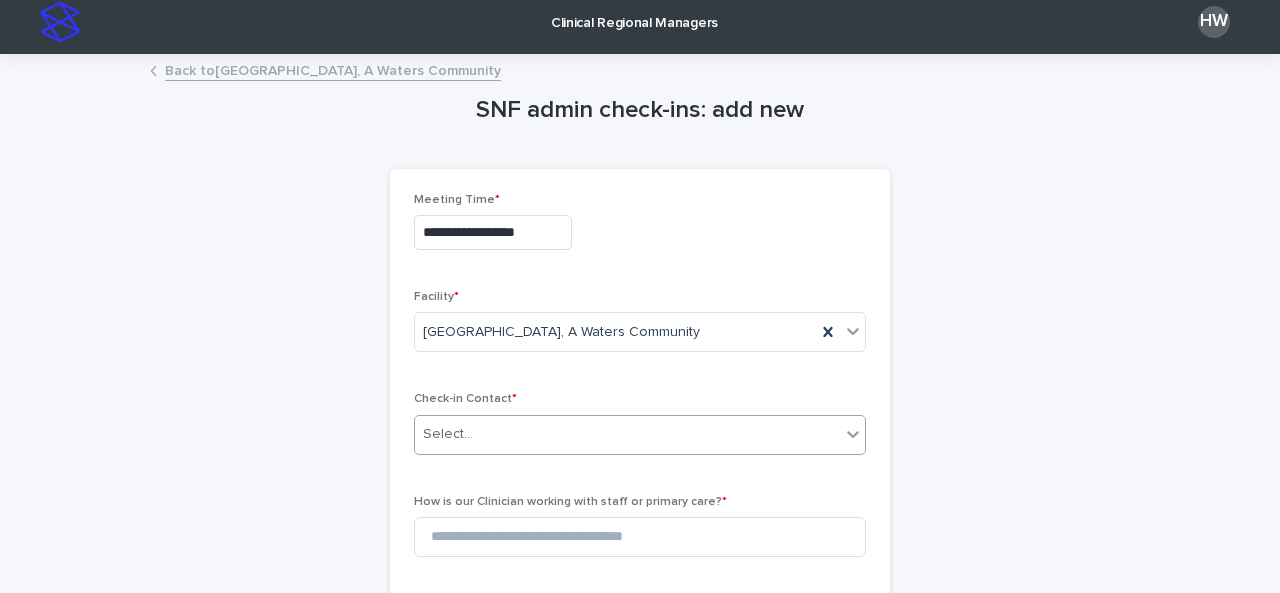 click on "Select..." at bounding box center (627, 434) 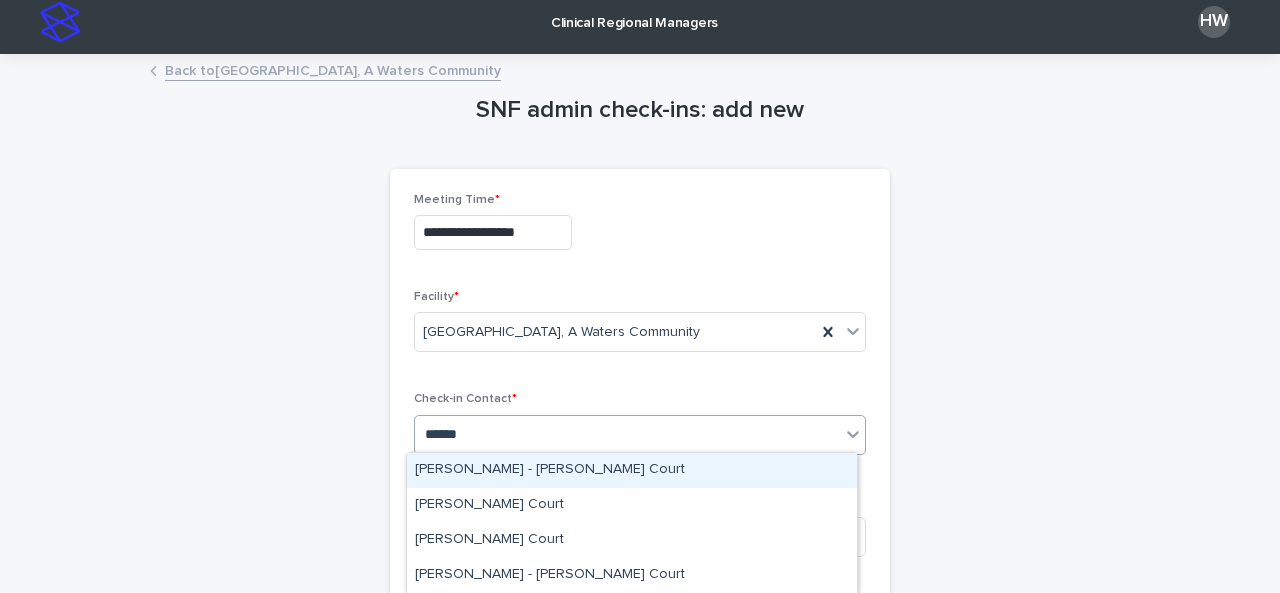 click on "[PERSON_NAME] - [PERSON_NAME] Court [PERSON_NAME] Court [PERSON_NAME] Court [PERSON_NAME] Lazaroft - [PERSON_NAME] [PERSON_NAME] Court [PERSON_NAME] - [PERSON_NAME] Court [PERSON_NAME] - Ontario Center for Rehabilitation and Nursing" at bounding box center (632, 524) 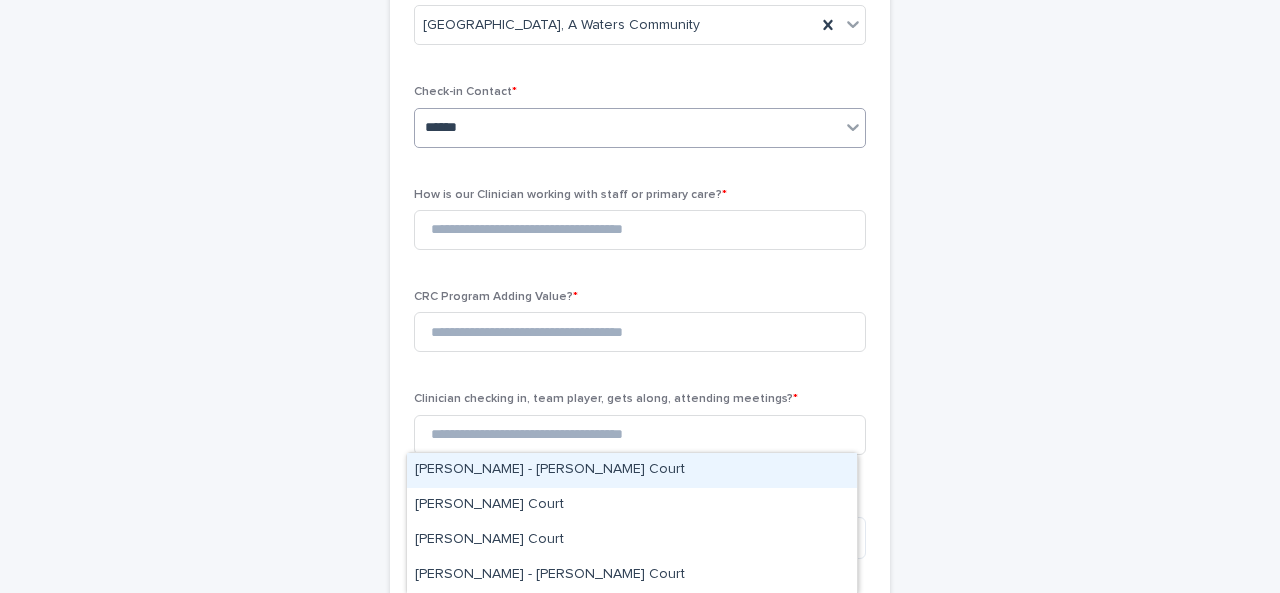 scroll, scrollTop: 318, scrollLeft: 0, axis: vertical 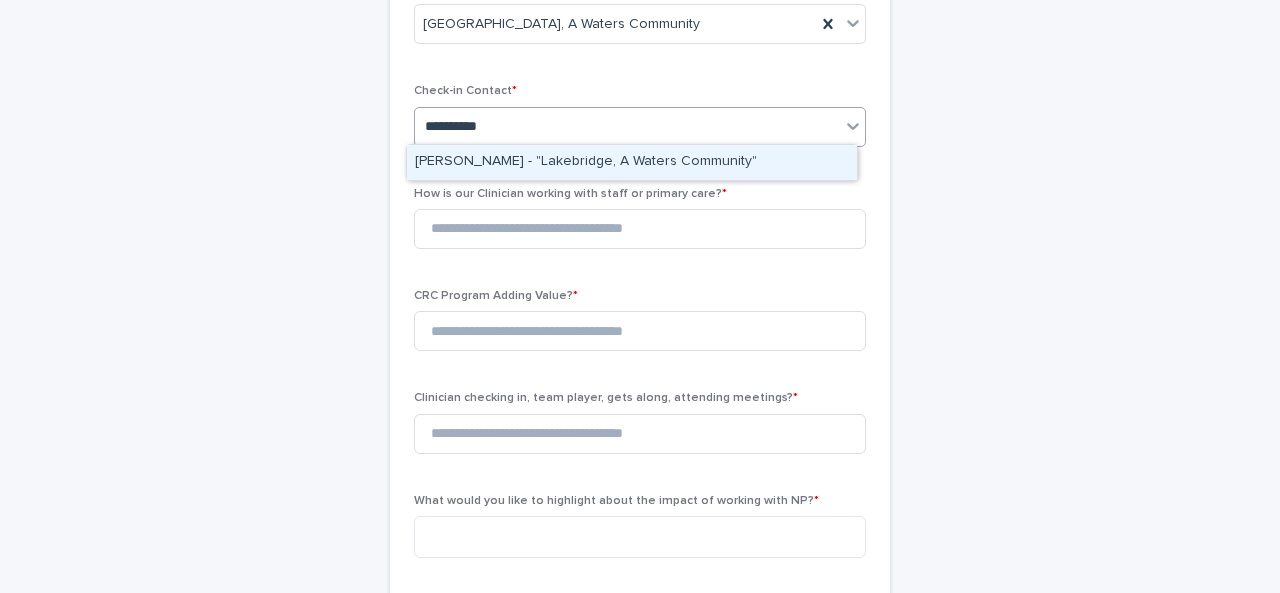 type on "**********" 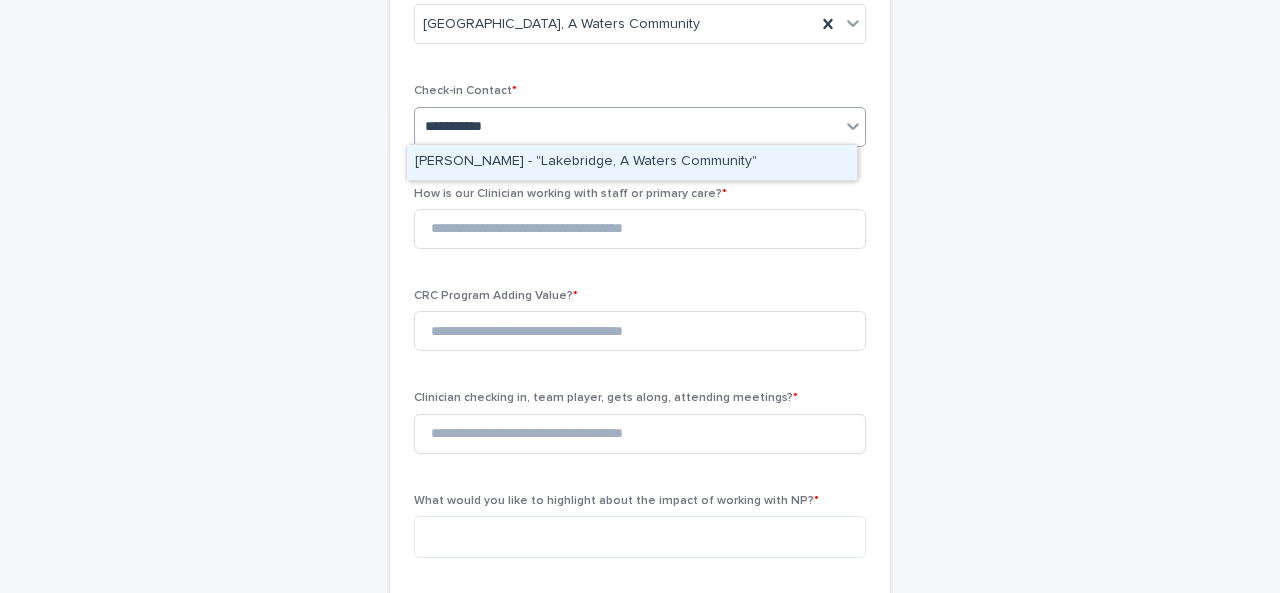 type 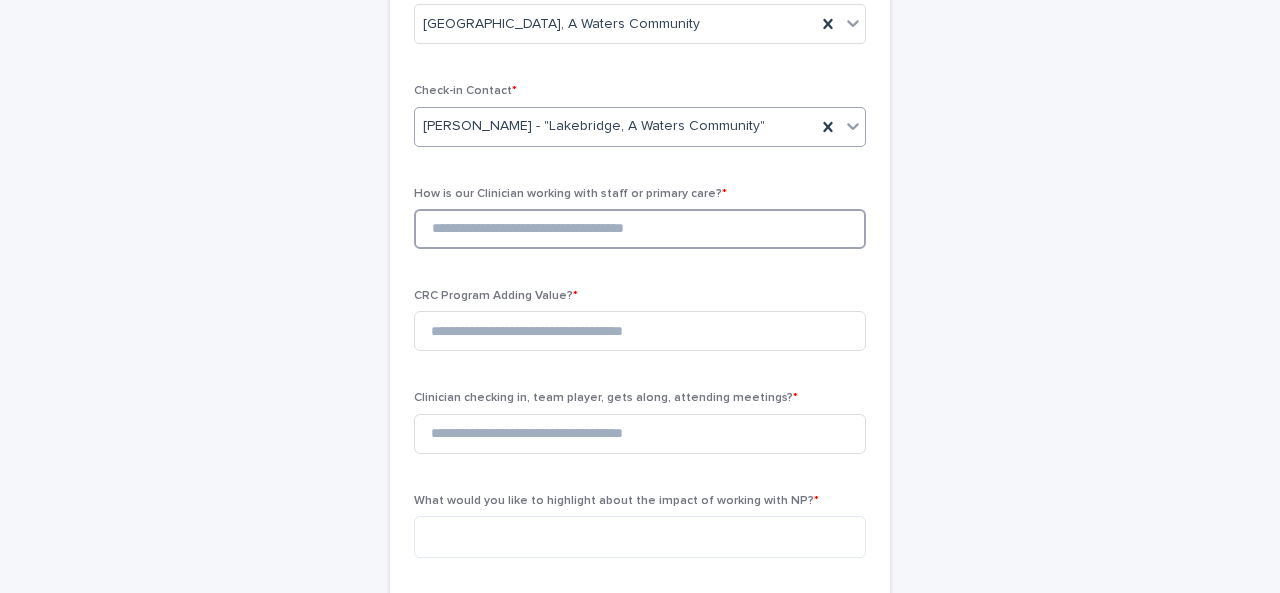 click at bounding box center [640, 229] 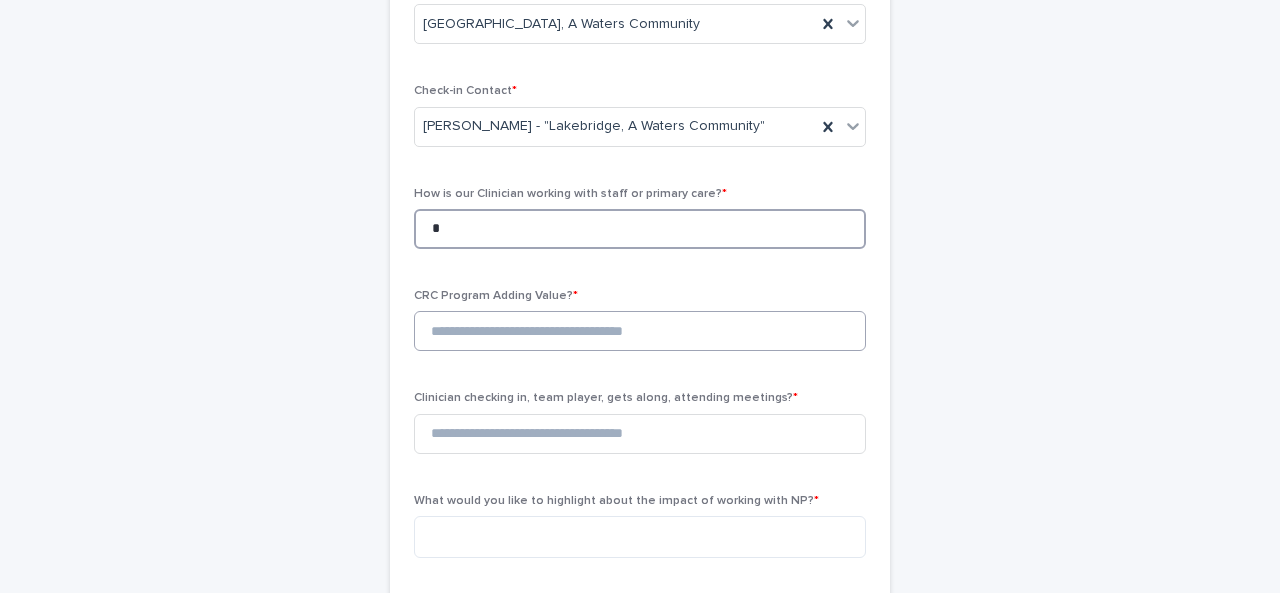 type on "*" 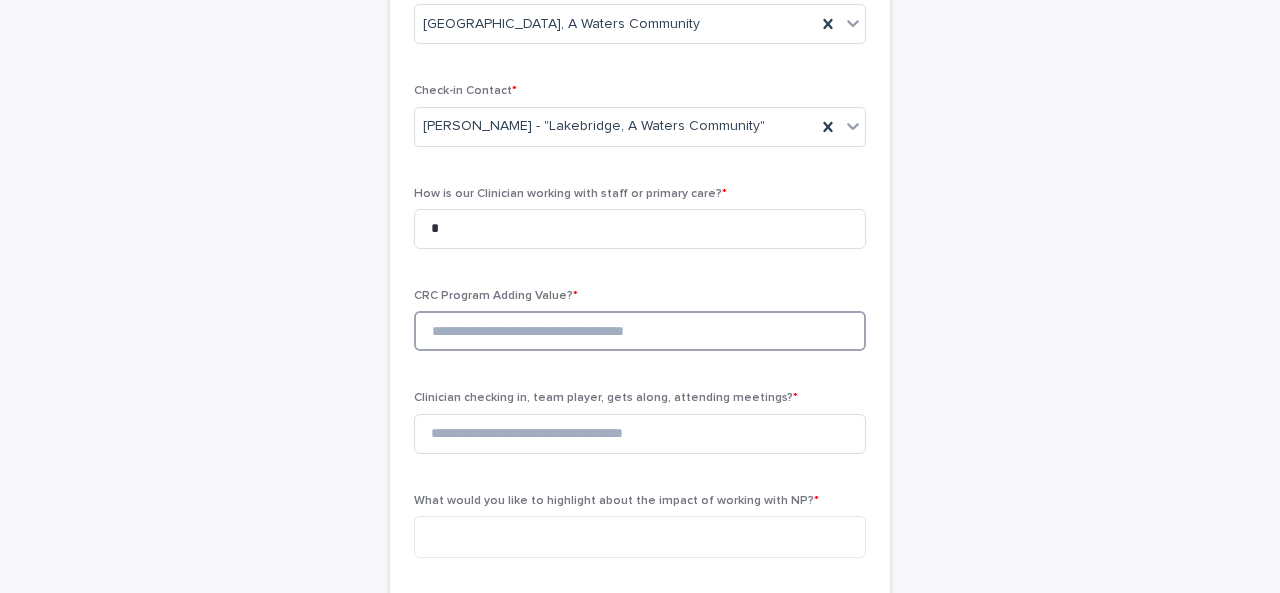 click at bounding box center (640, 331) 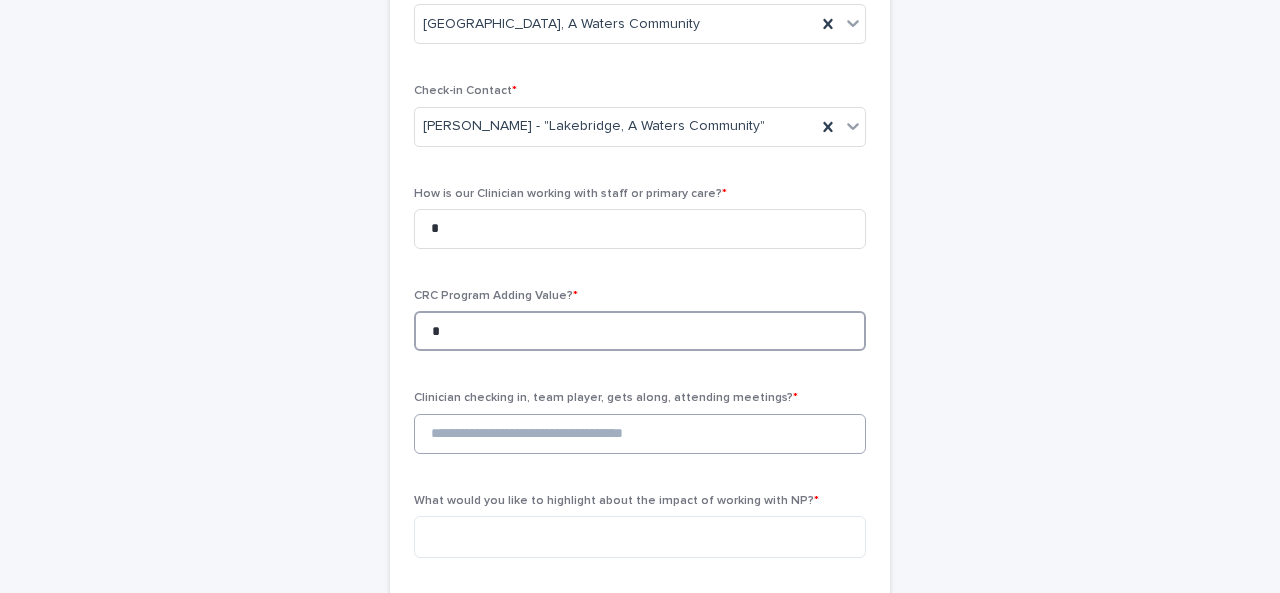 type on "*" 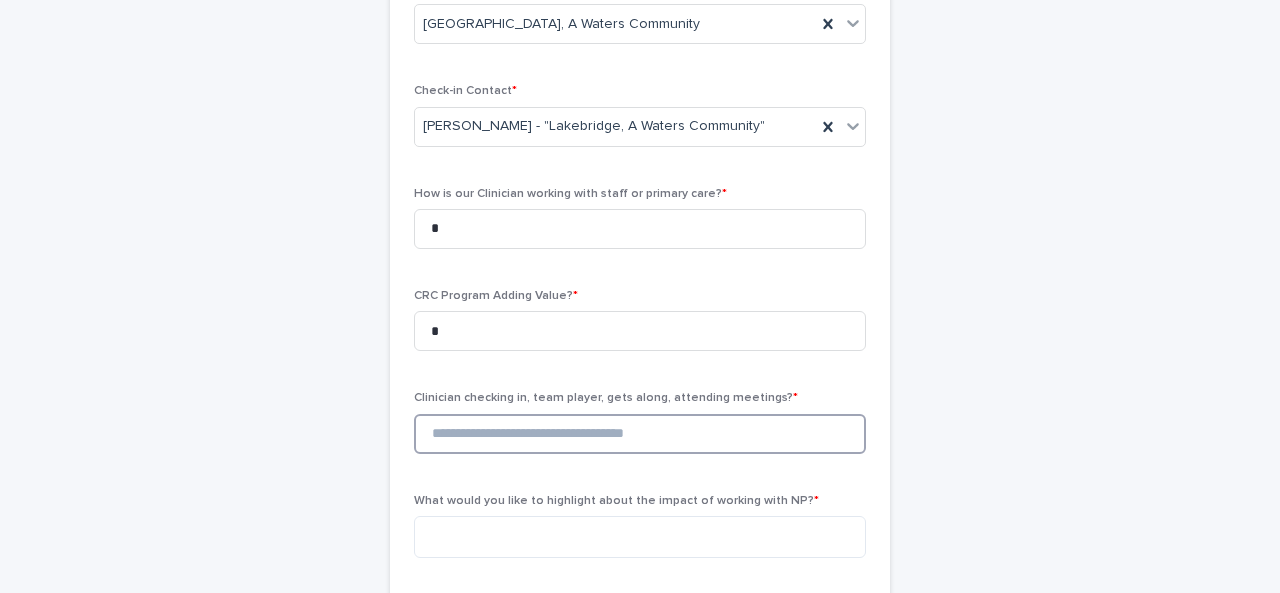 click at bounding box center (640, 434) 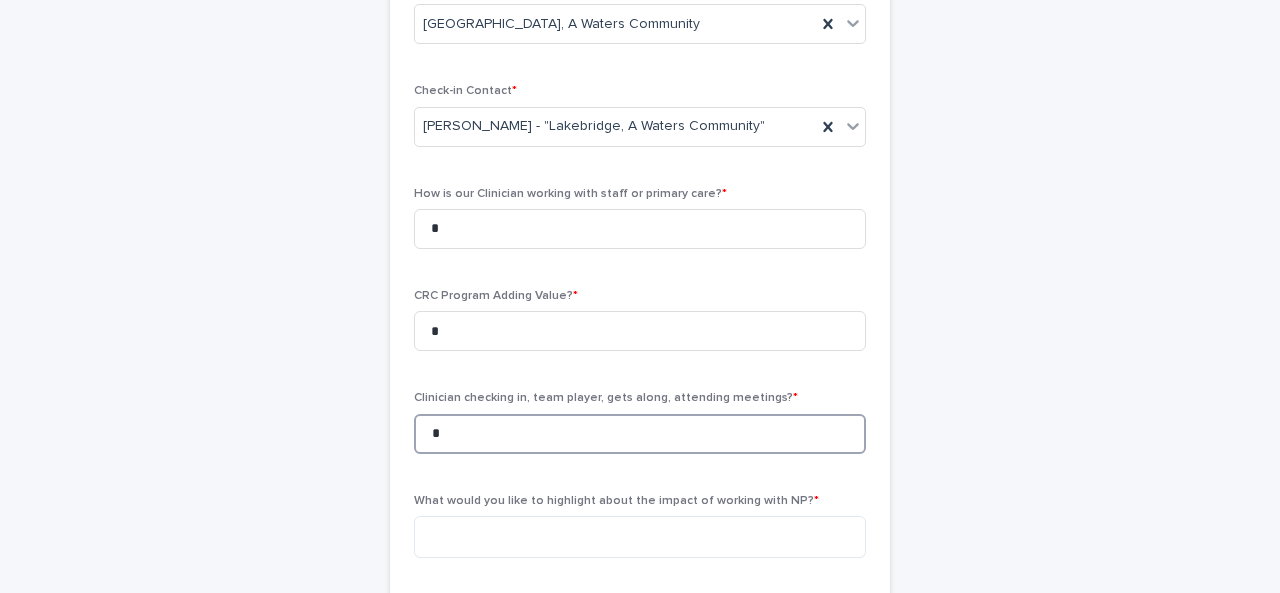 scroll, scrollTop: 496, scrollLeft: 0, axis: vertical 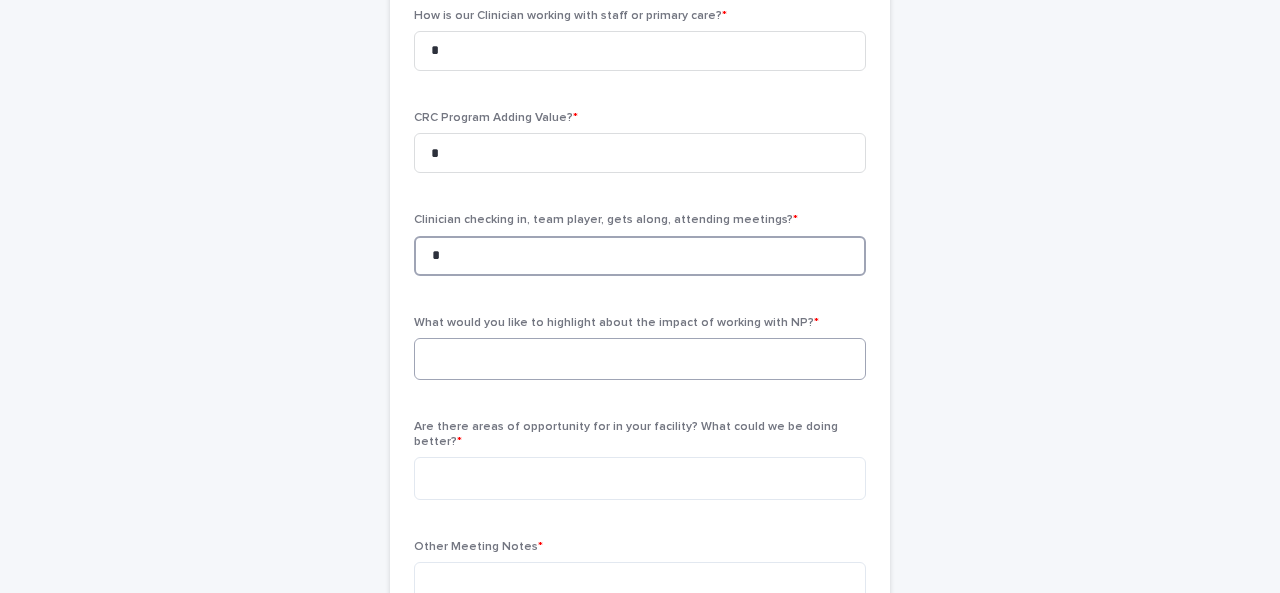 type on "*" 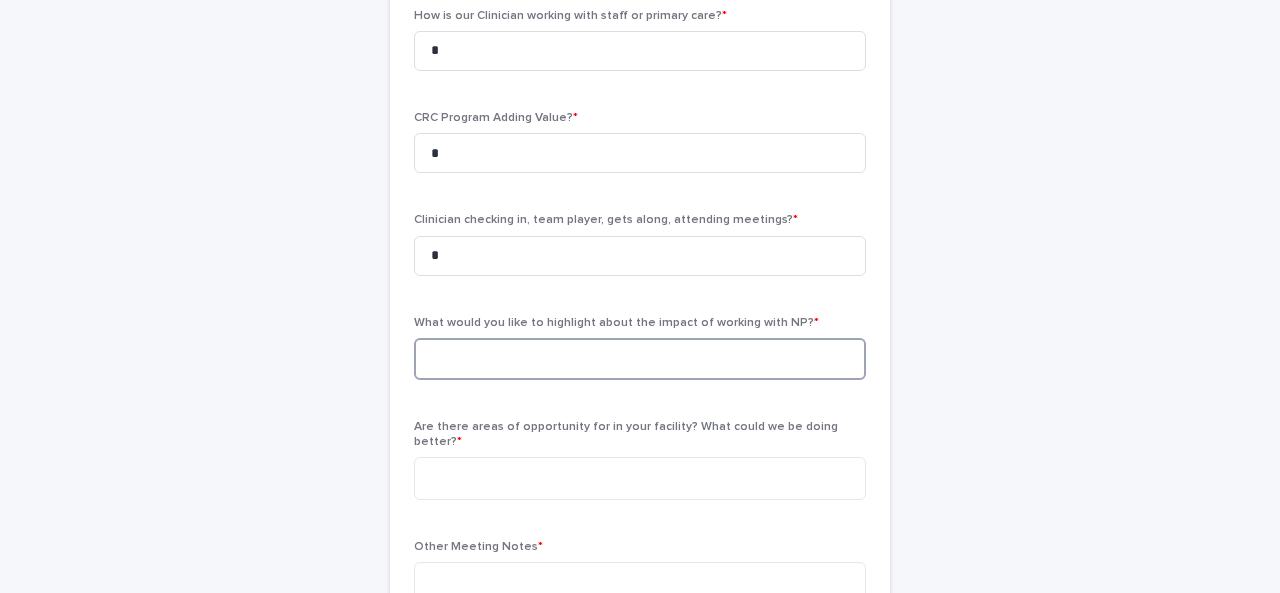 click at bounding box center (640, 359) 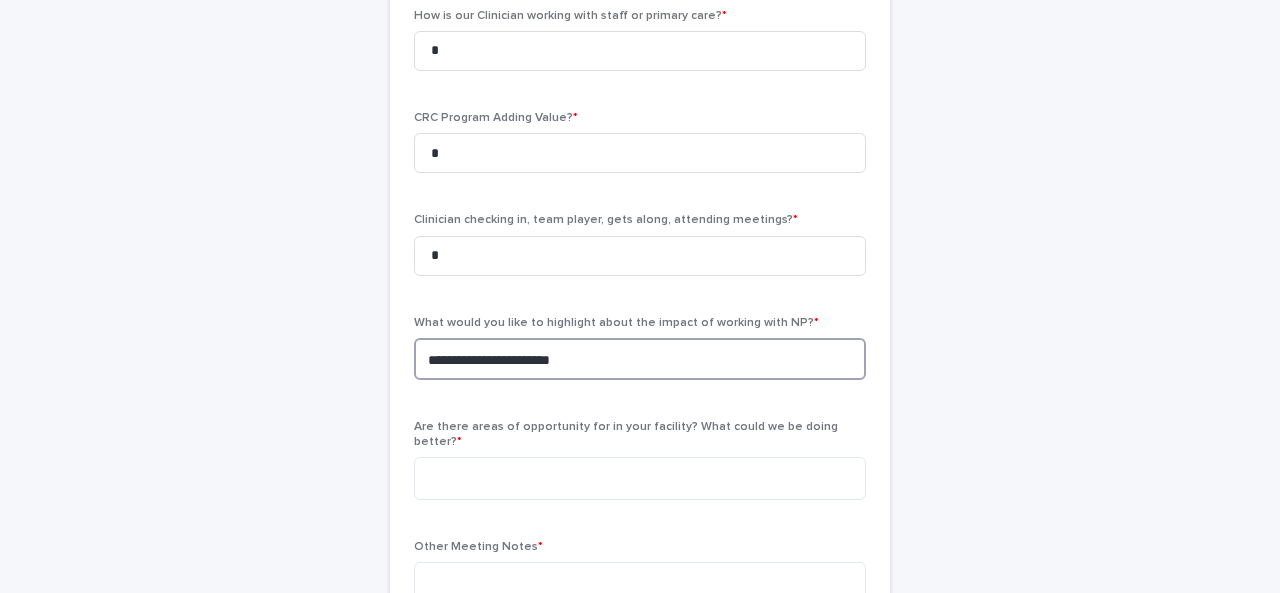 type on "**********" 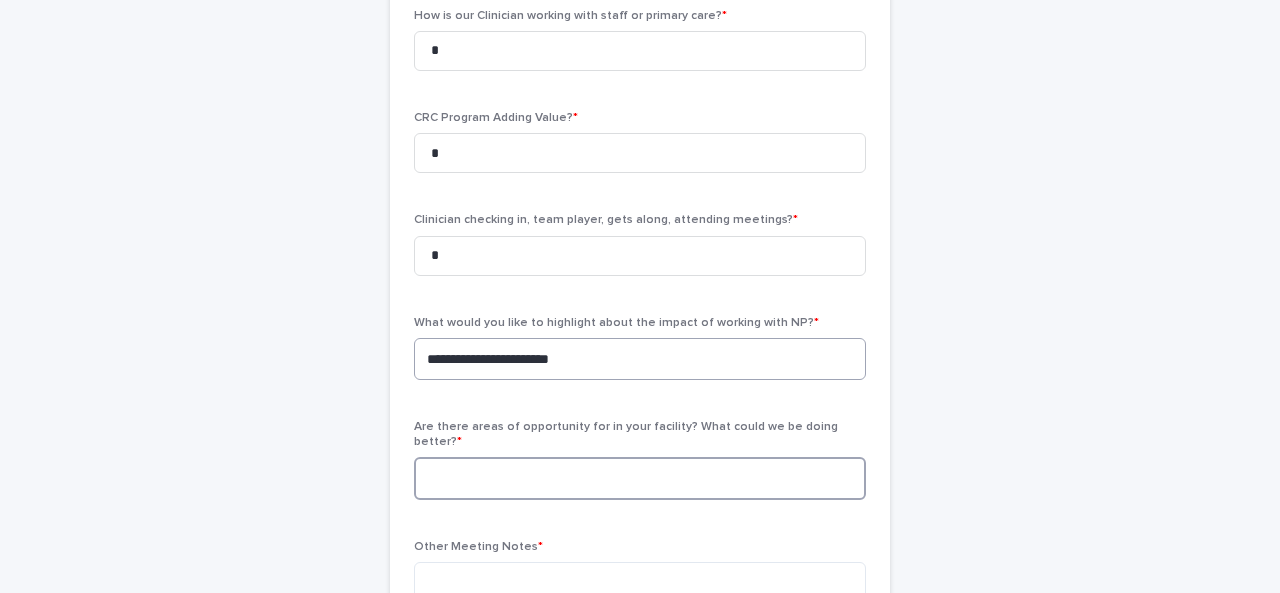 type on "*" 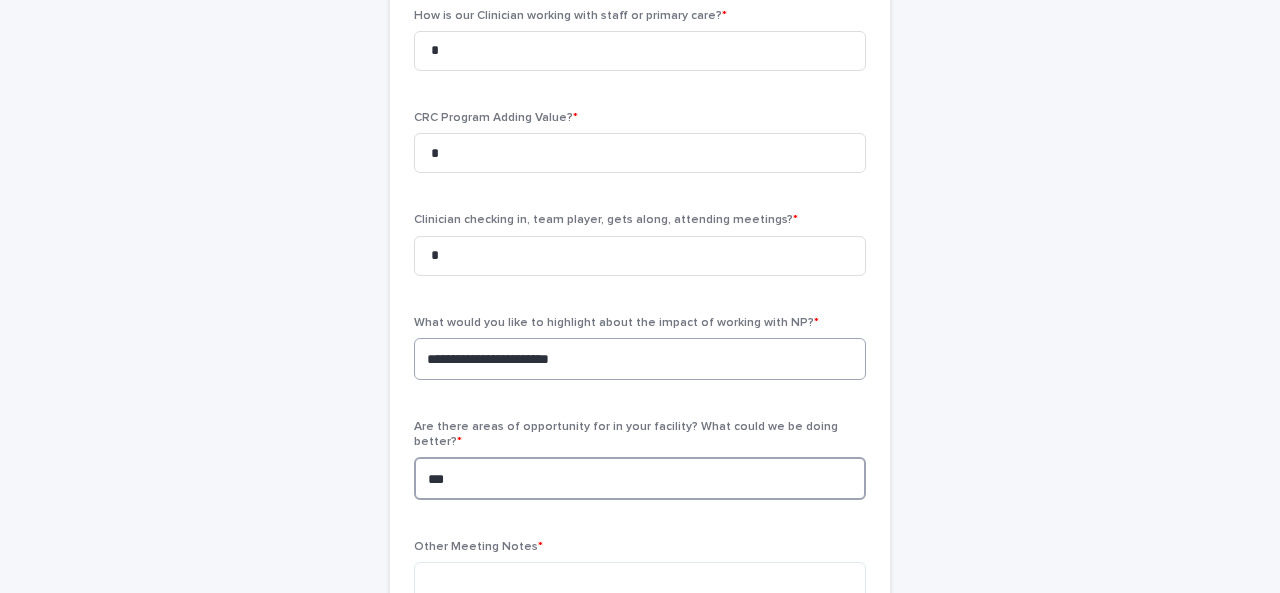 type on "***" 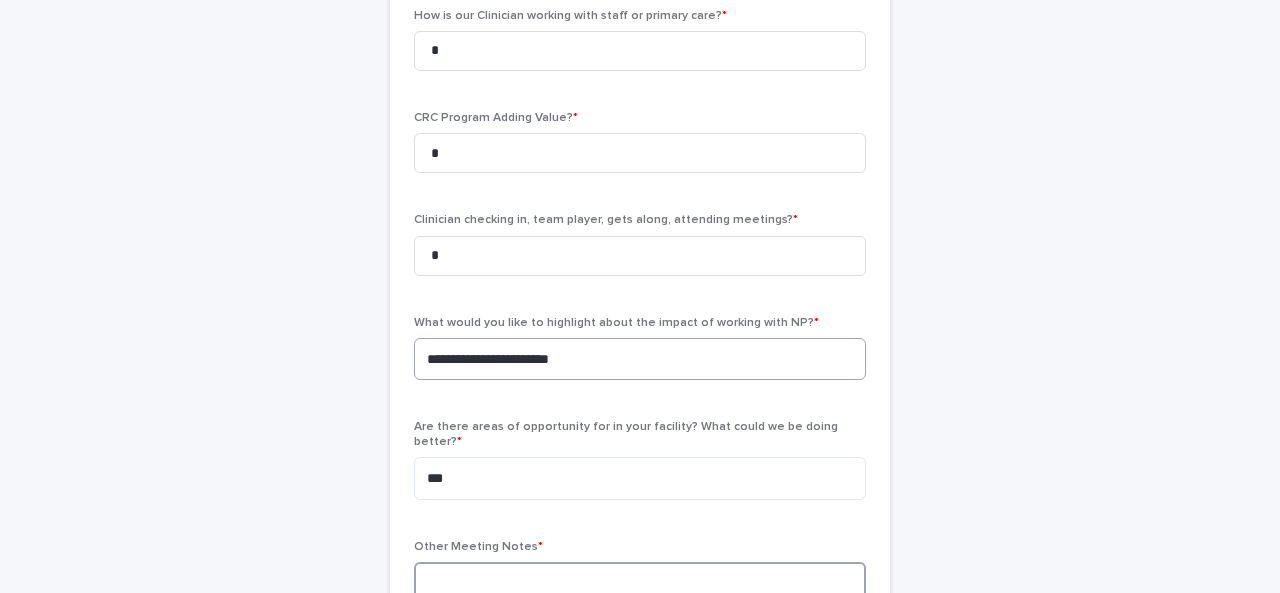 scroll, scrollTop: 750, scrollLeft: 0, axis: vertical 